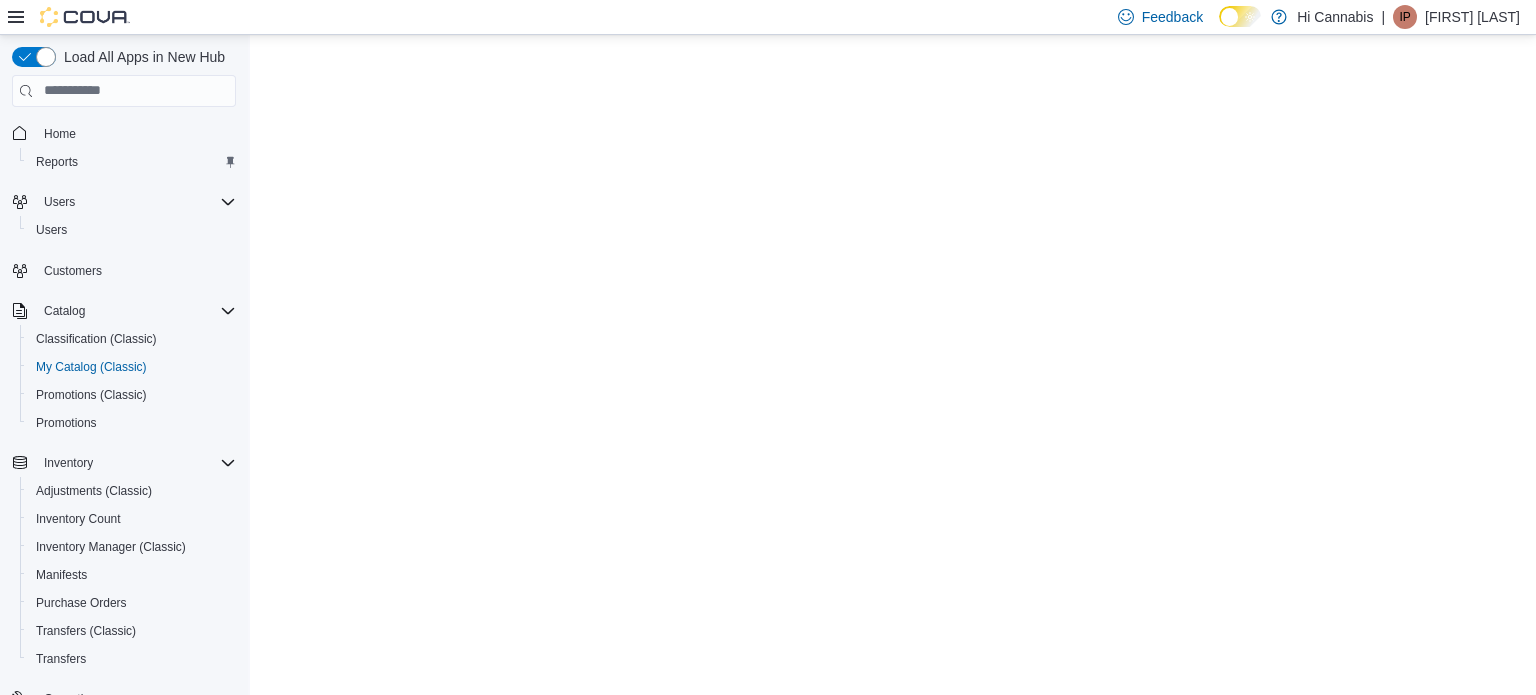 scroll, scrollTop: 0, scrollLeft: 0, axis: both 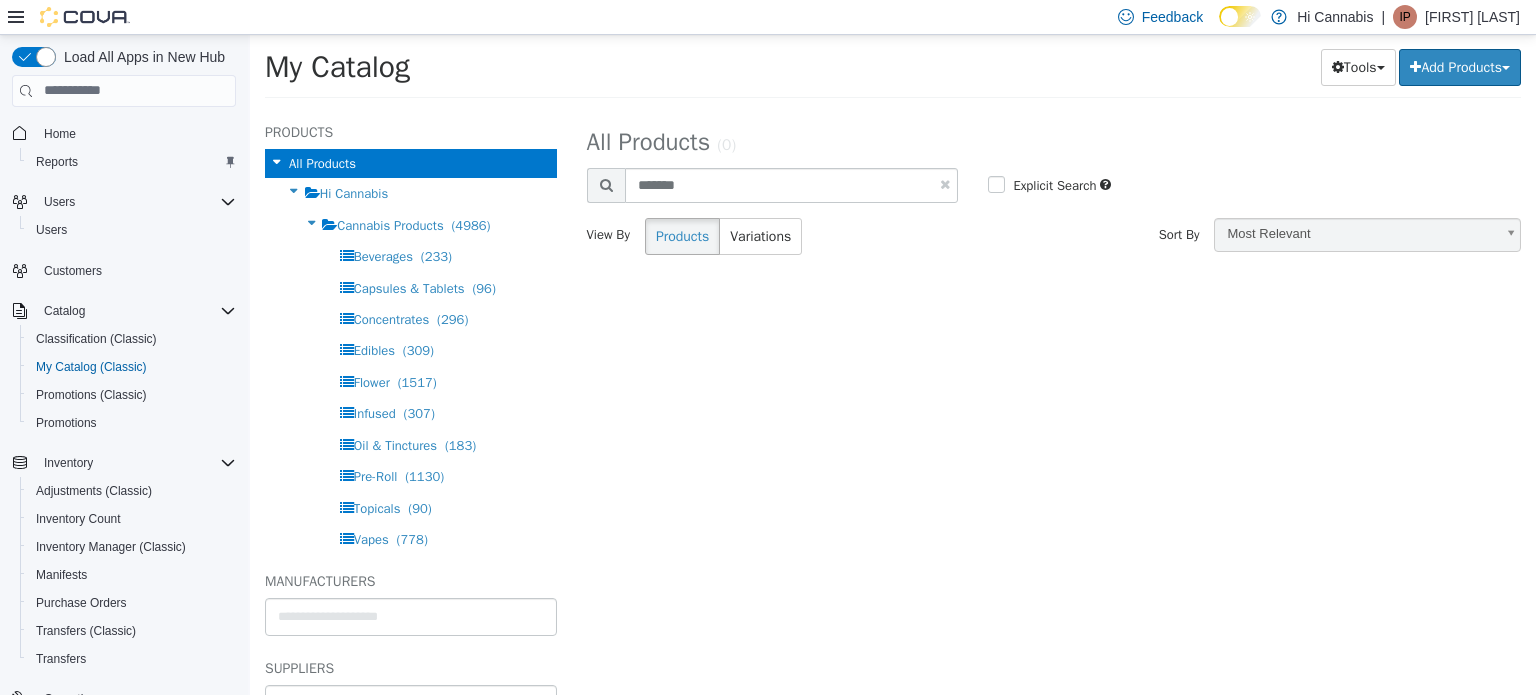 click at bounding box center [945, 183] 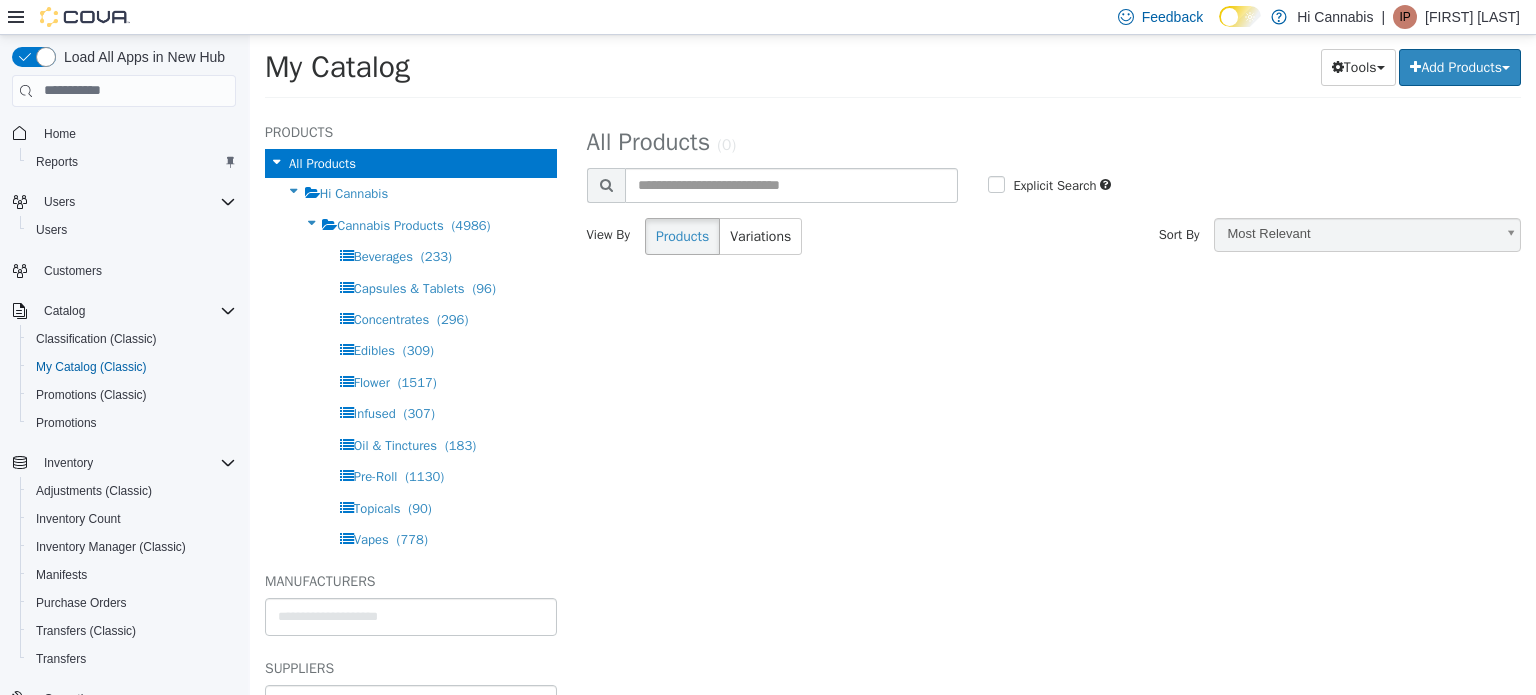 select on "**********" 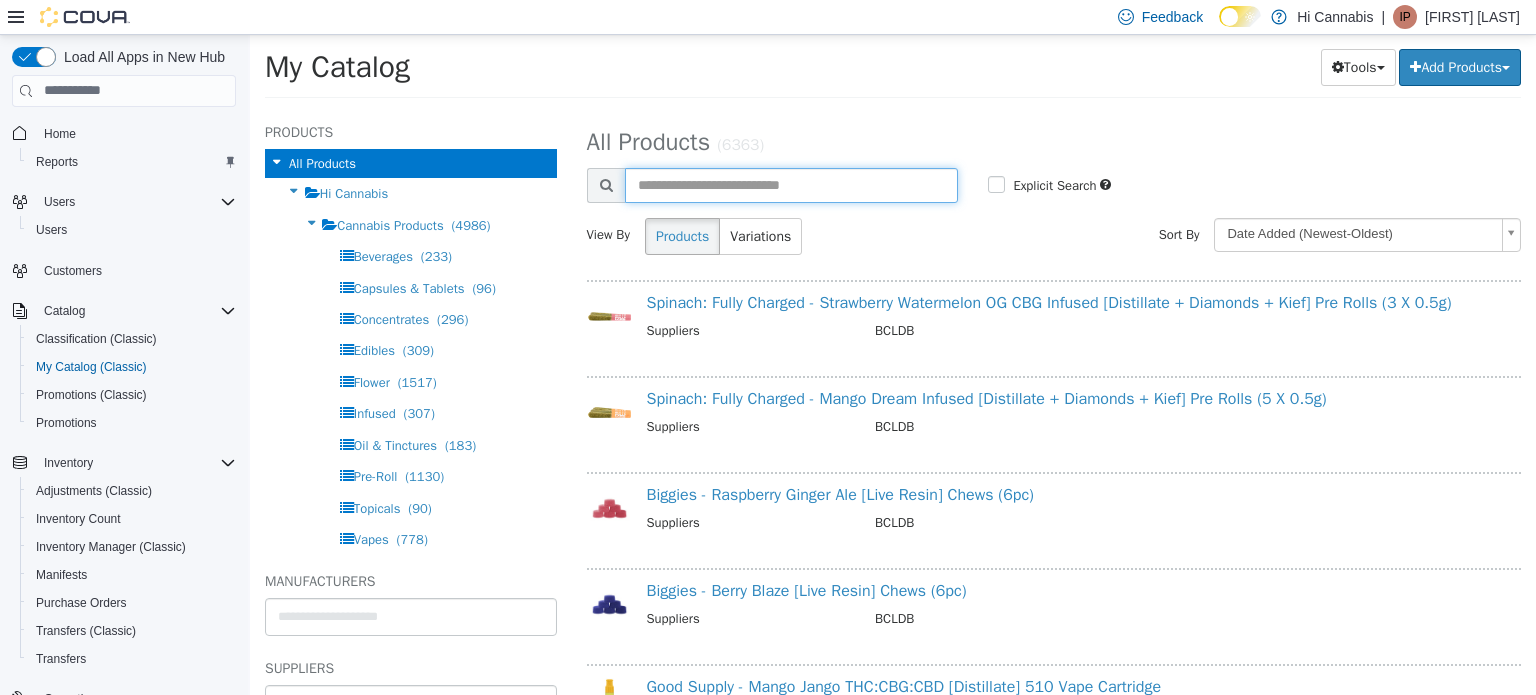 click at bounding box center [792, 184] 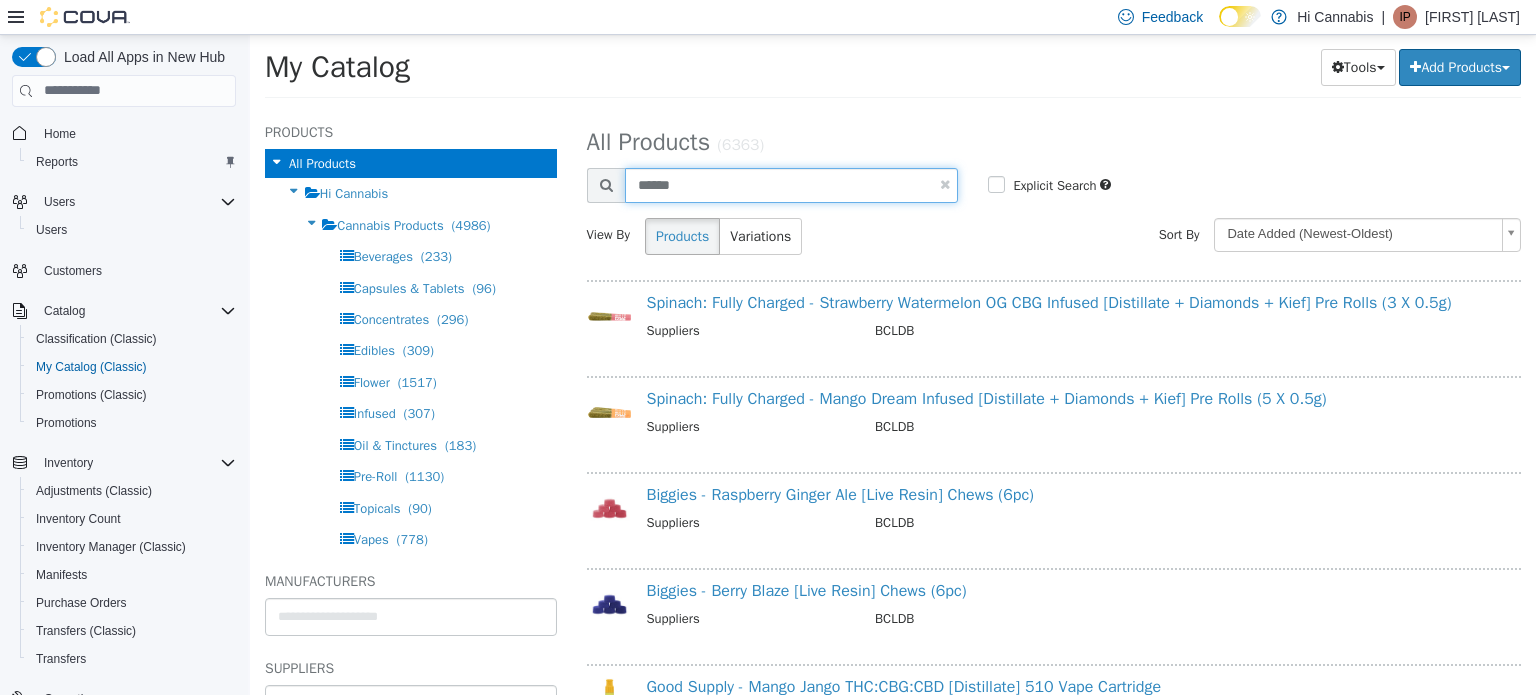 type on "******" 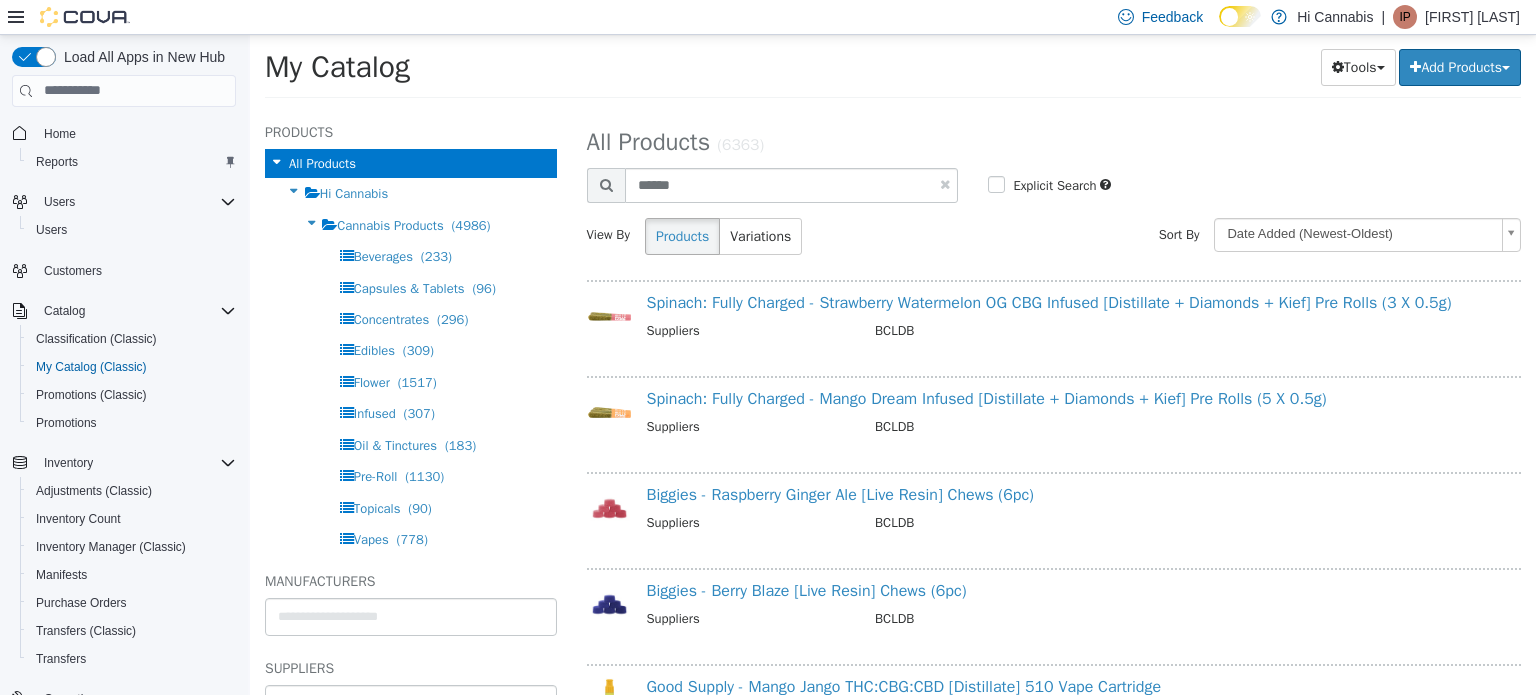 select on "**********" 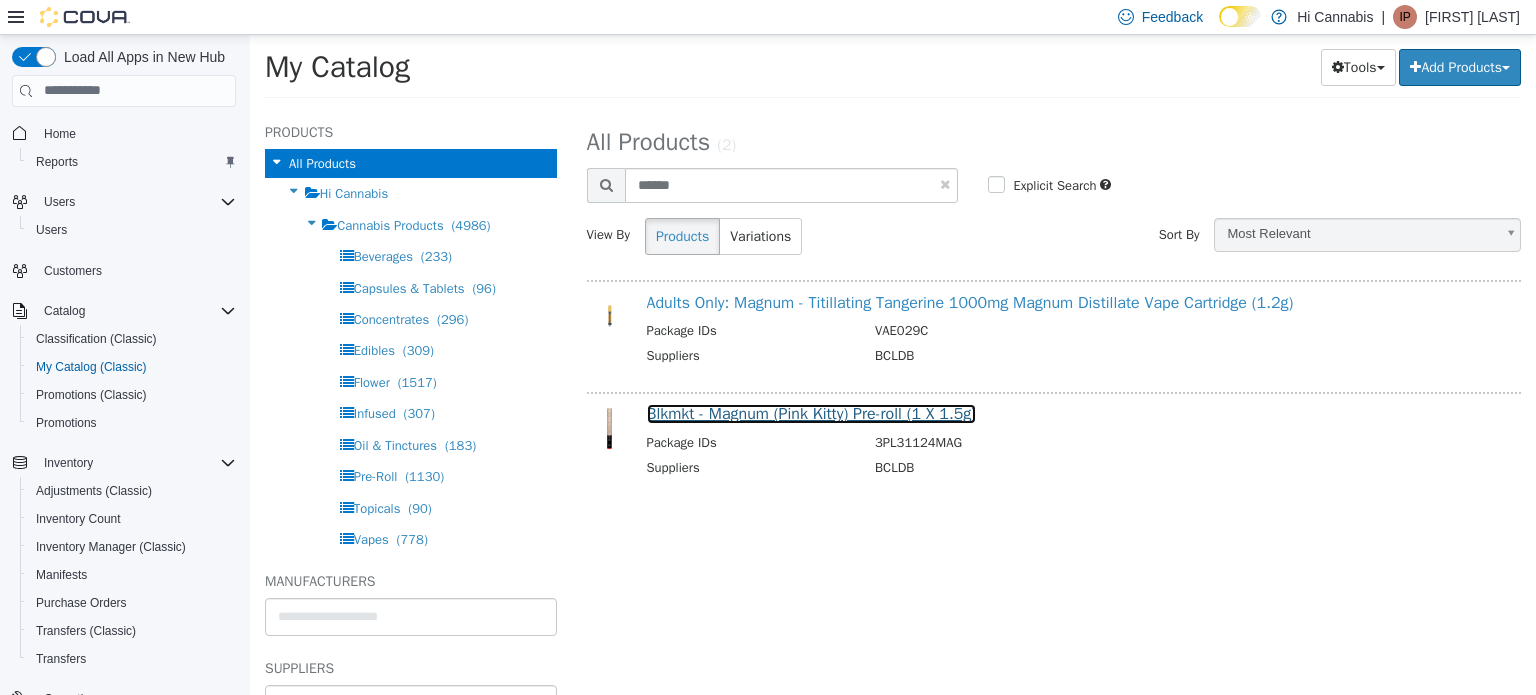 click on "Blkmkt - Magnum (Pink Kitty) Pre-roll (1 X 1.5g)" at bounding box center [812, 413] 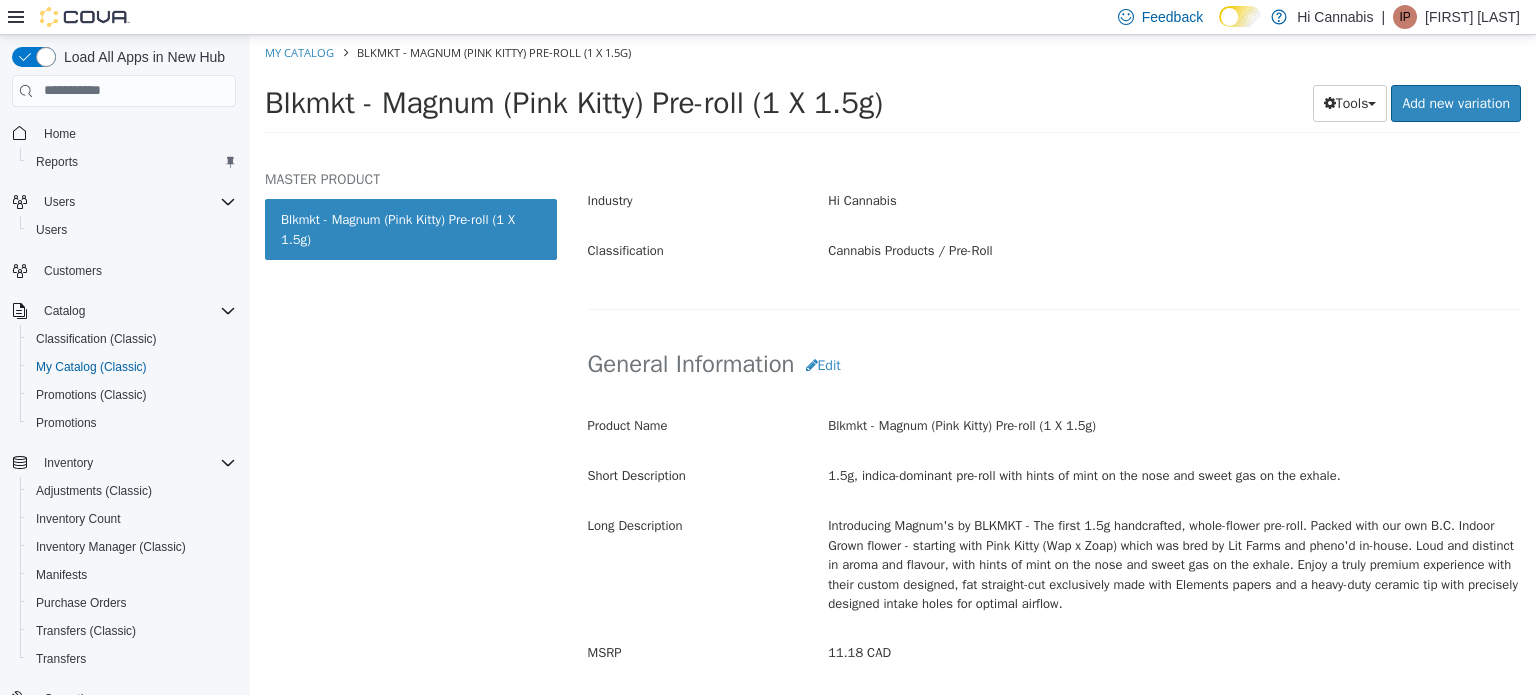 scroll, scrollTop: 800, scrollLeft: 0, axis: vertical 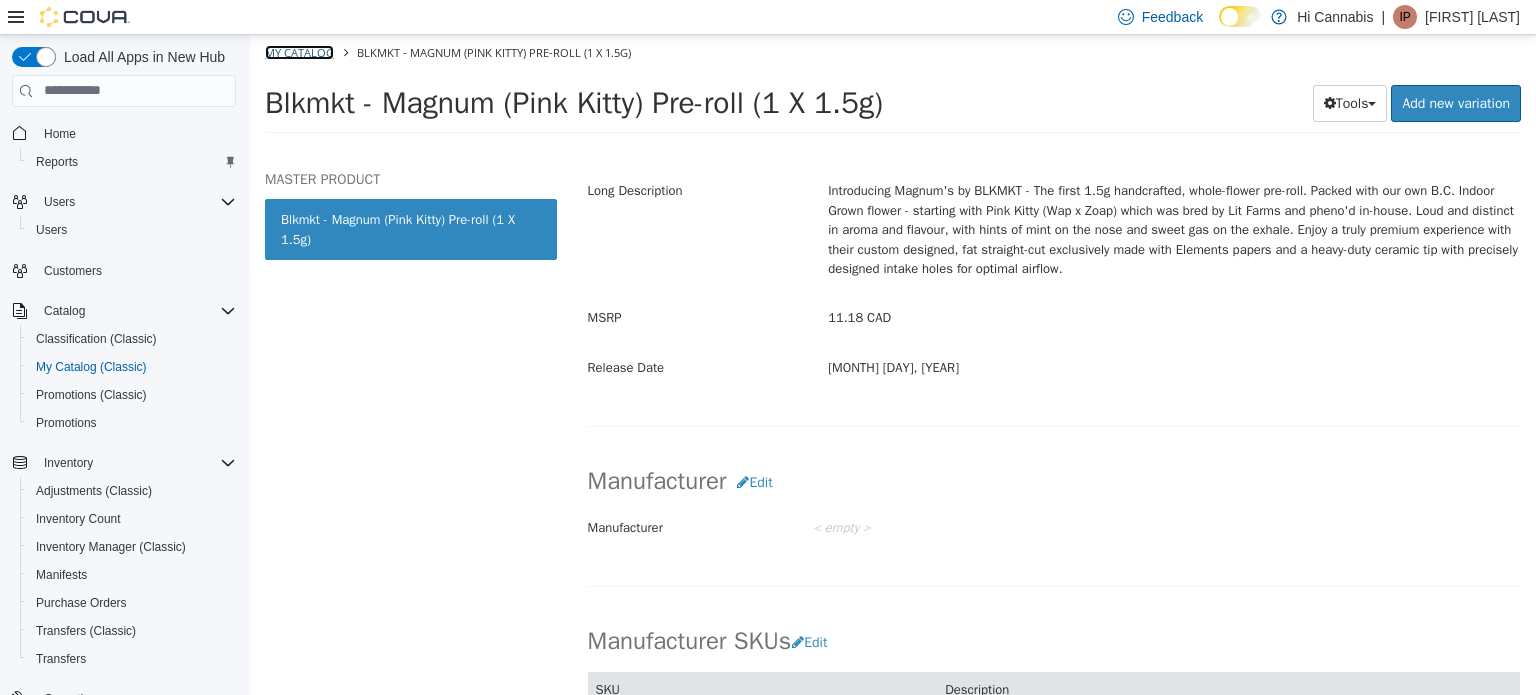 click on "My Catalog" at bounding box center (299, 51) 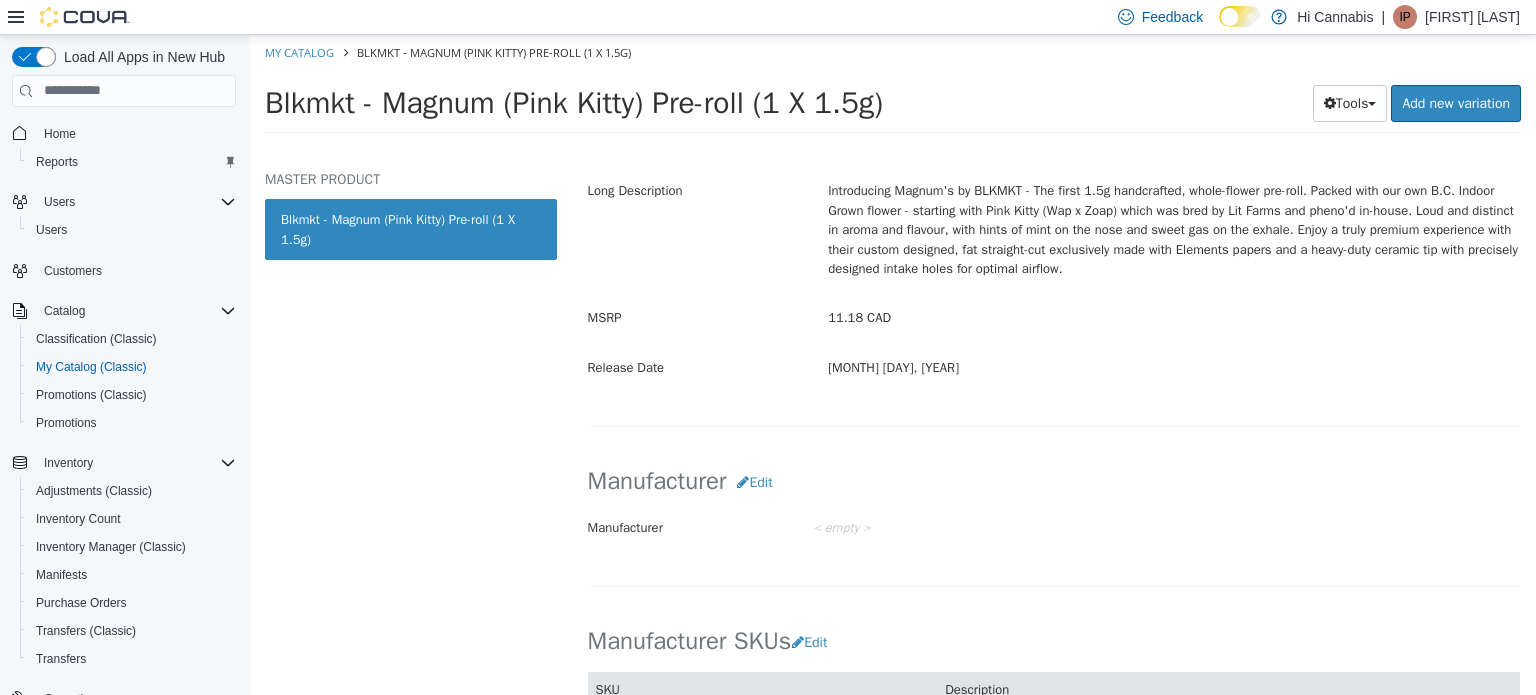 select on "**********" 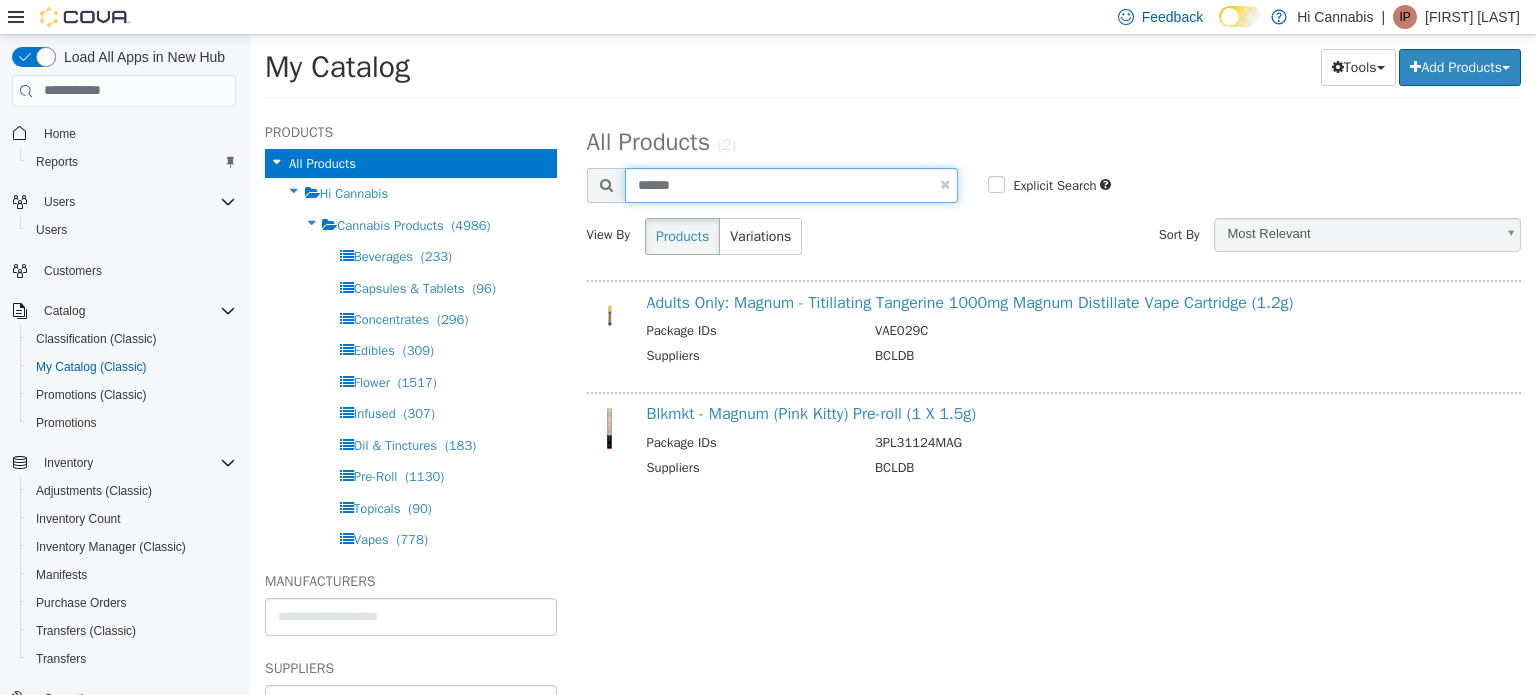 click on "******" at bounding box center (792, 184) 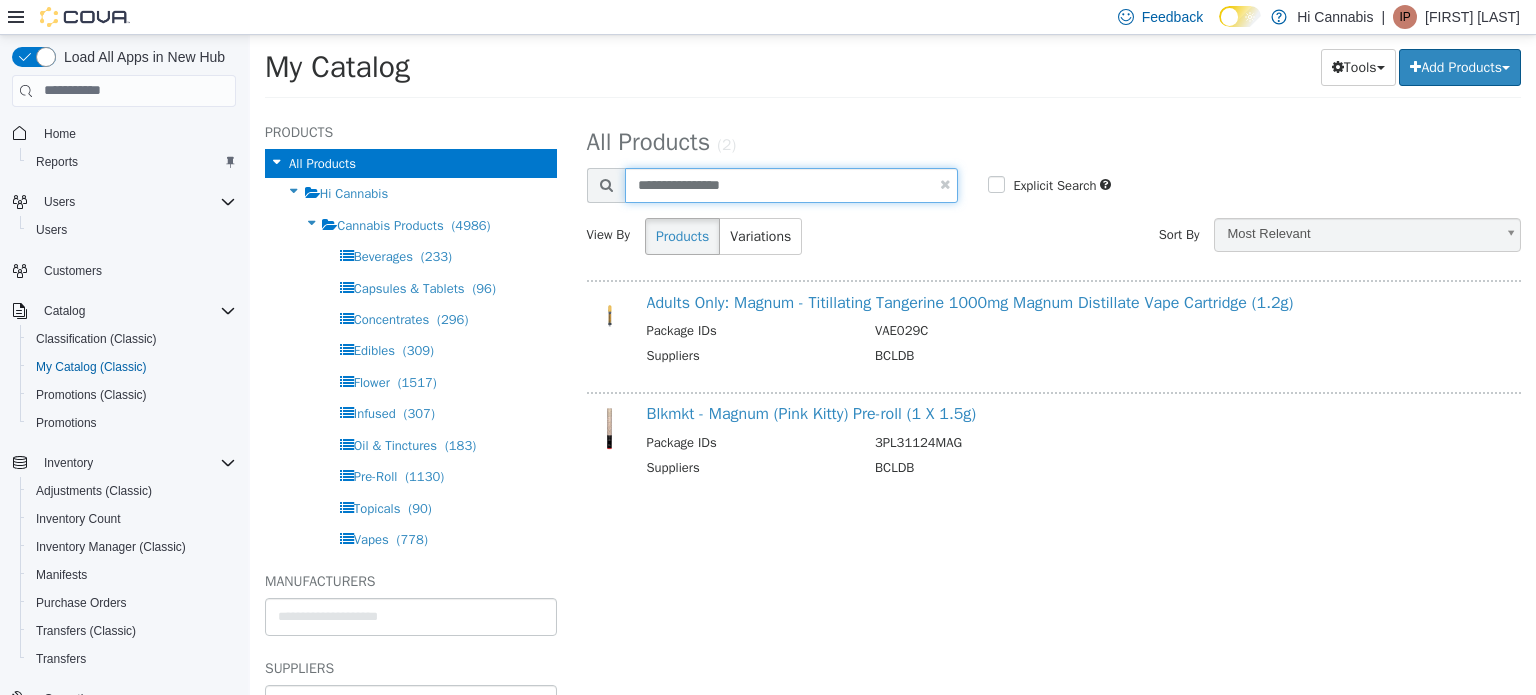 type on "**********" 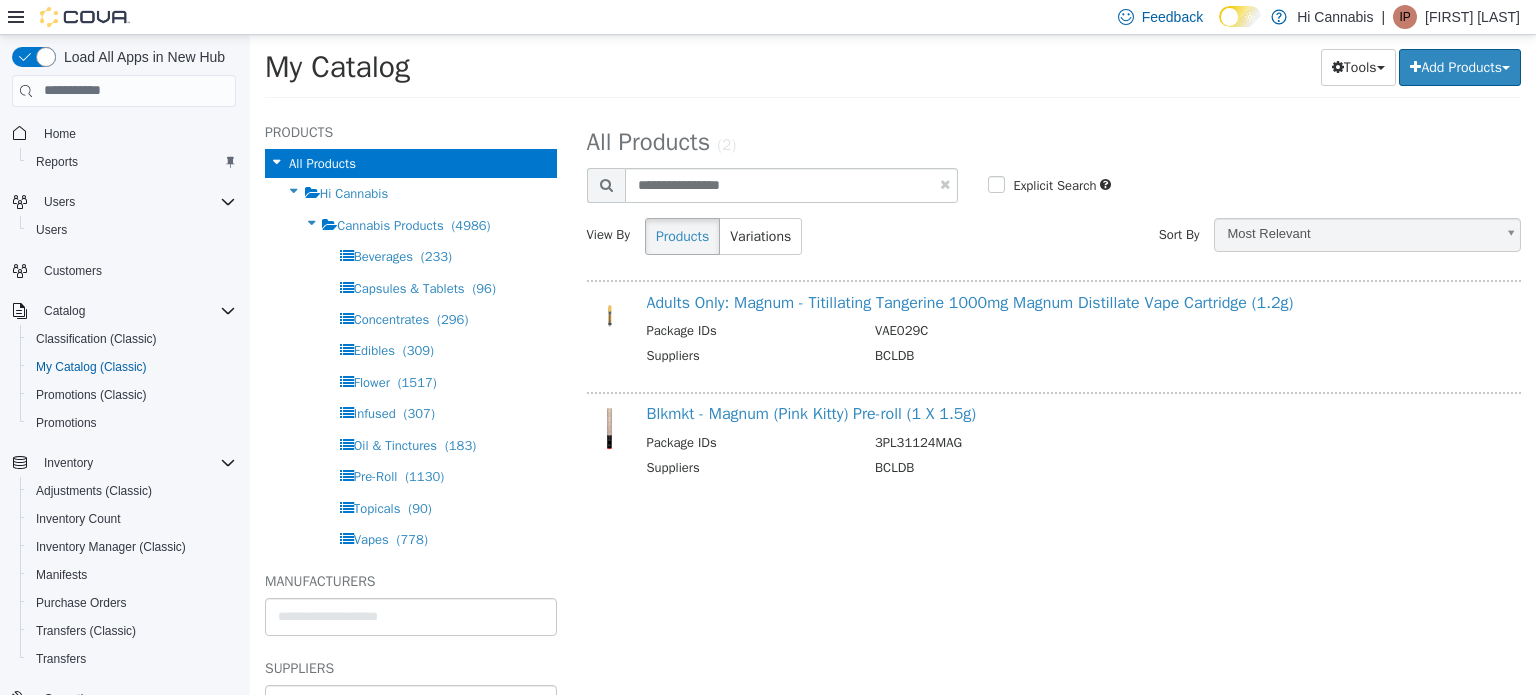 select on "**********" 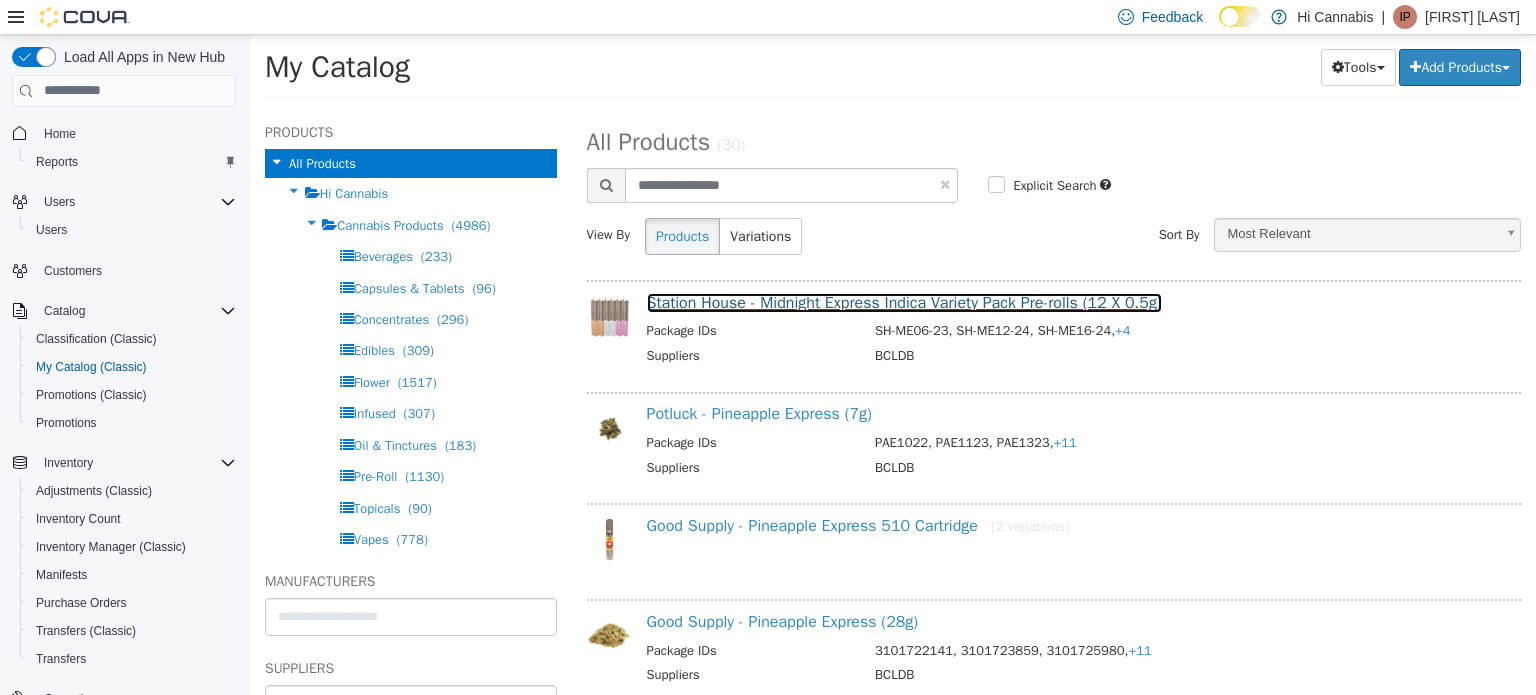 click on "Station House - Midnight Express Indica Variety Pack Pre-rolls (12 X 0.5g)" at bounding box center [904, 302] 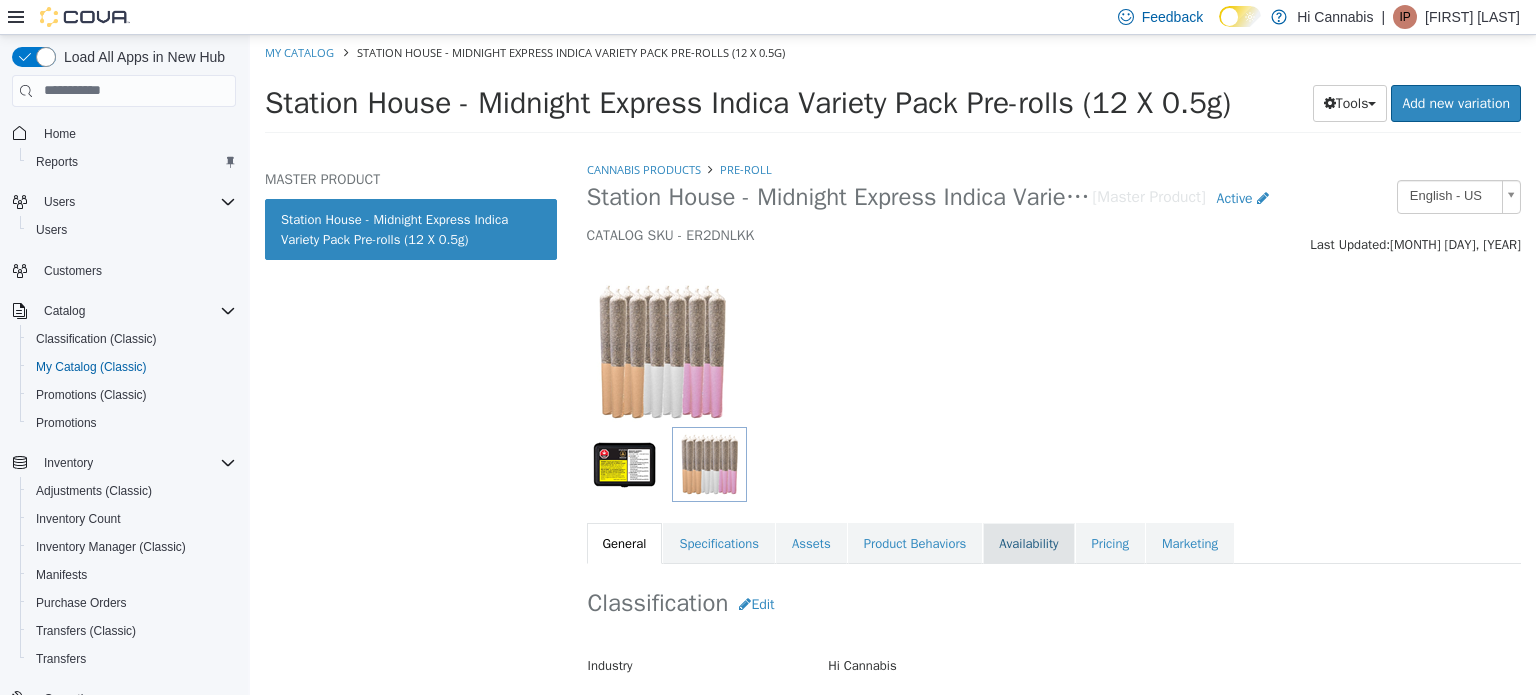 click on "Availability" at bounding box center (1028, 543) 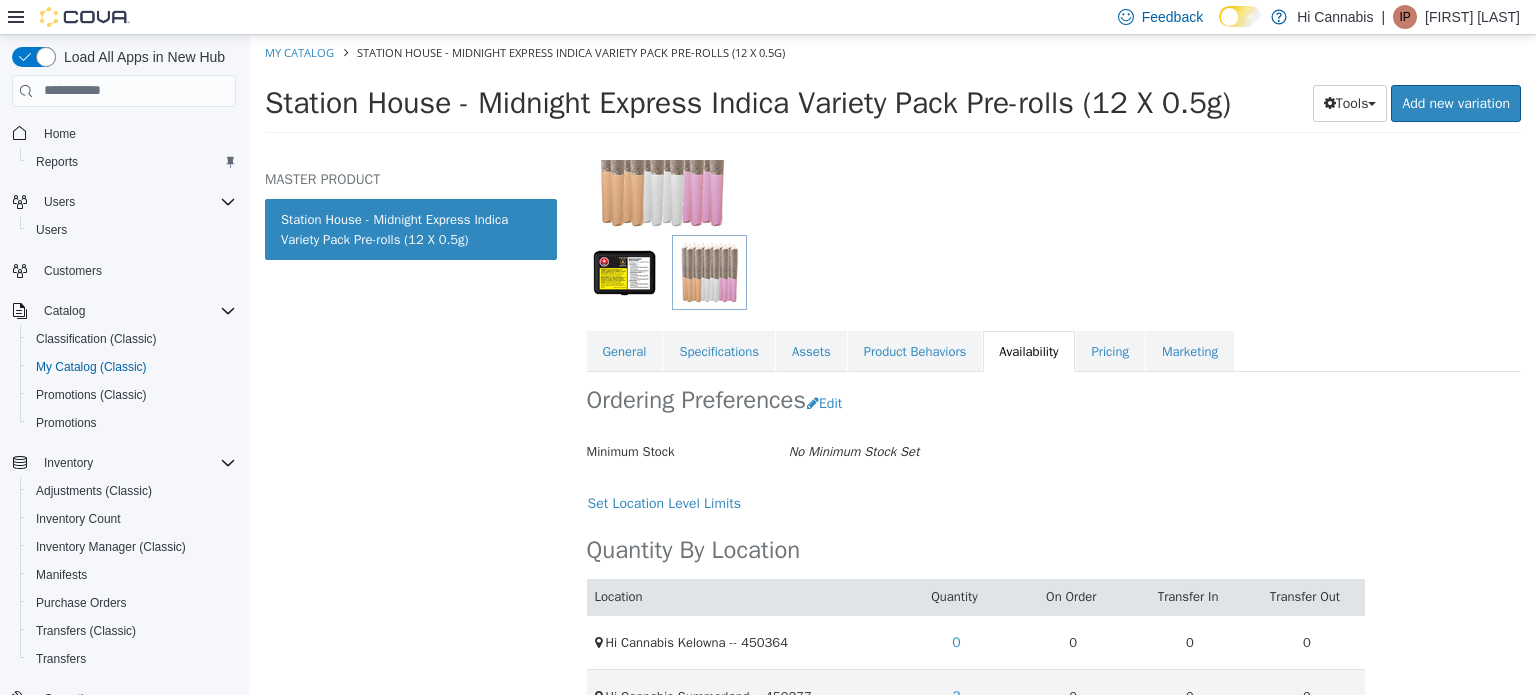 scroll, scrollTop: 200, scrollLeft: 0, axis: vertical 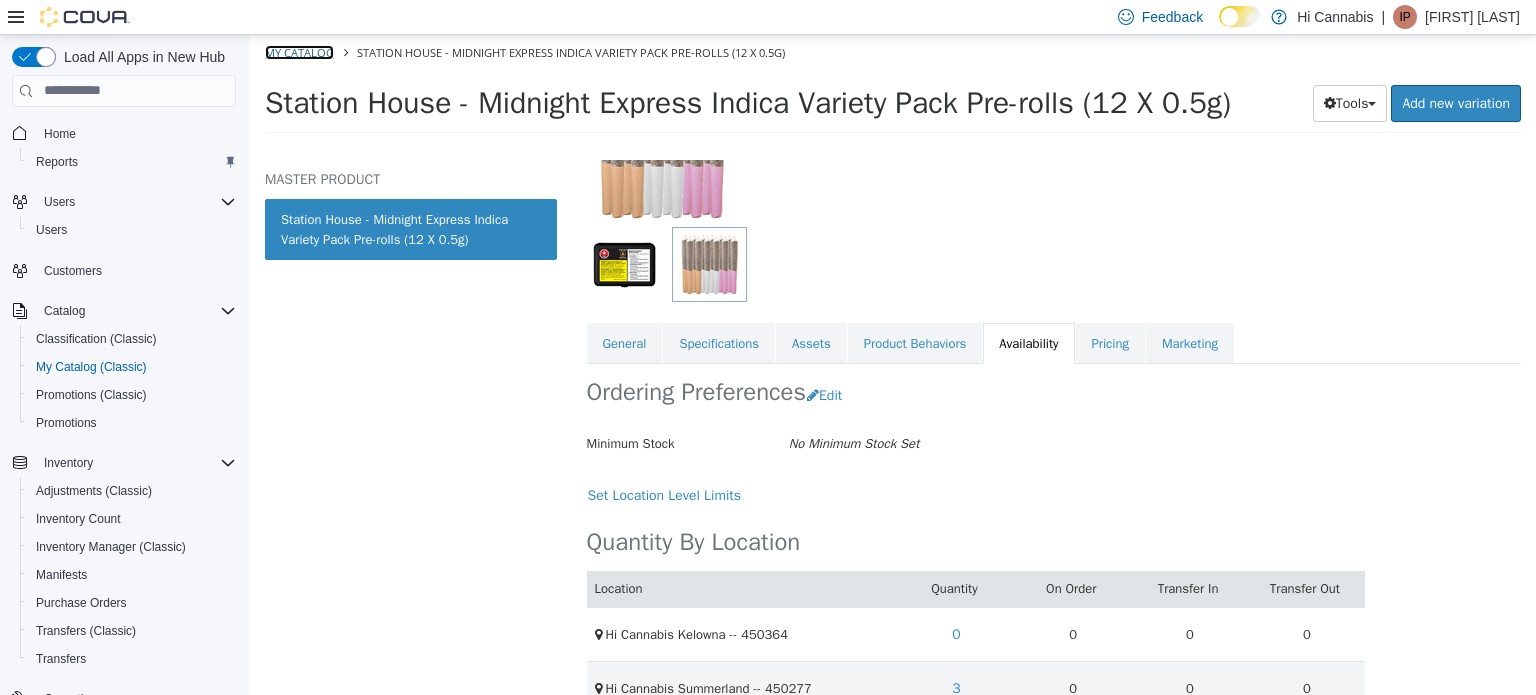 click on "My Catalog" at bounding box center (299, 51) 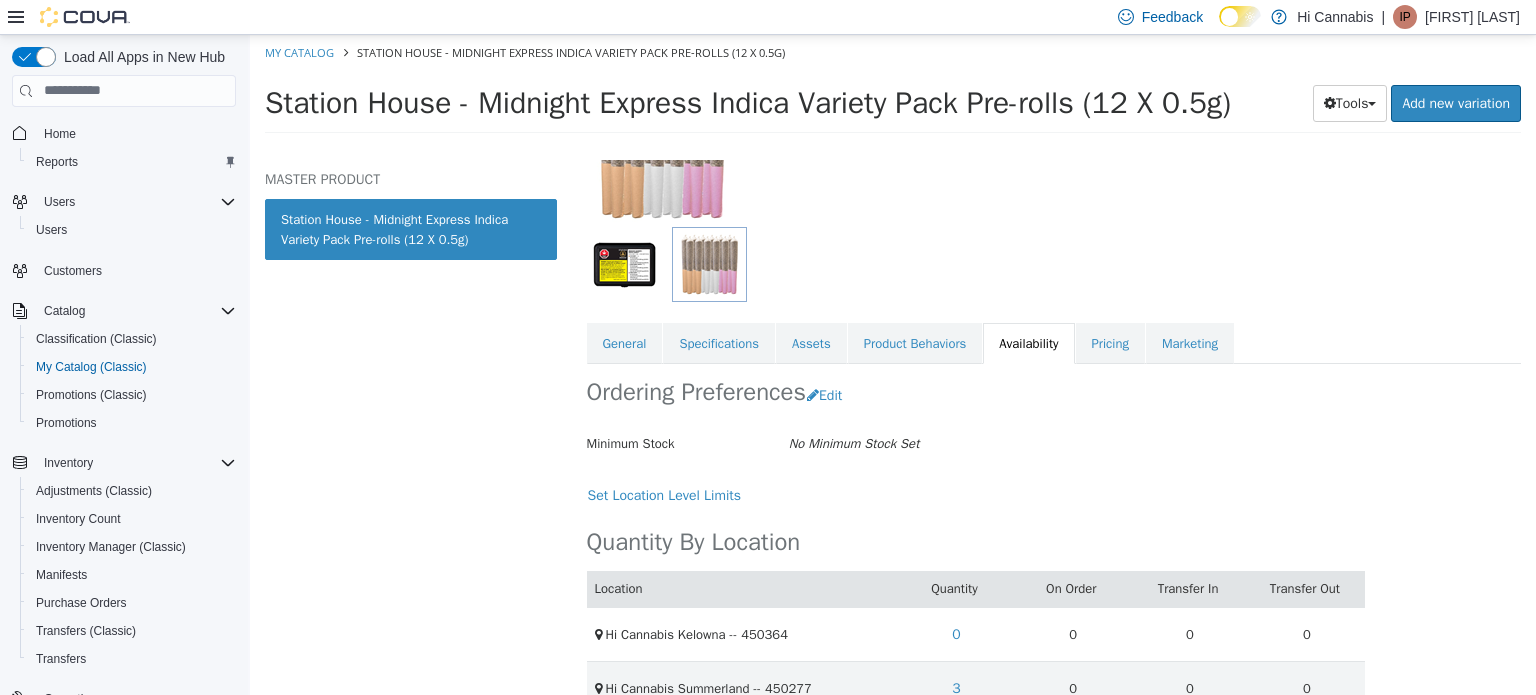 select on "**********" 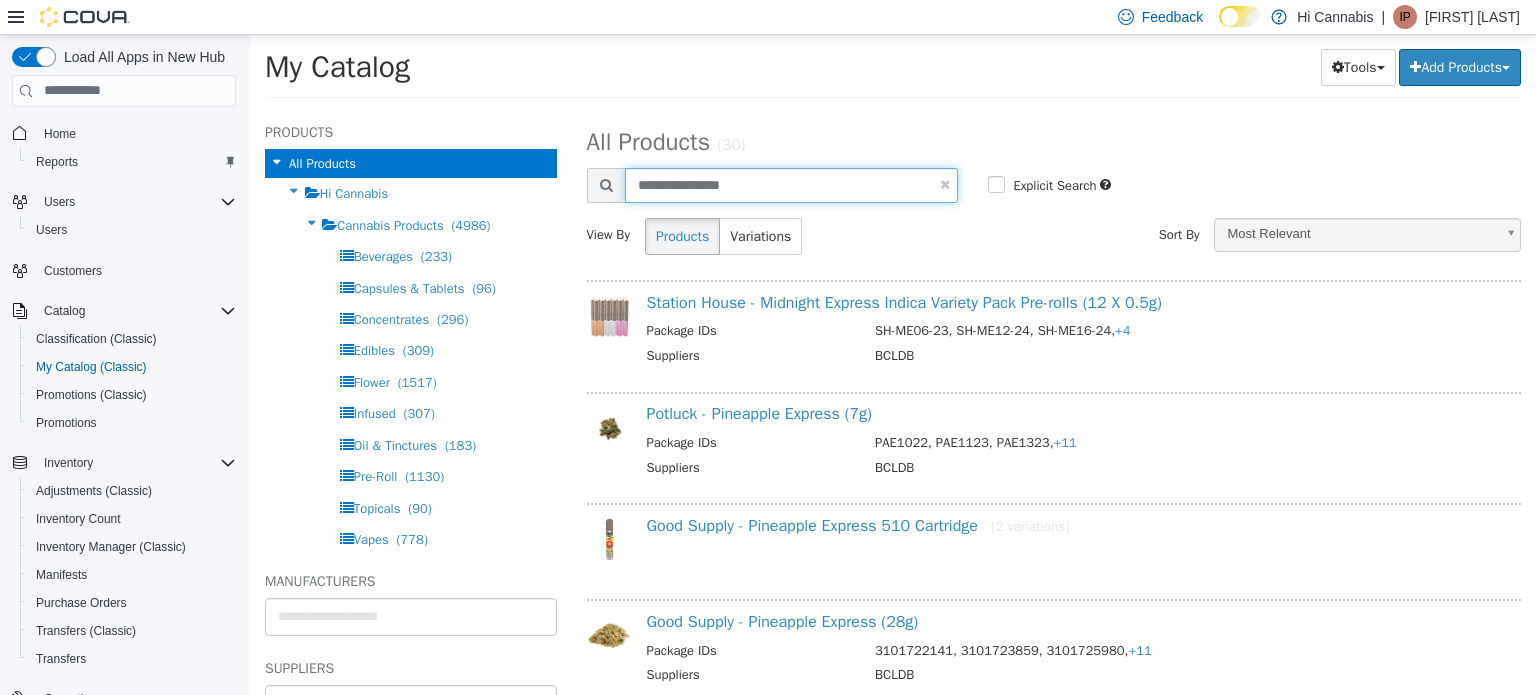 click on "**********" at bounding box center (792, 184) 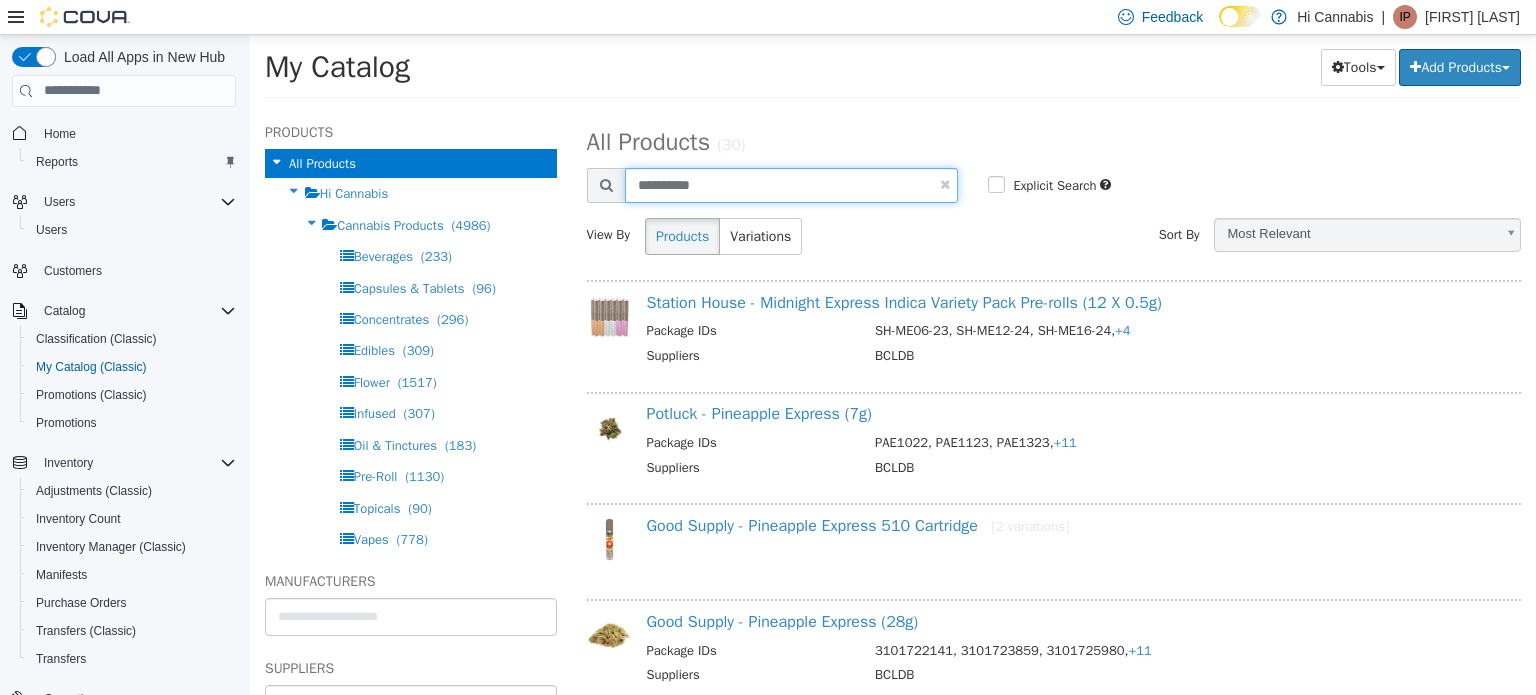 type on "**********" 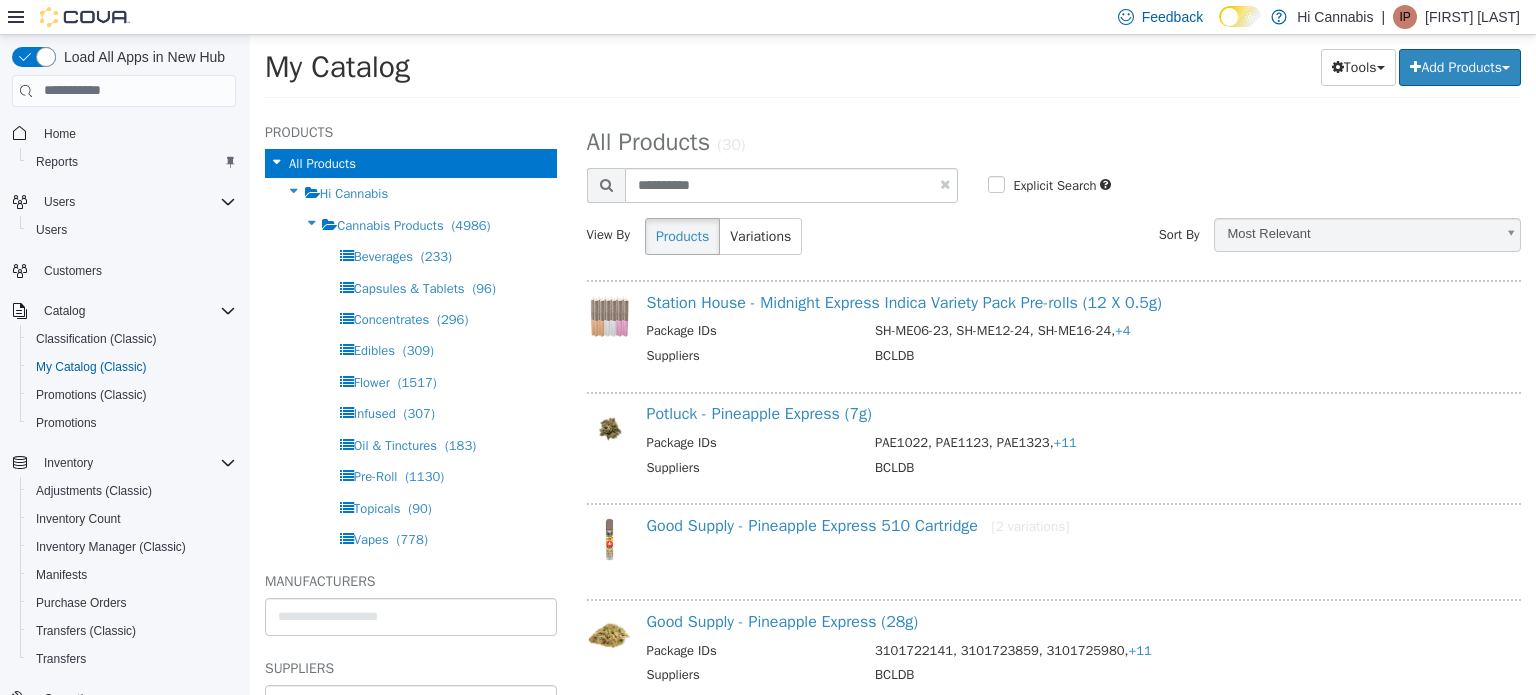 select on "**********" 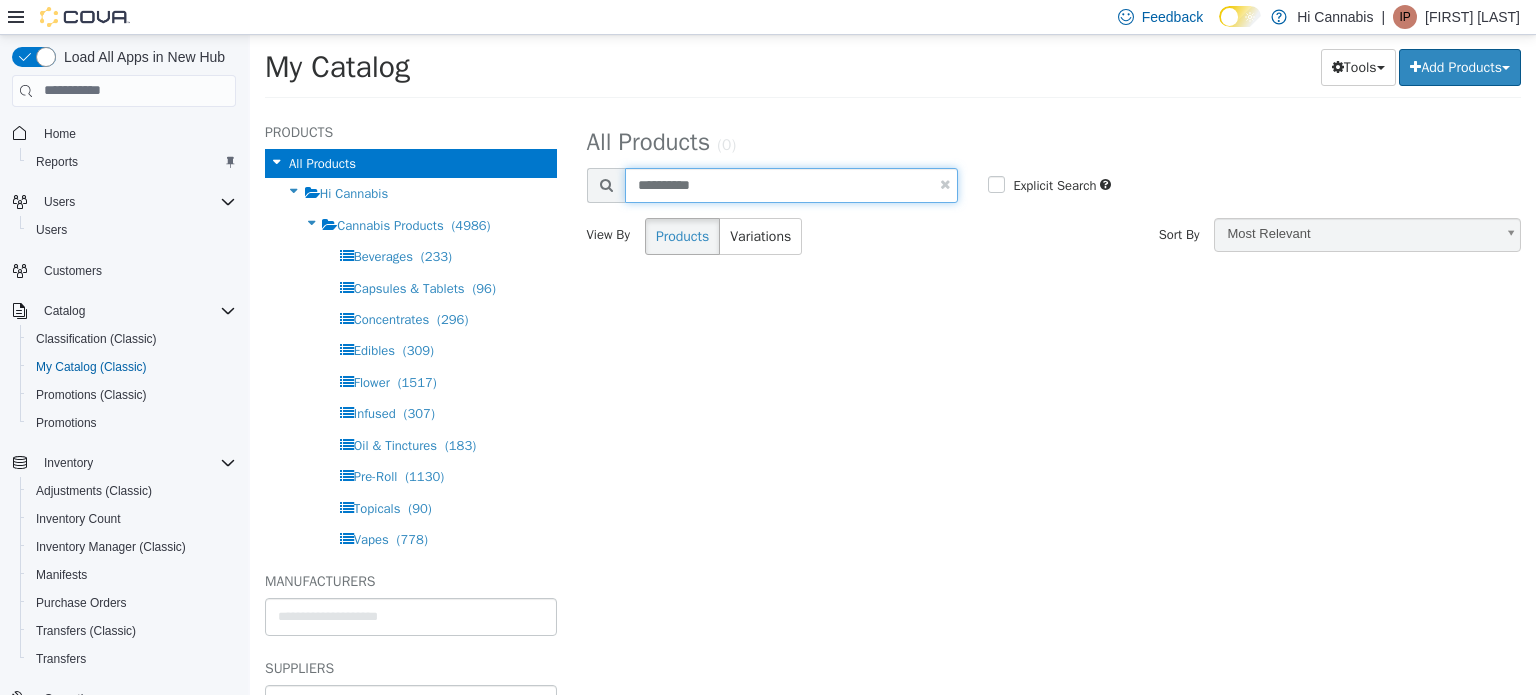 click on "**********" at bounding box center (792, 184) 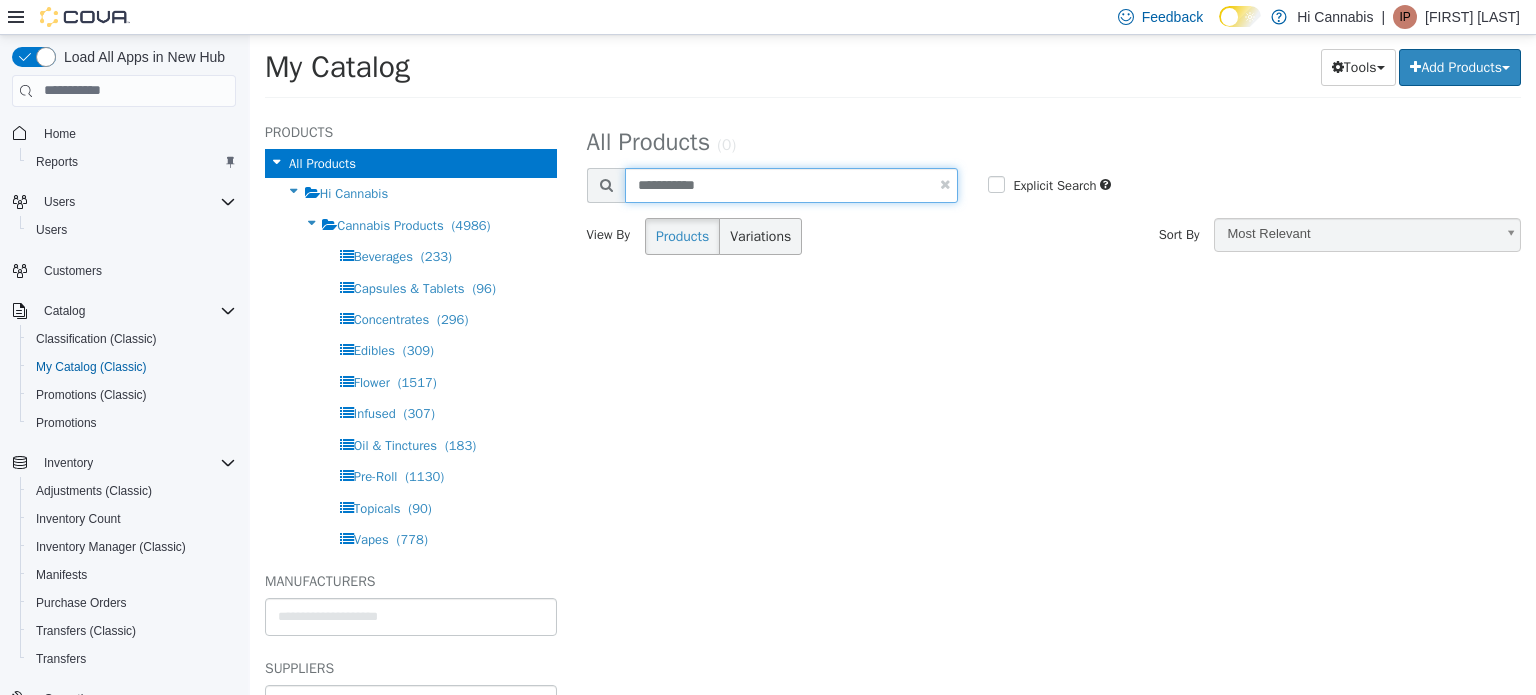 type on "**********" 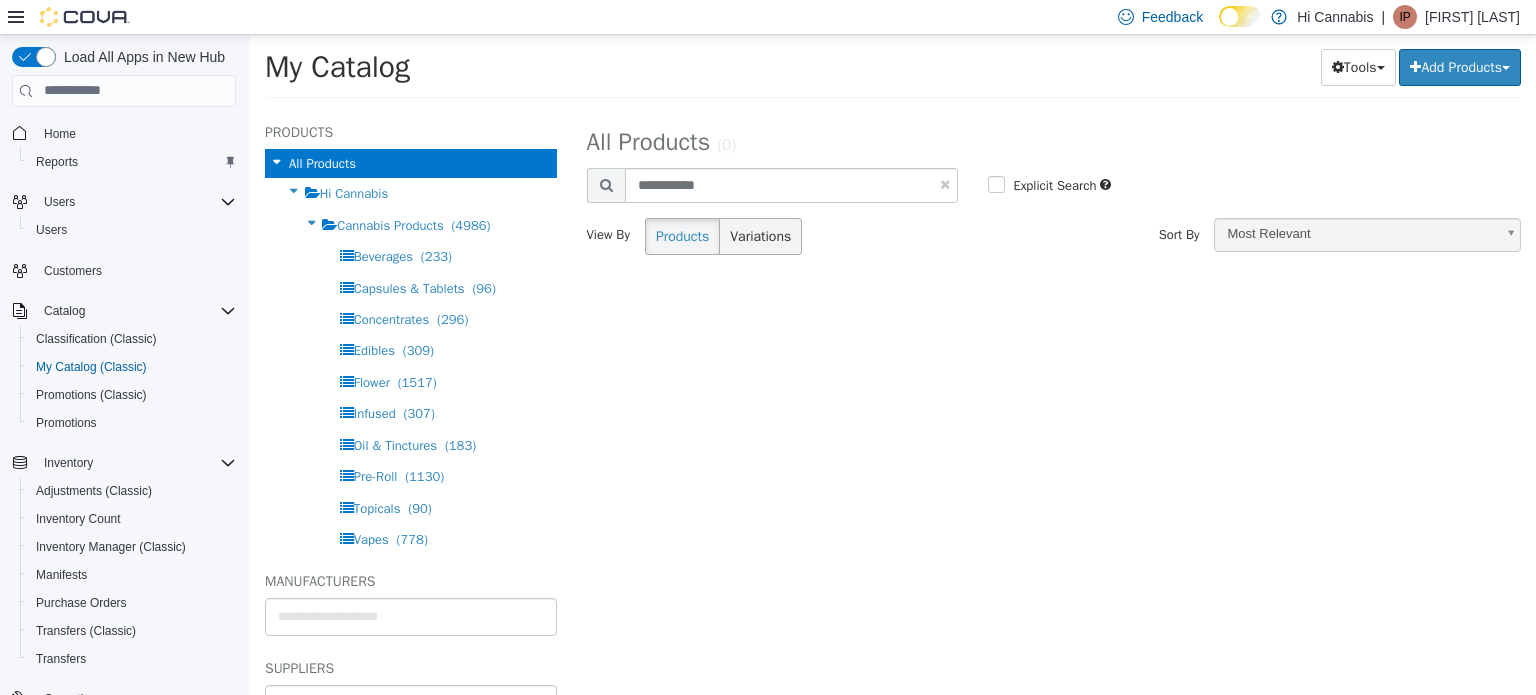 select on "**********" 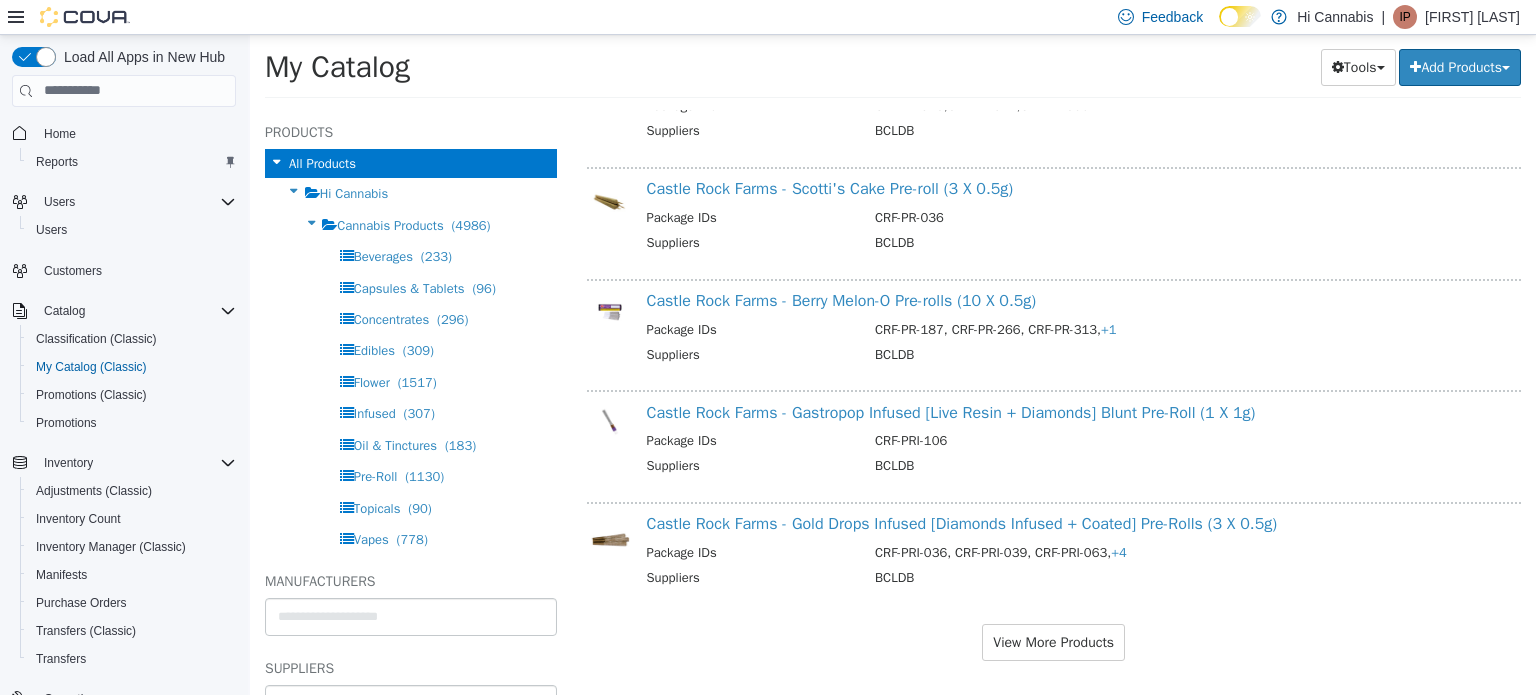 scroll, scrollTop: 1904, scrollLeft: 0, axis: vertical 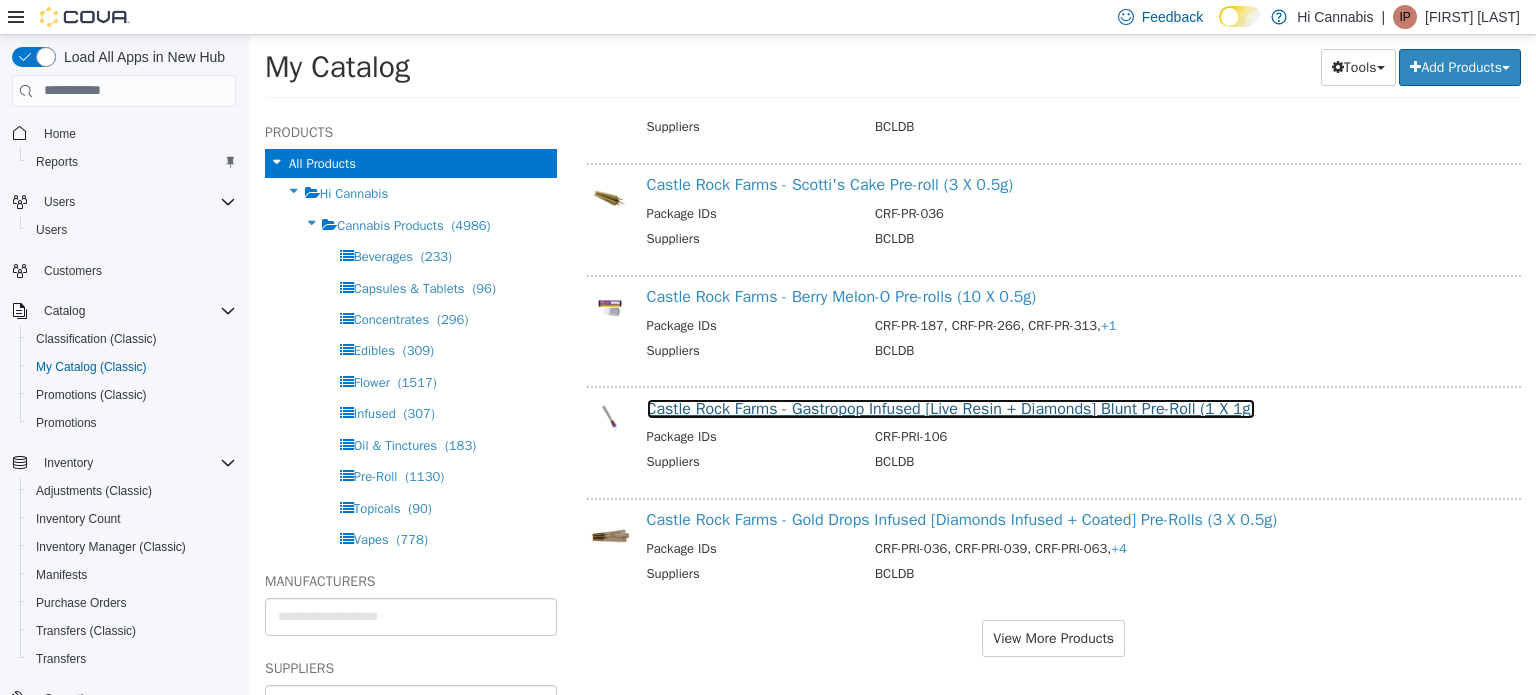 click on "Castle Rock Farms - Gastropop Infused [Live Resin + Diamonds] Blunt Pre-Roll (1 X 1g)" at bounding box center [951, 408] 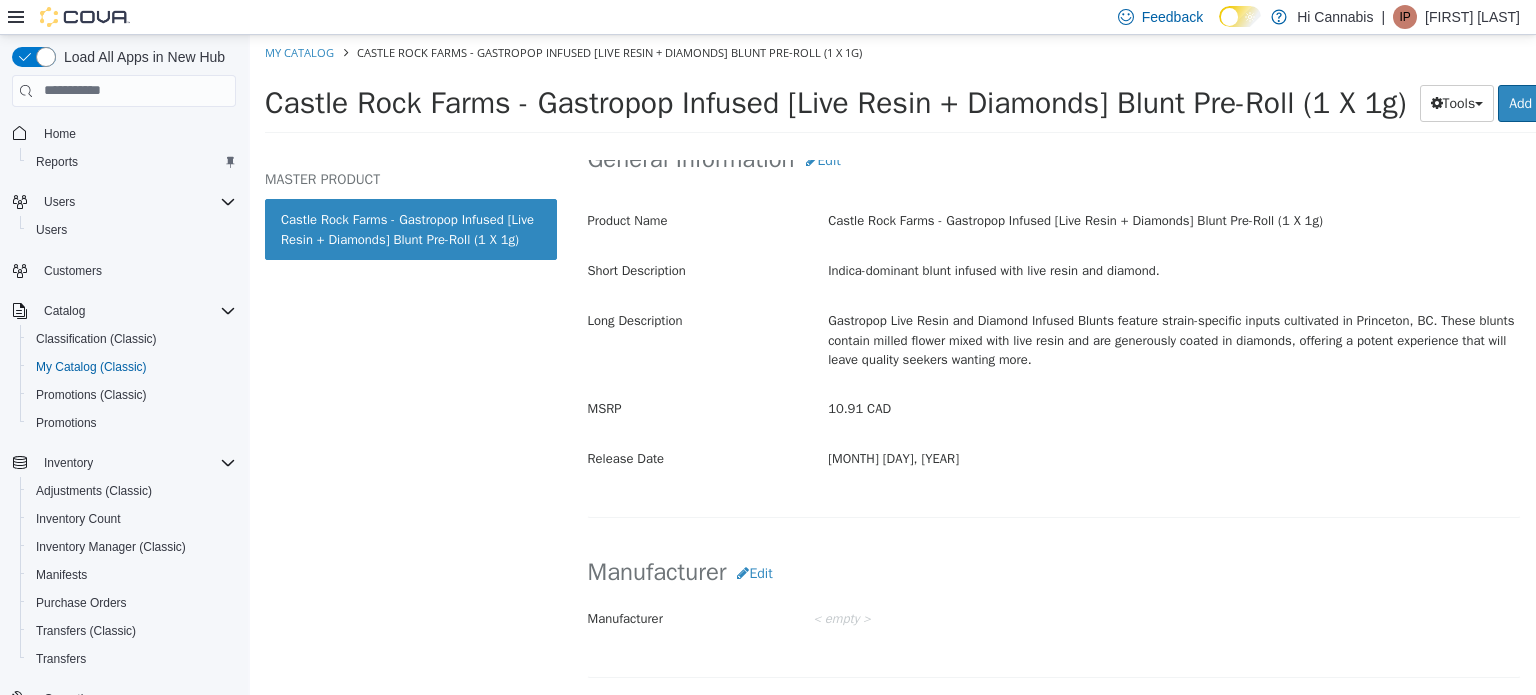 scroll, scrollTop: 701, scrollLeft: 0, axis: vertical 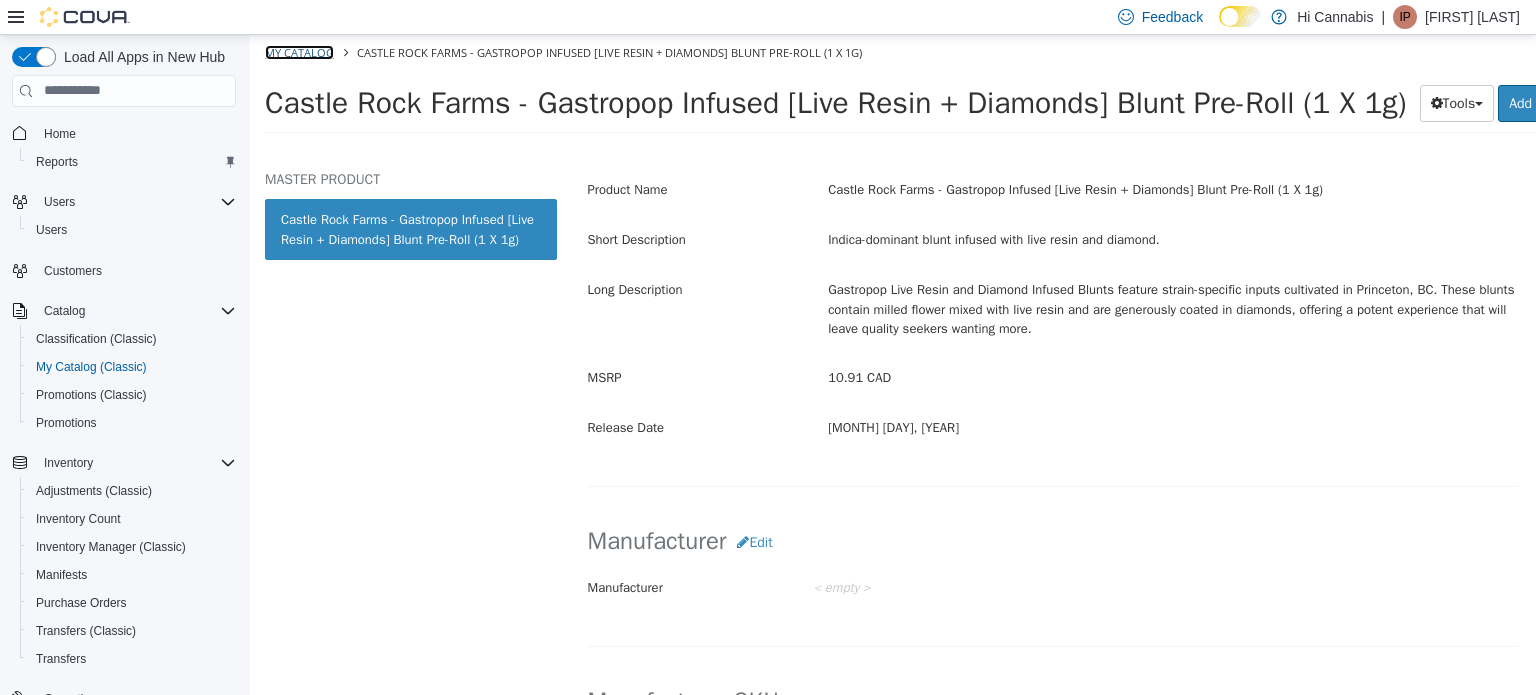click on "My Catalog" at bounding box center [299, 51] 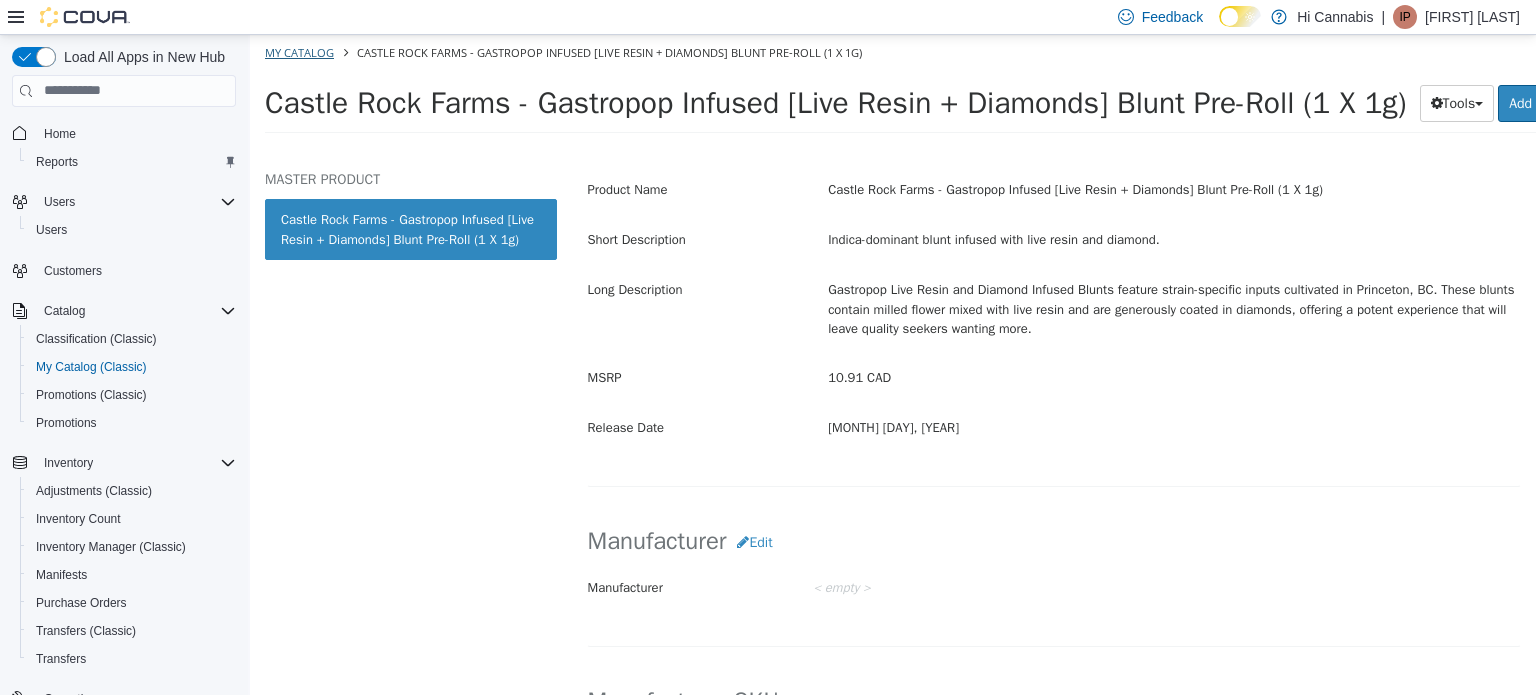 select on "**********" 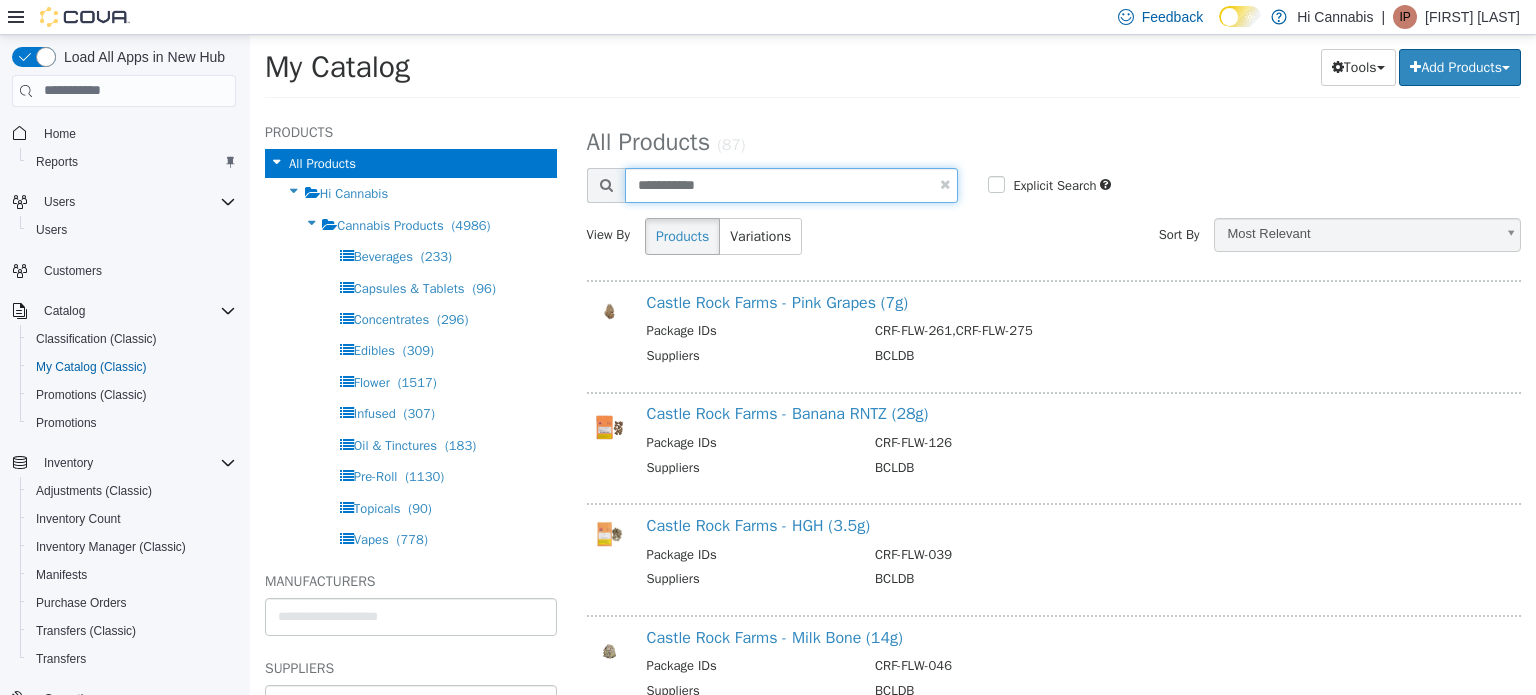 click on "**********" at bounding box center [792, 184] 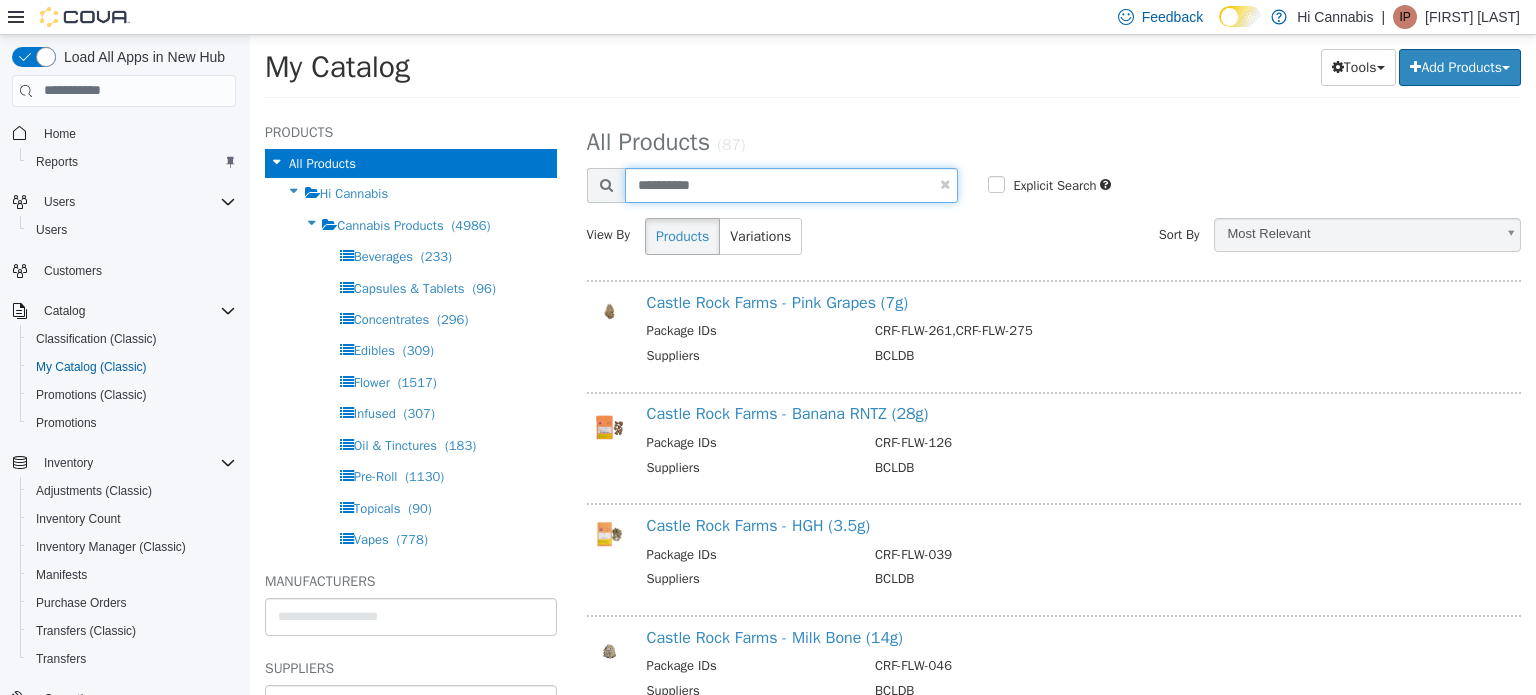 type on "**********" 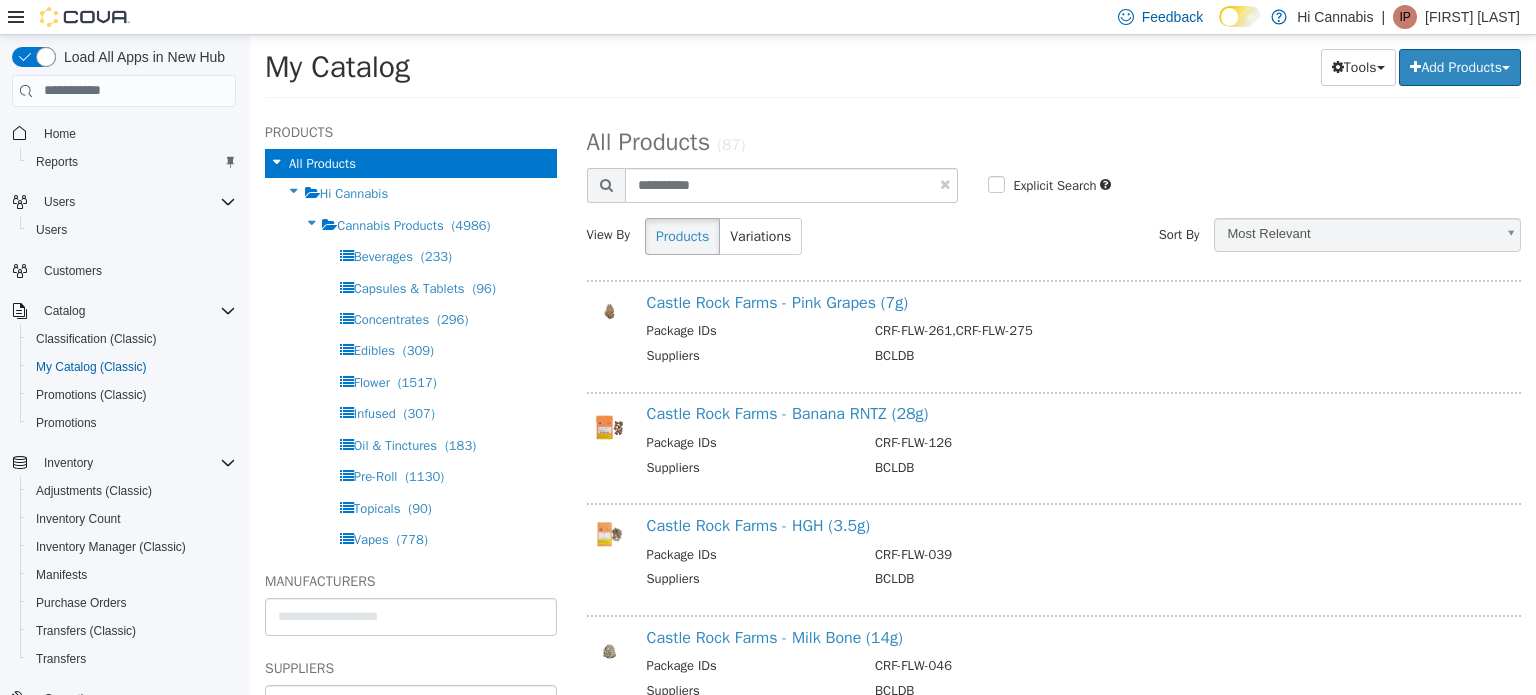select on "**********" 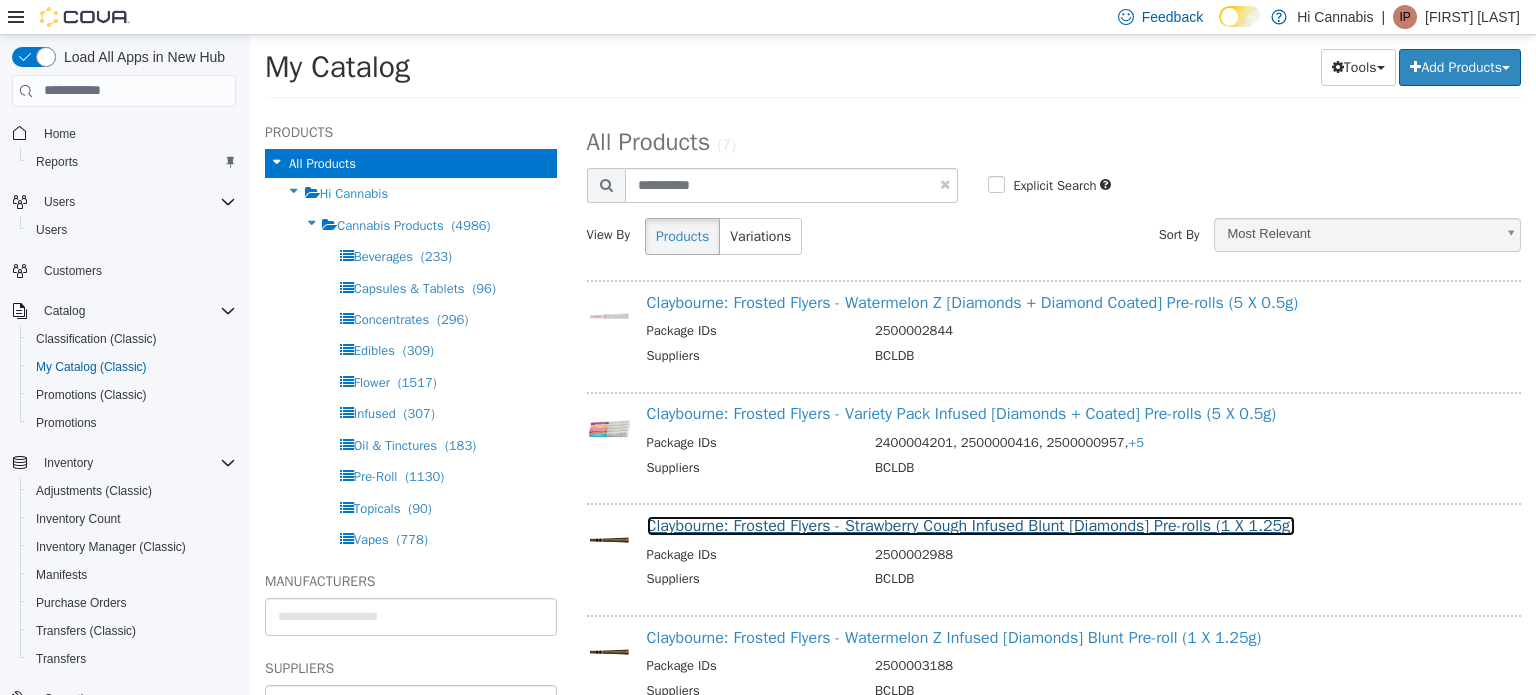 click on "Claybourne: Frosted Flyers - Strawberry Cough Infused Blunt [Diamonds] Pre-rolls (1 X 1.25g)" at bounding box center (971, 525) 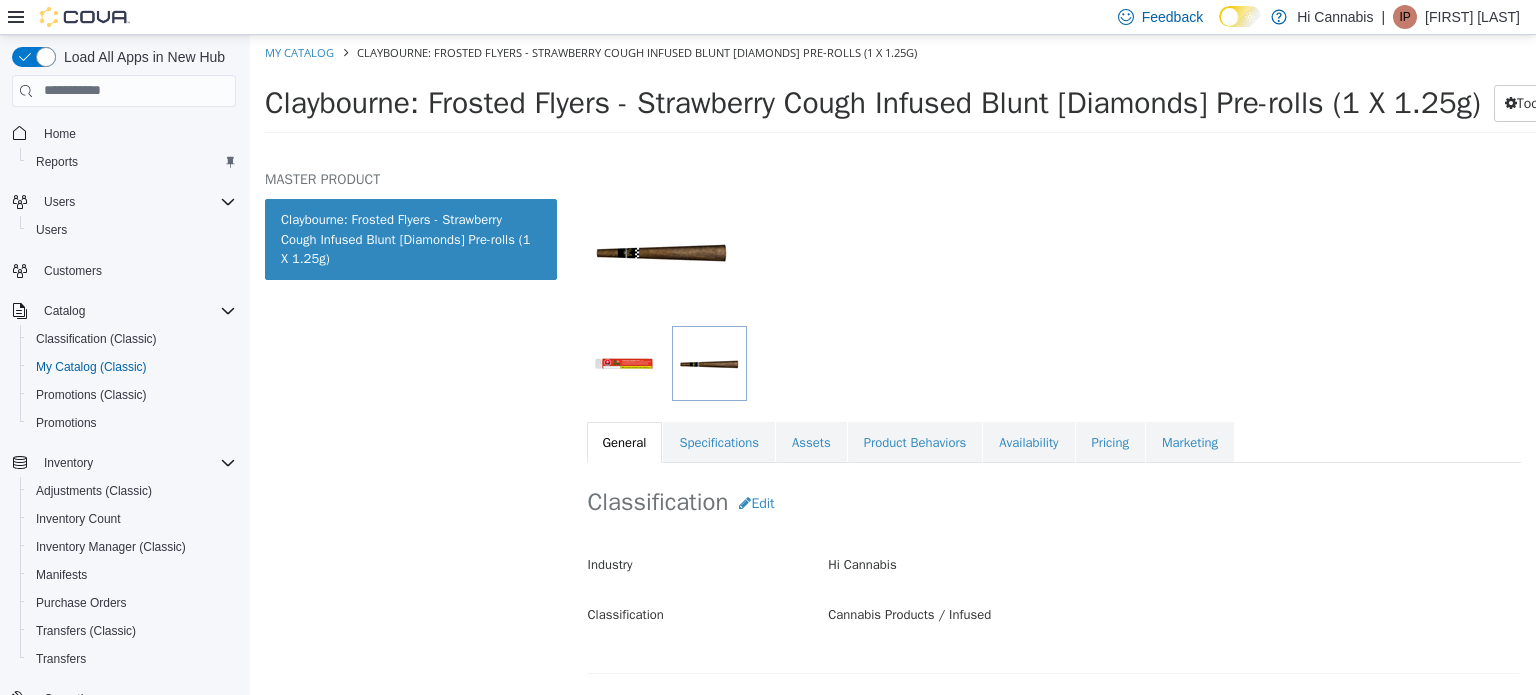 scroll, scrollTop: 100, scrollLeft: 0, axis: vertical 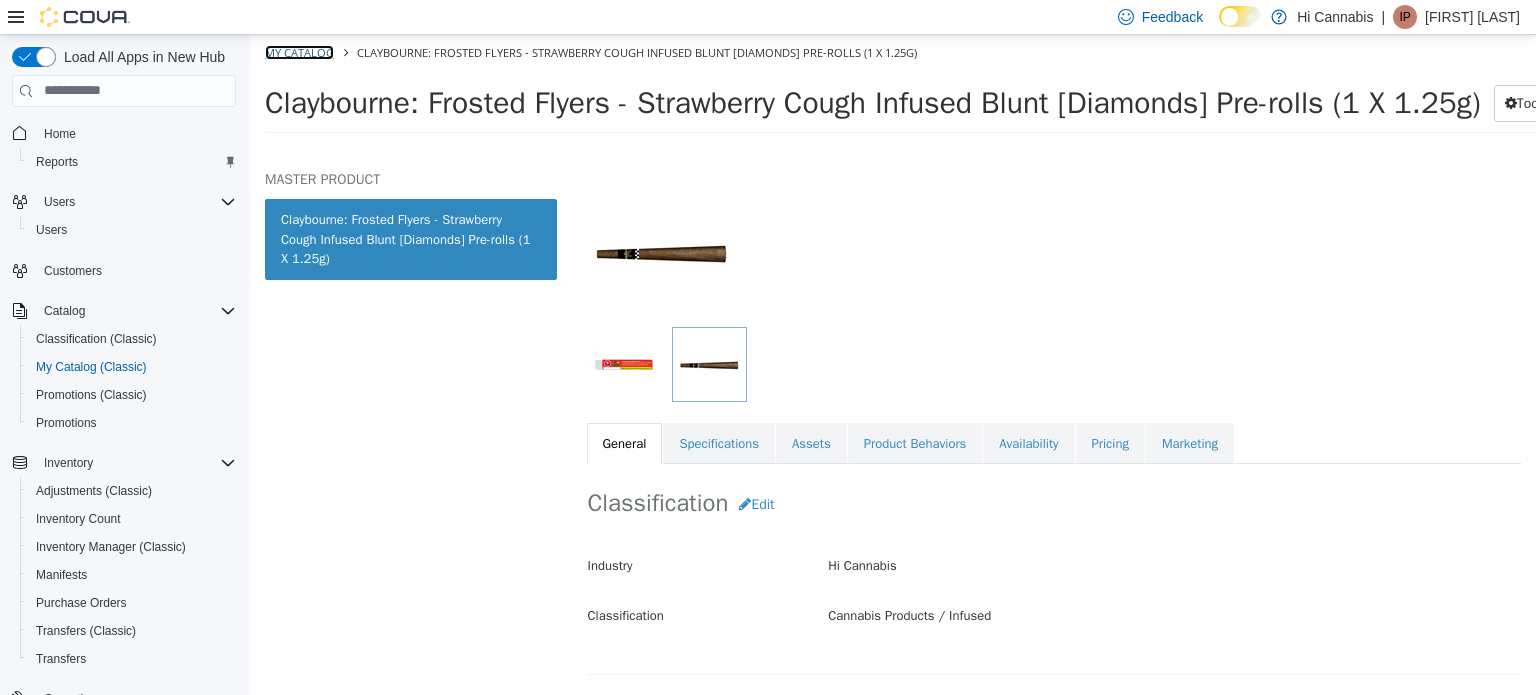 click on "My Catalog" at bounding box center (299, 51) 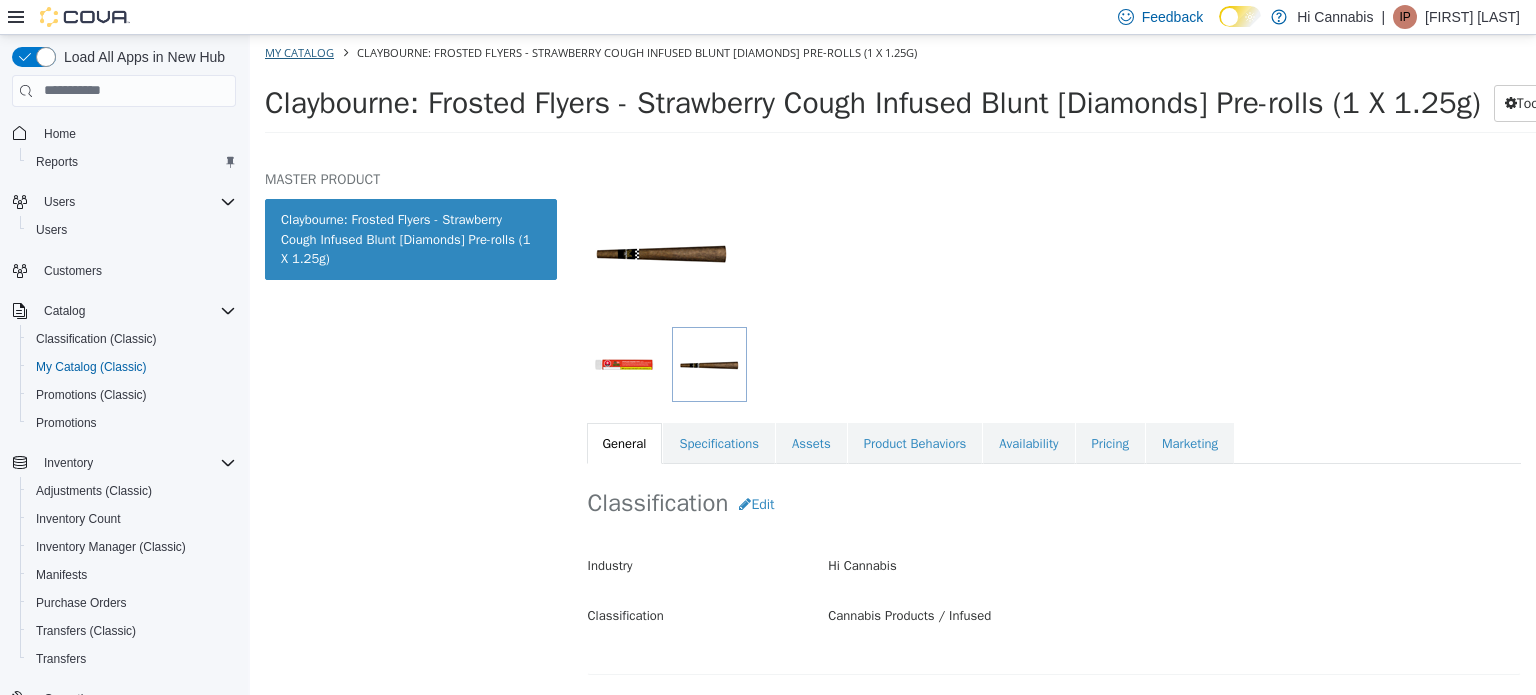 select on "**********" 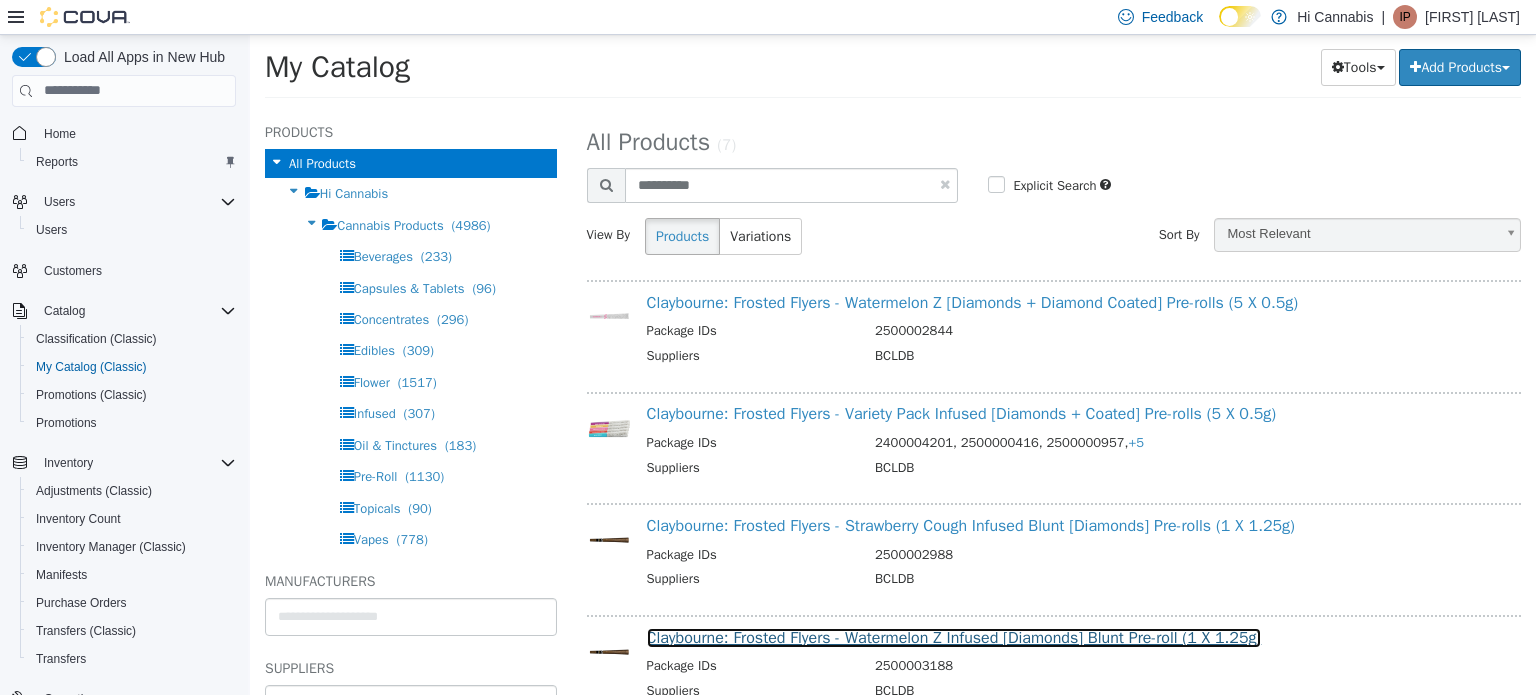 click on "Claybourne: Frosted Flyers - Watermelon Z Infused [Diamonds] Blunt Pre-roll (1 X 1.25g)" at bounding box center [954, 637] 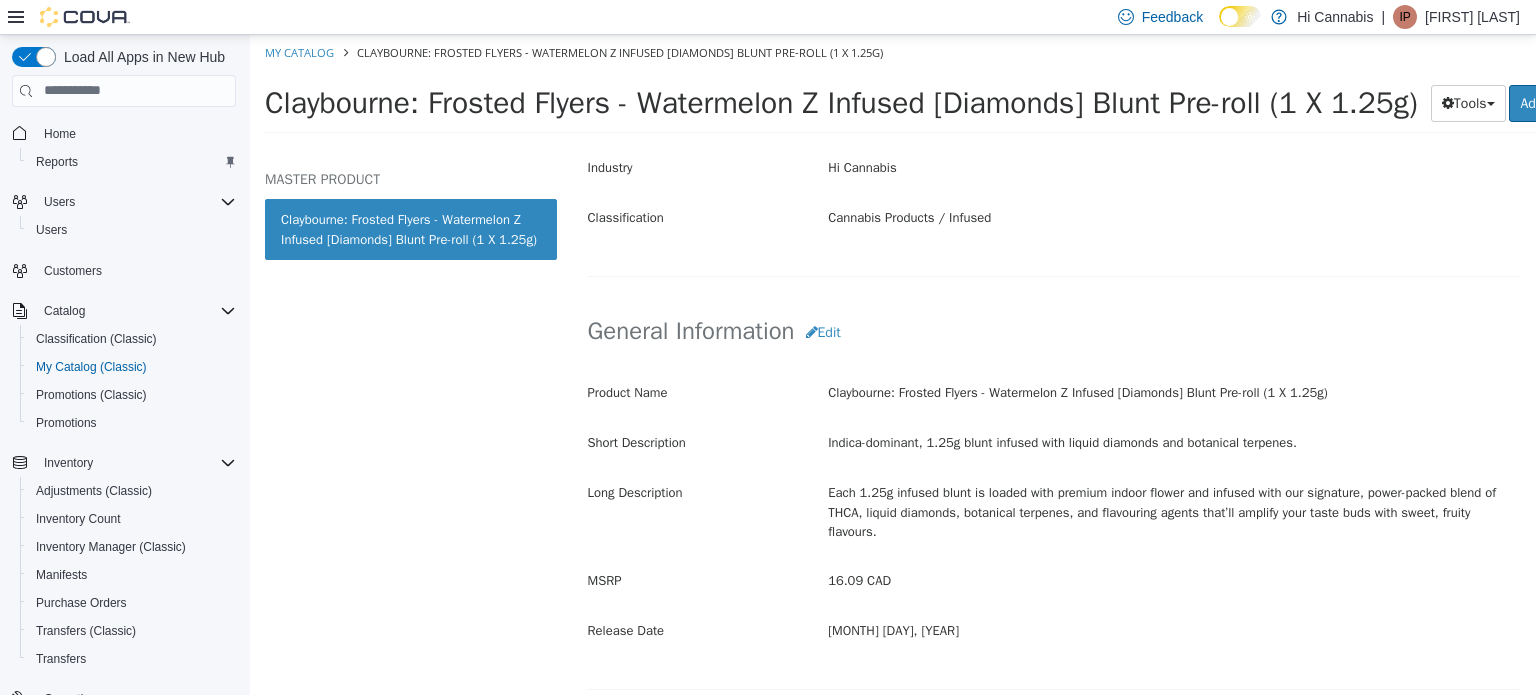scroll, scrollTop: 500, scrollLeft: 0, axis: vertical 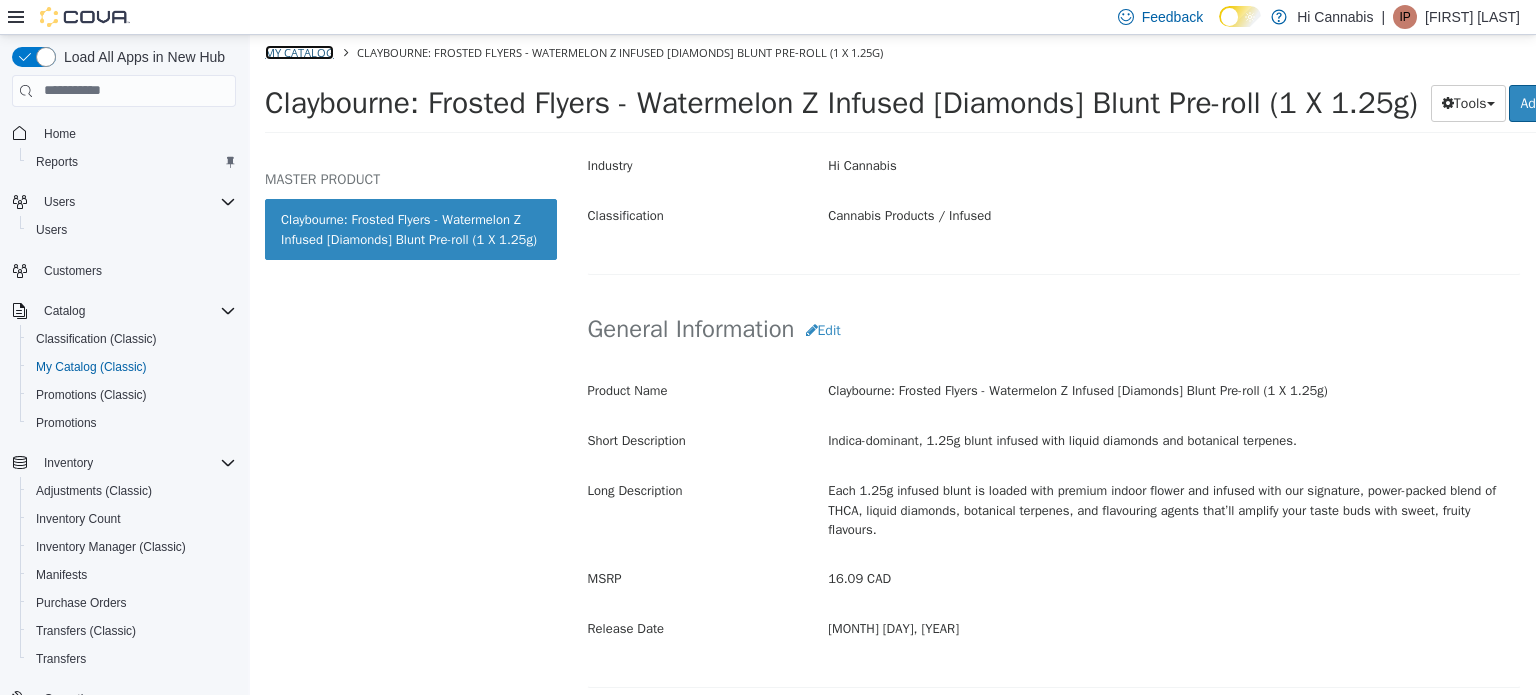 click on "My Catalog" at bounding box center [299, 51] 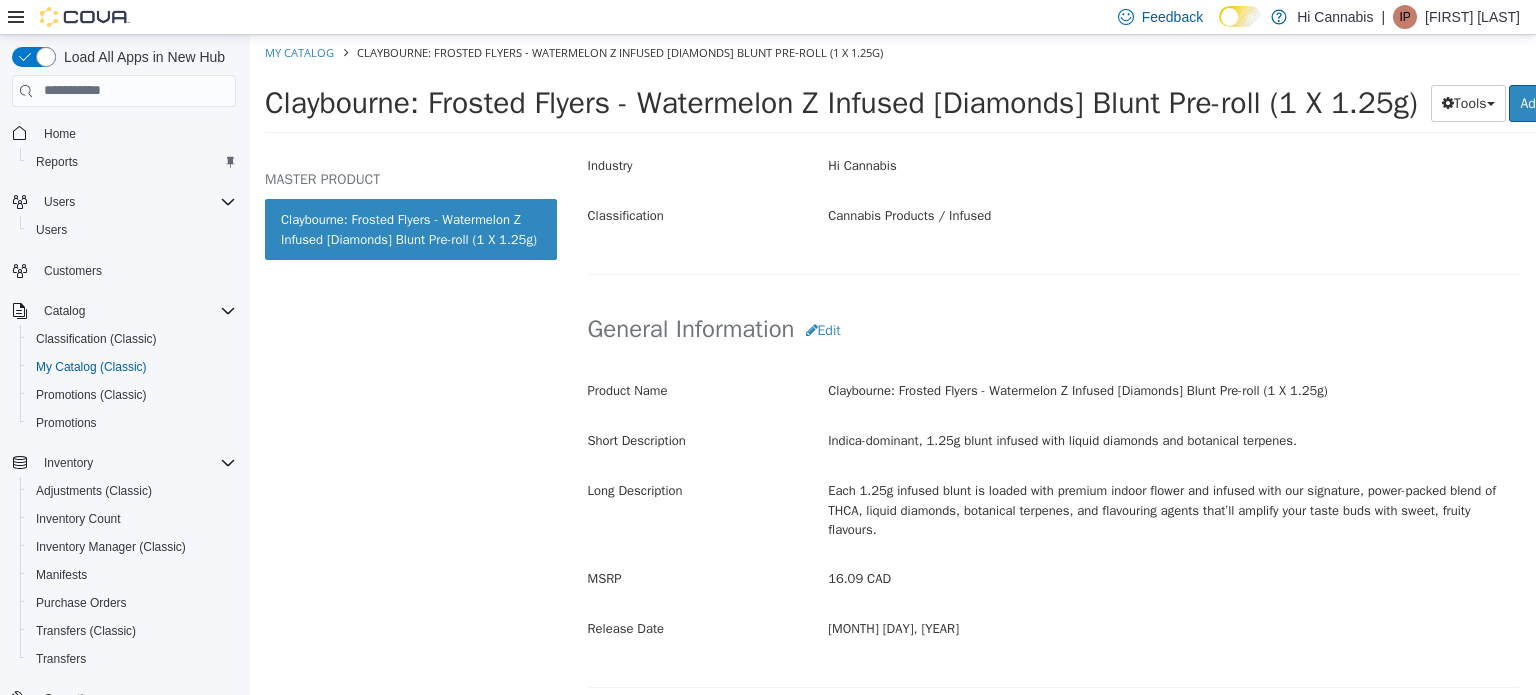 select on "**********" 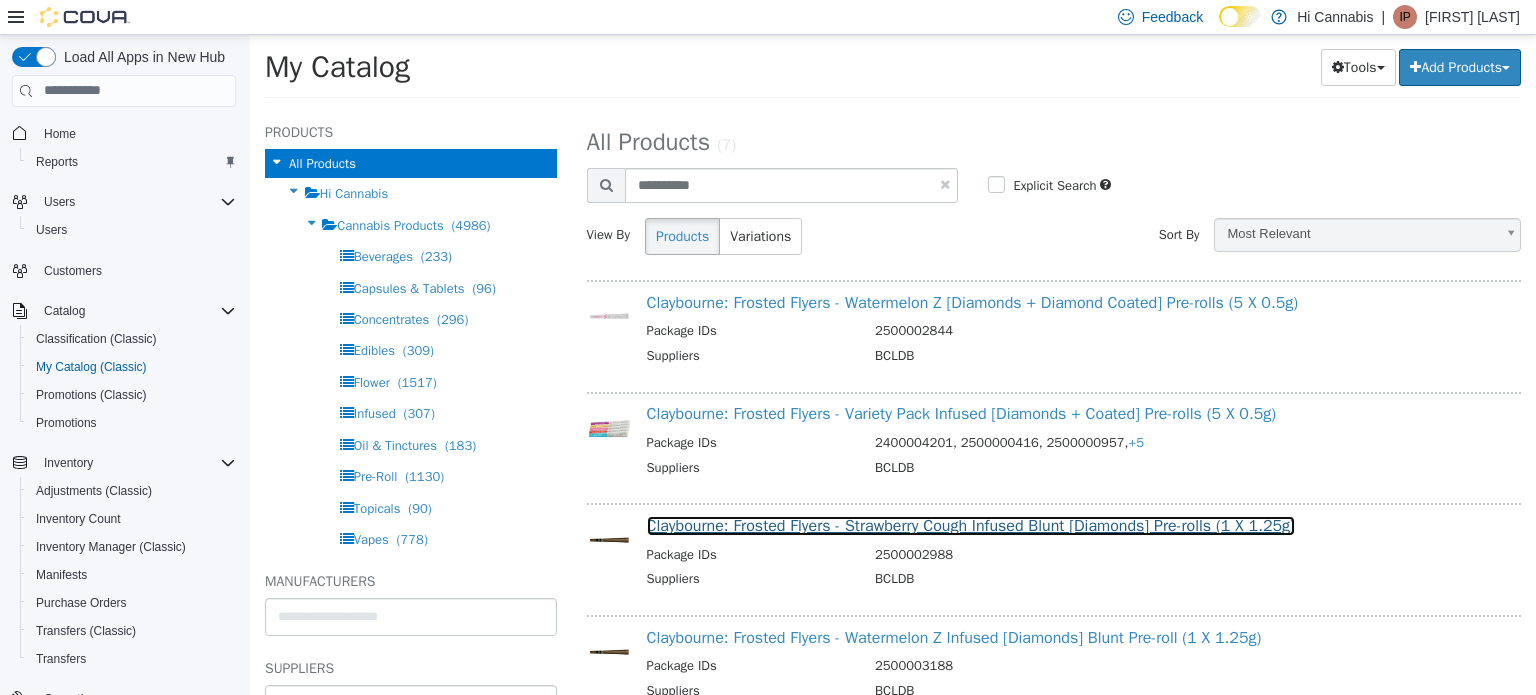 click on "Claybourne: Frosted Flyers - Strawberry Cough Infused Blunt [Diamonds] Pre-rolls (1 X 1.25g)" at bounding box center (971, 525) 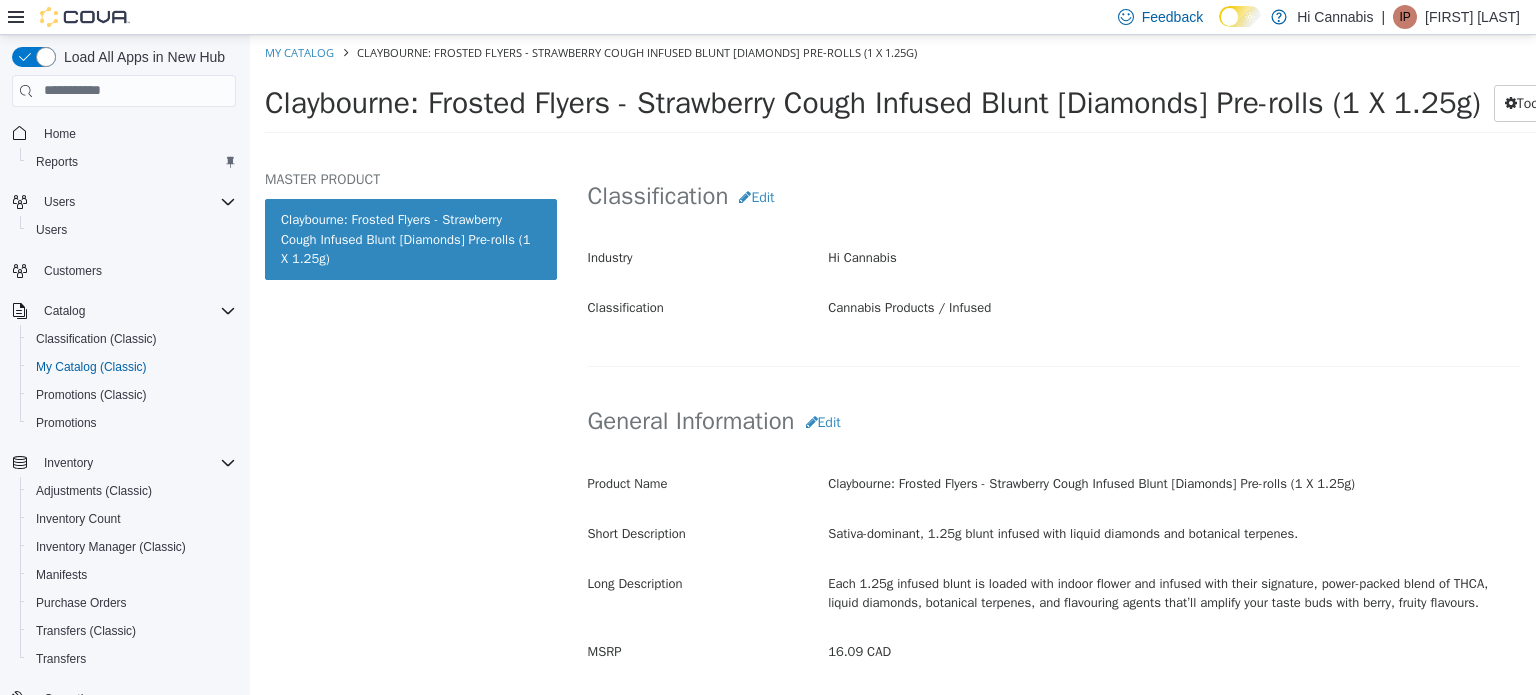 scroll, scrollTop: 502, scrollLeft: 0, axis: vertical 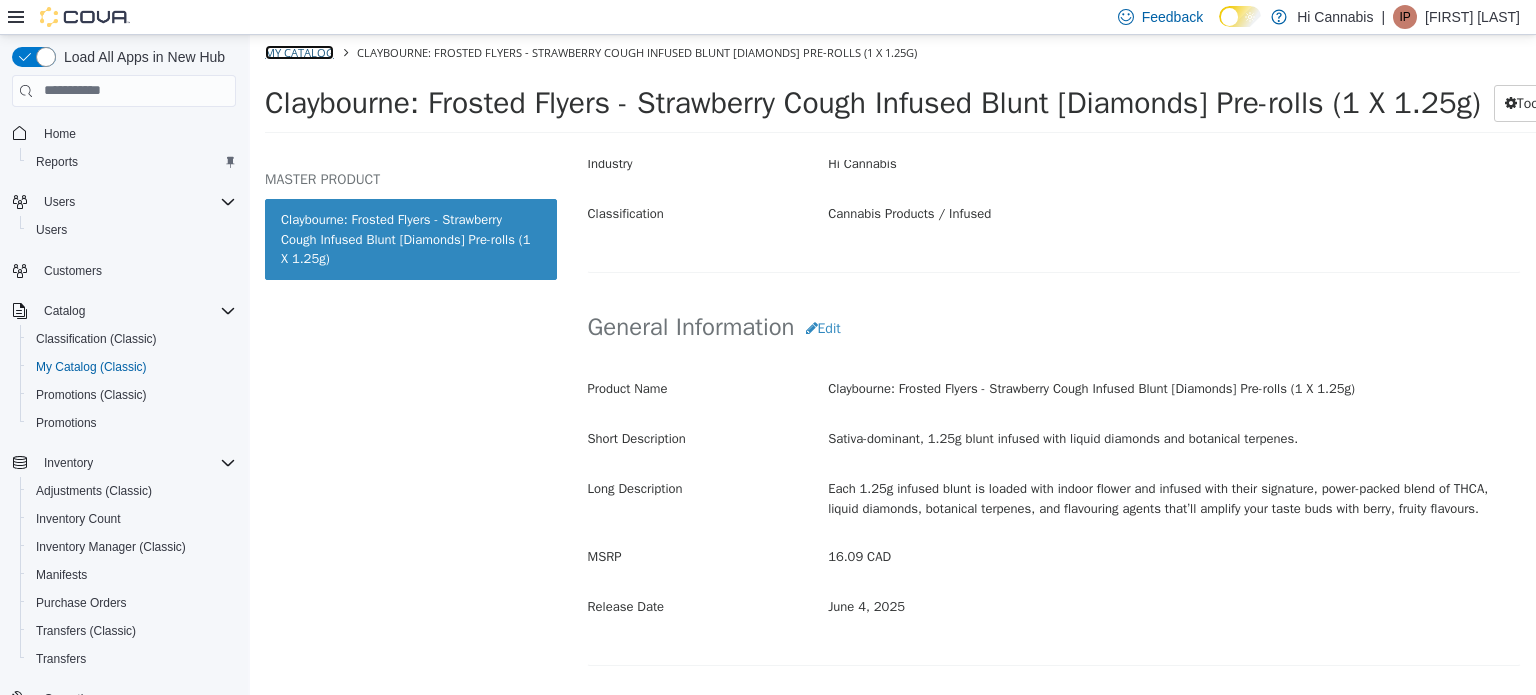 click on "My Catalog" at bounding box center (299, 51) 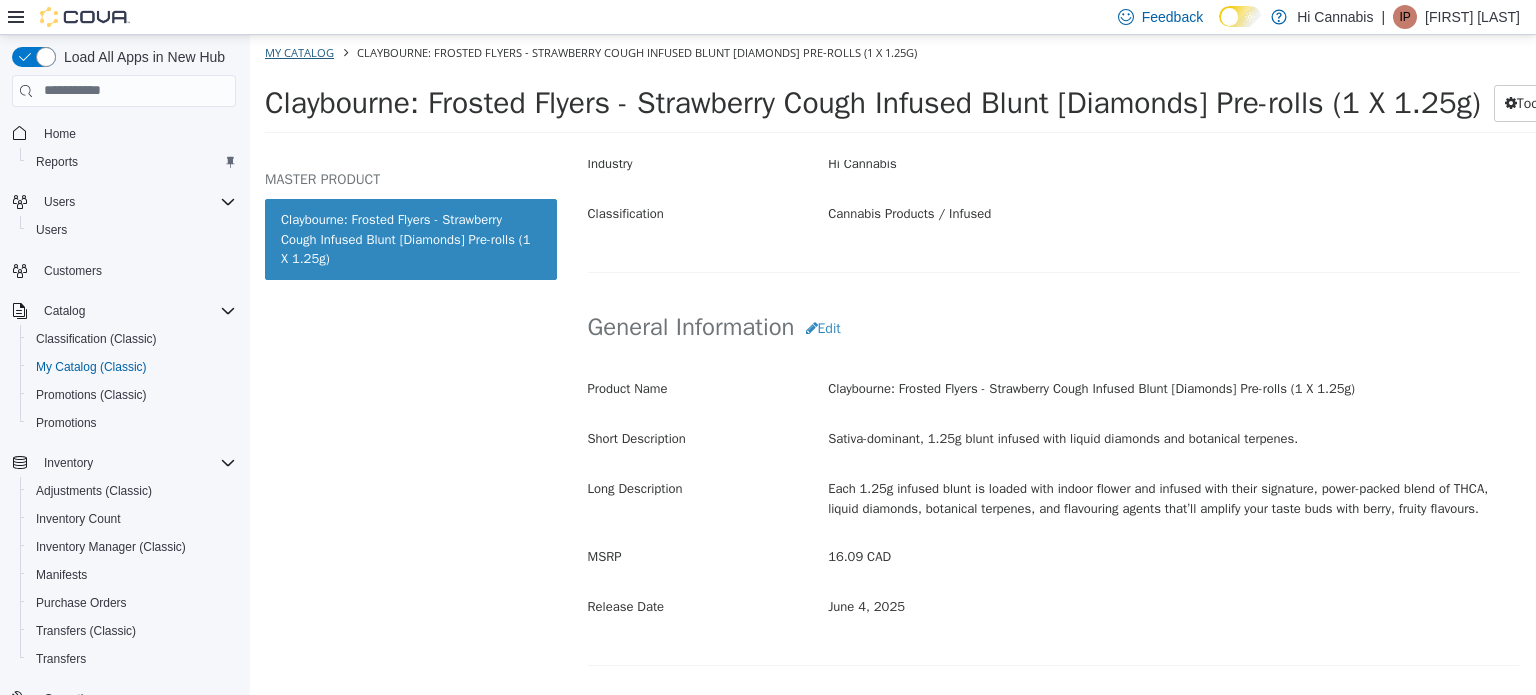 select on "**********" 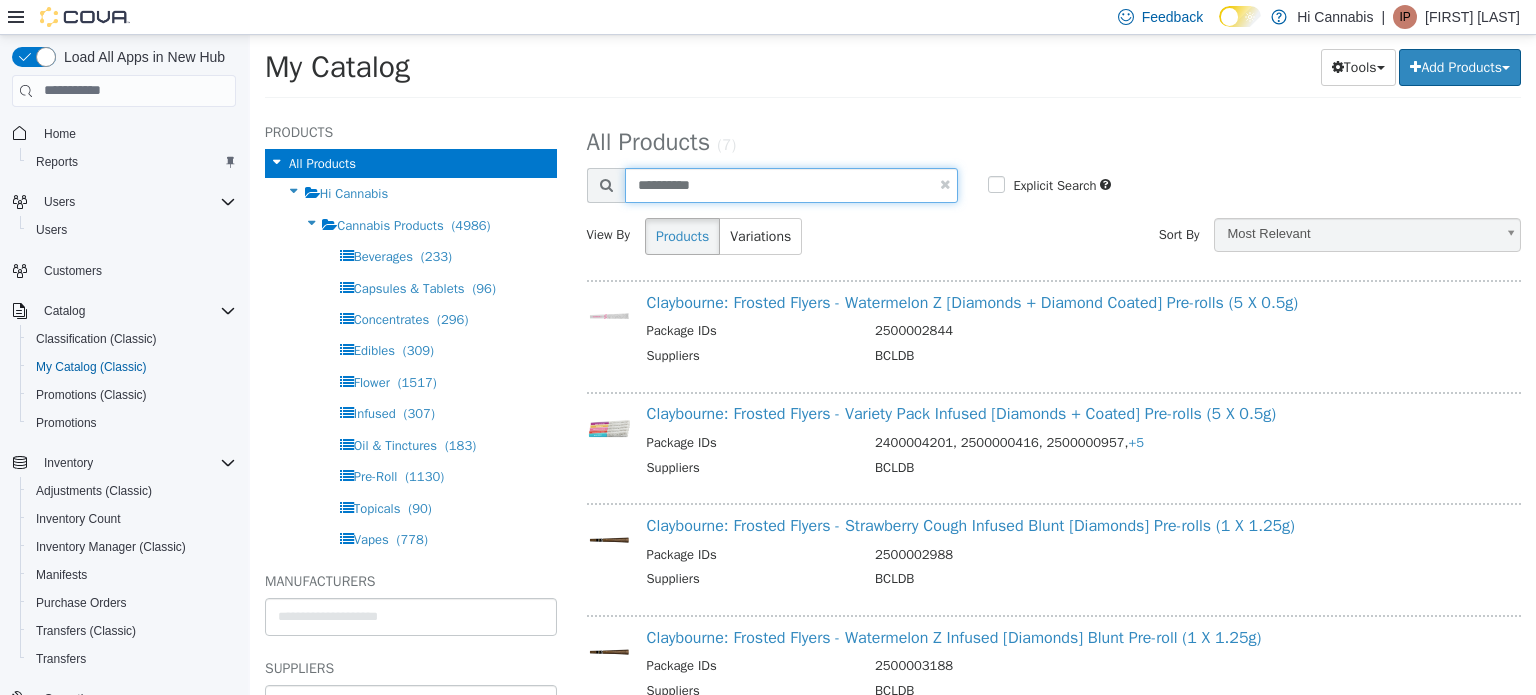 click on "**********" at bounding box center [792, 184] 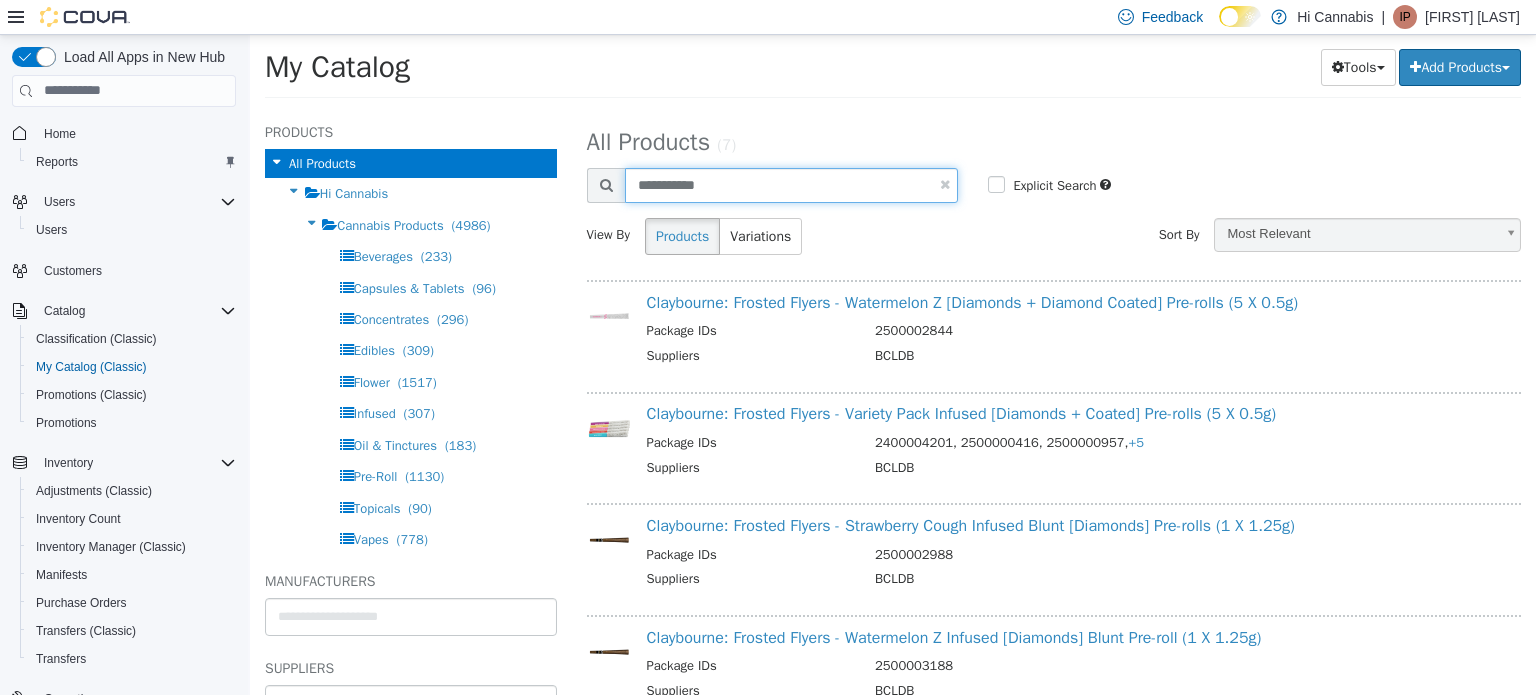 type on "**********" 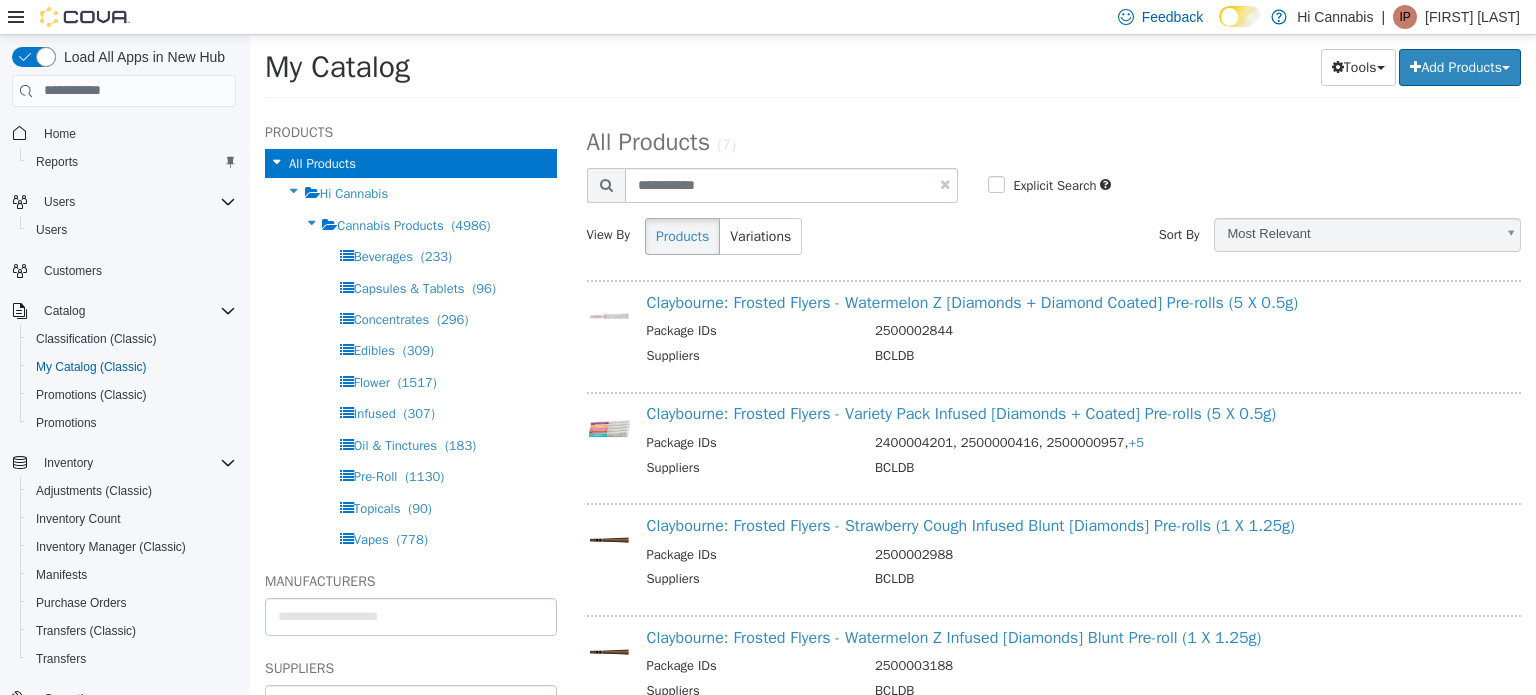 select on "**********" 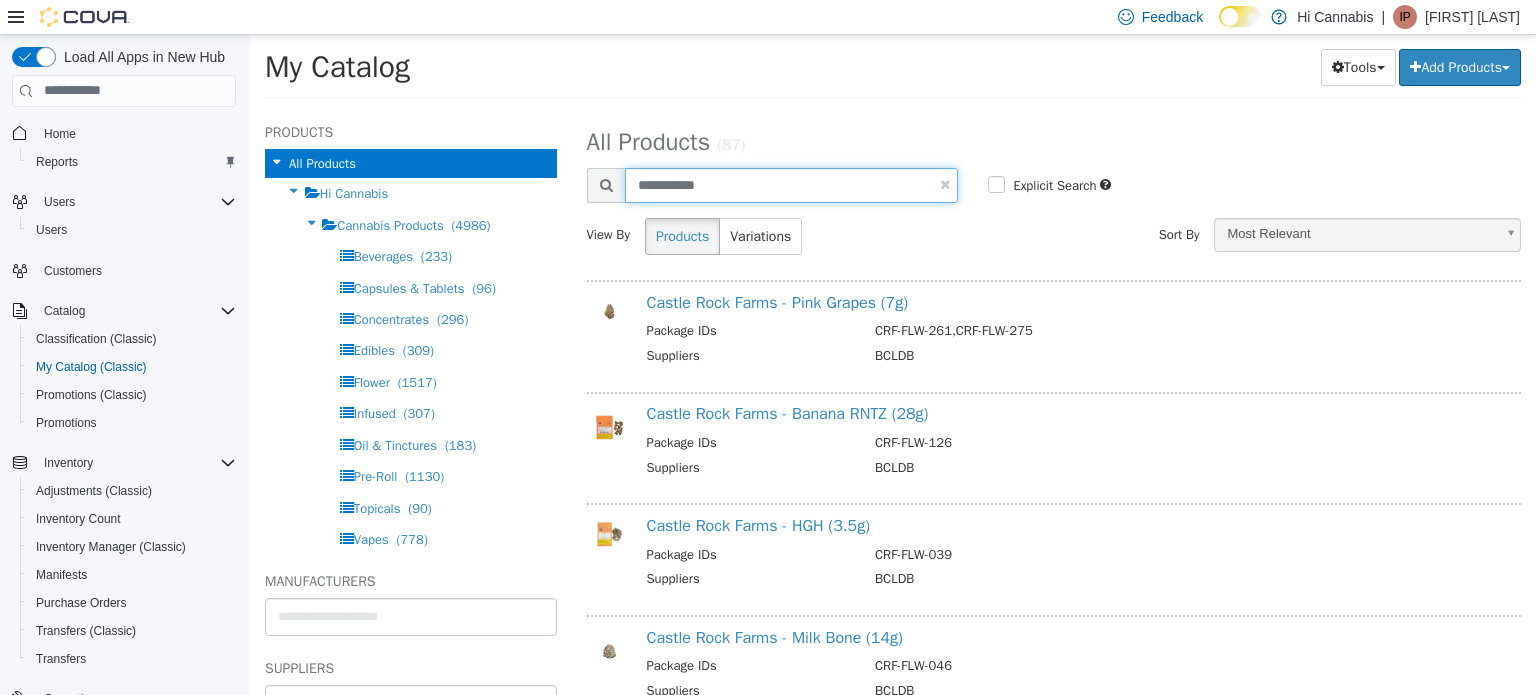 click on "**********" at bounding box center (792, 184) 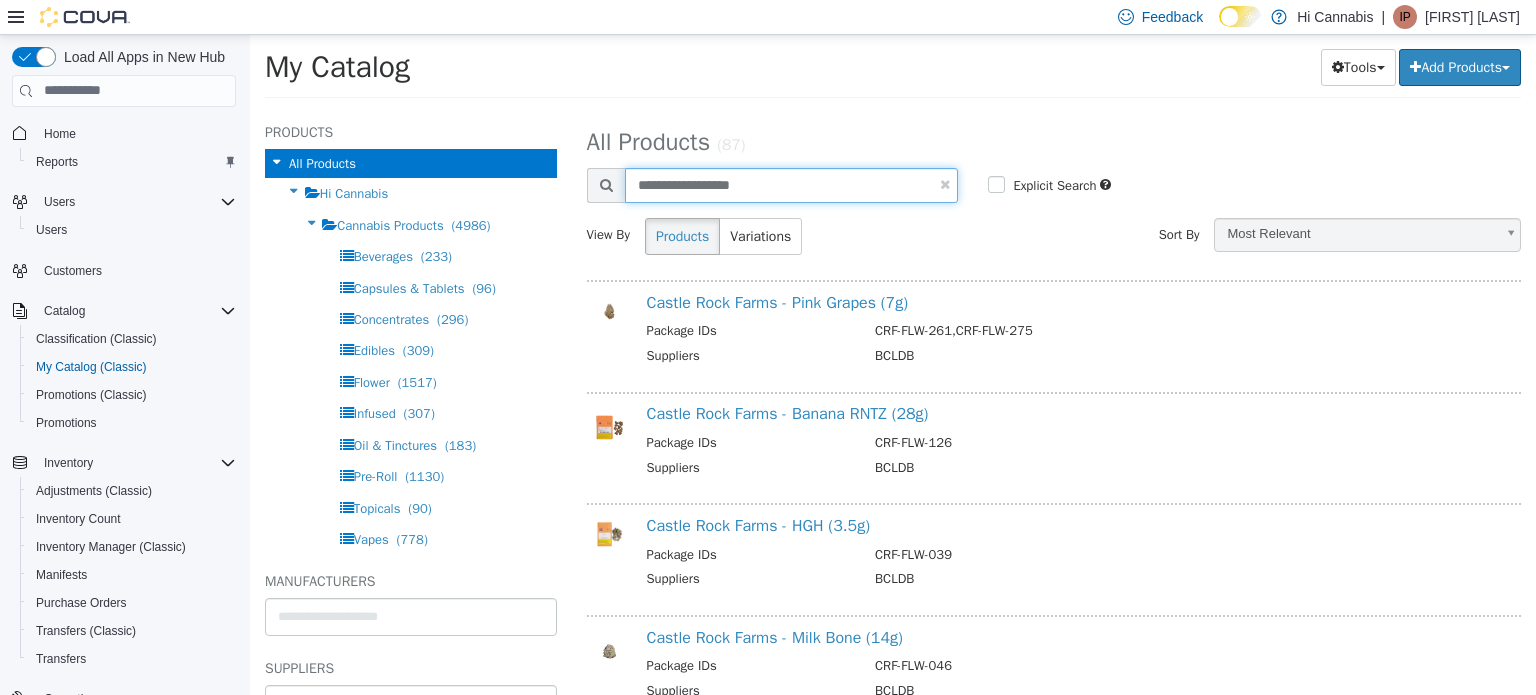 type on "**********" 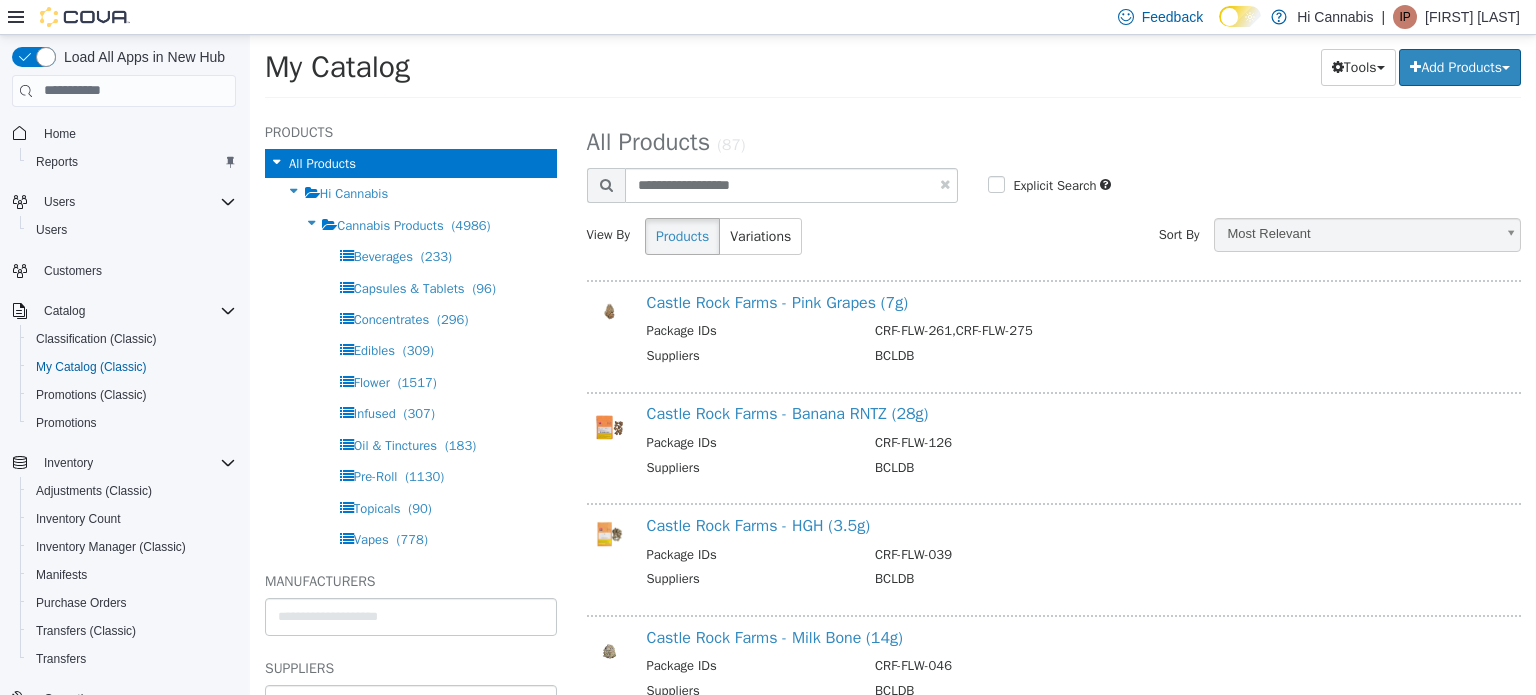 select on "**********" 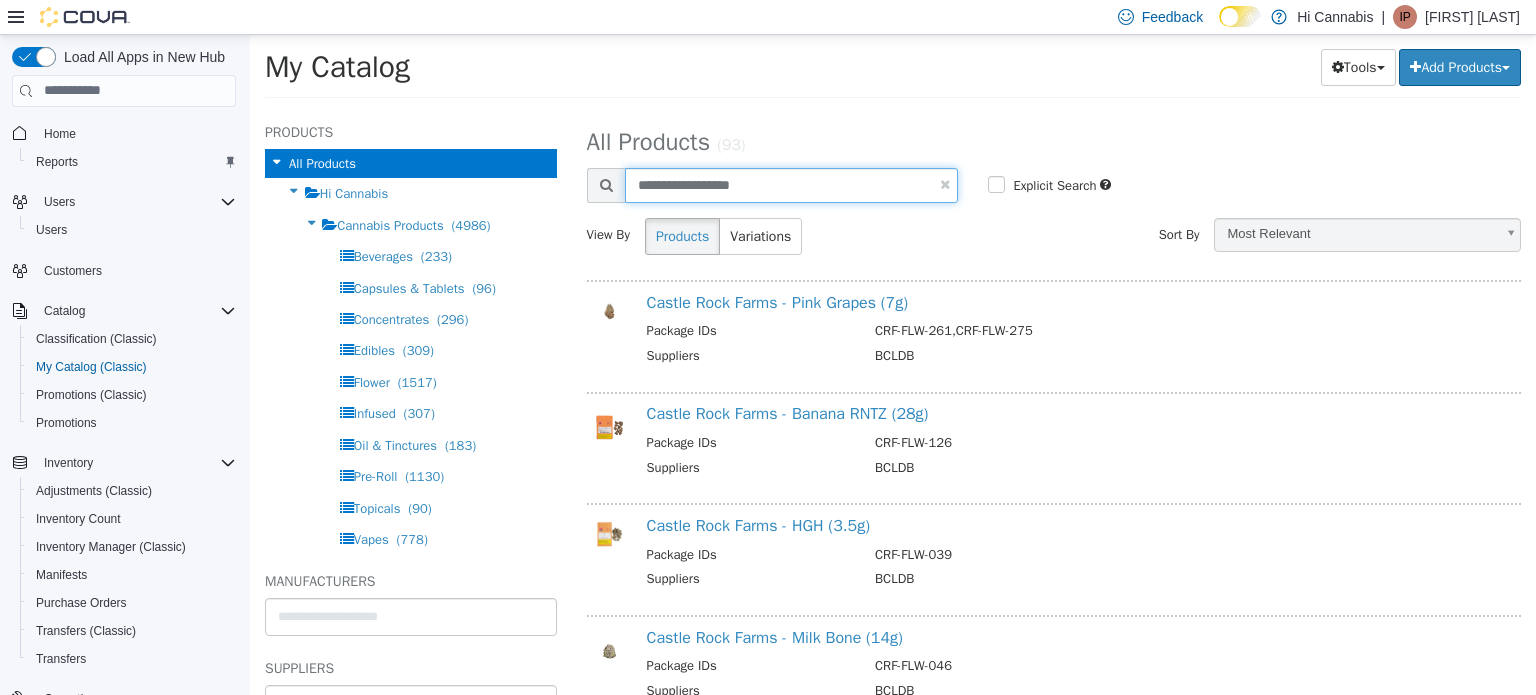 click on "**********" at bounding box center [792, 184] 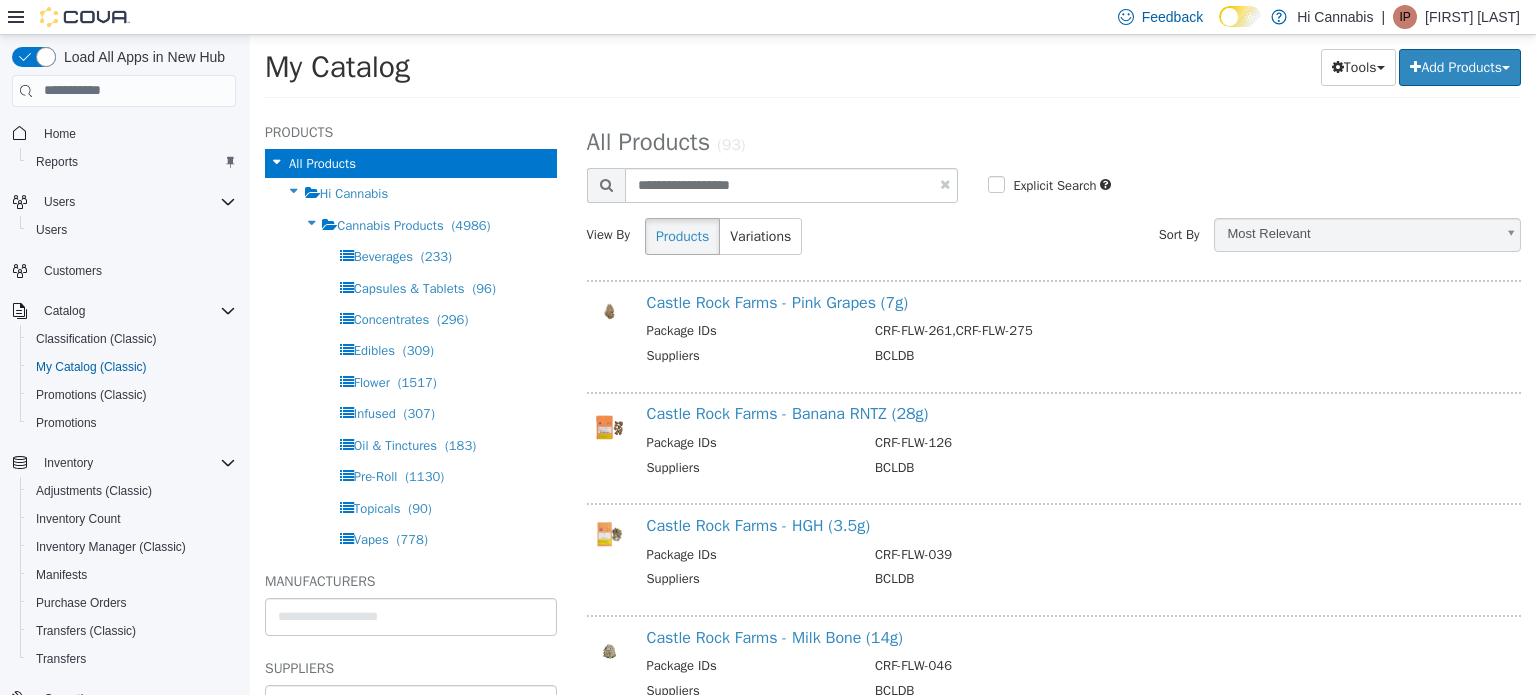 select on "**********" 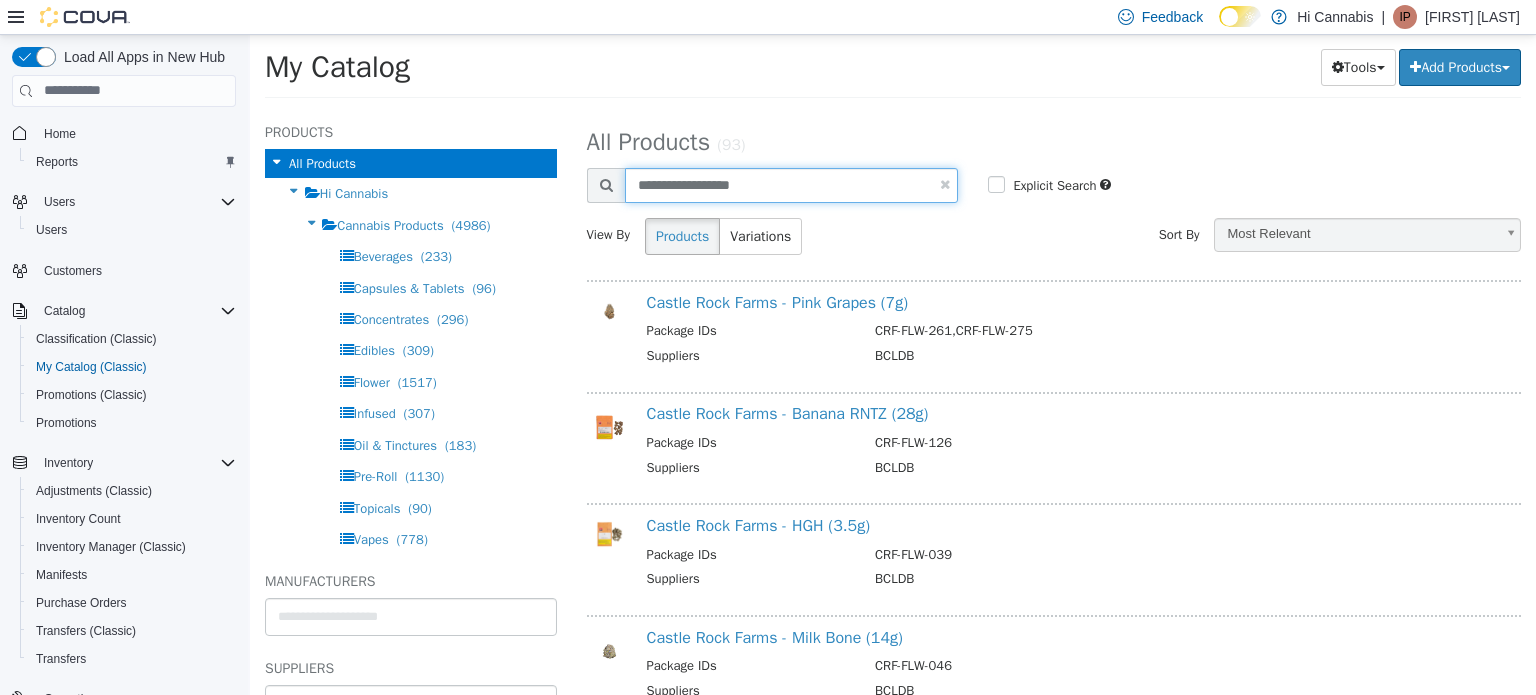 click on "**********" at bounding box center [792, 184] 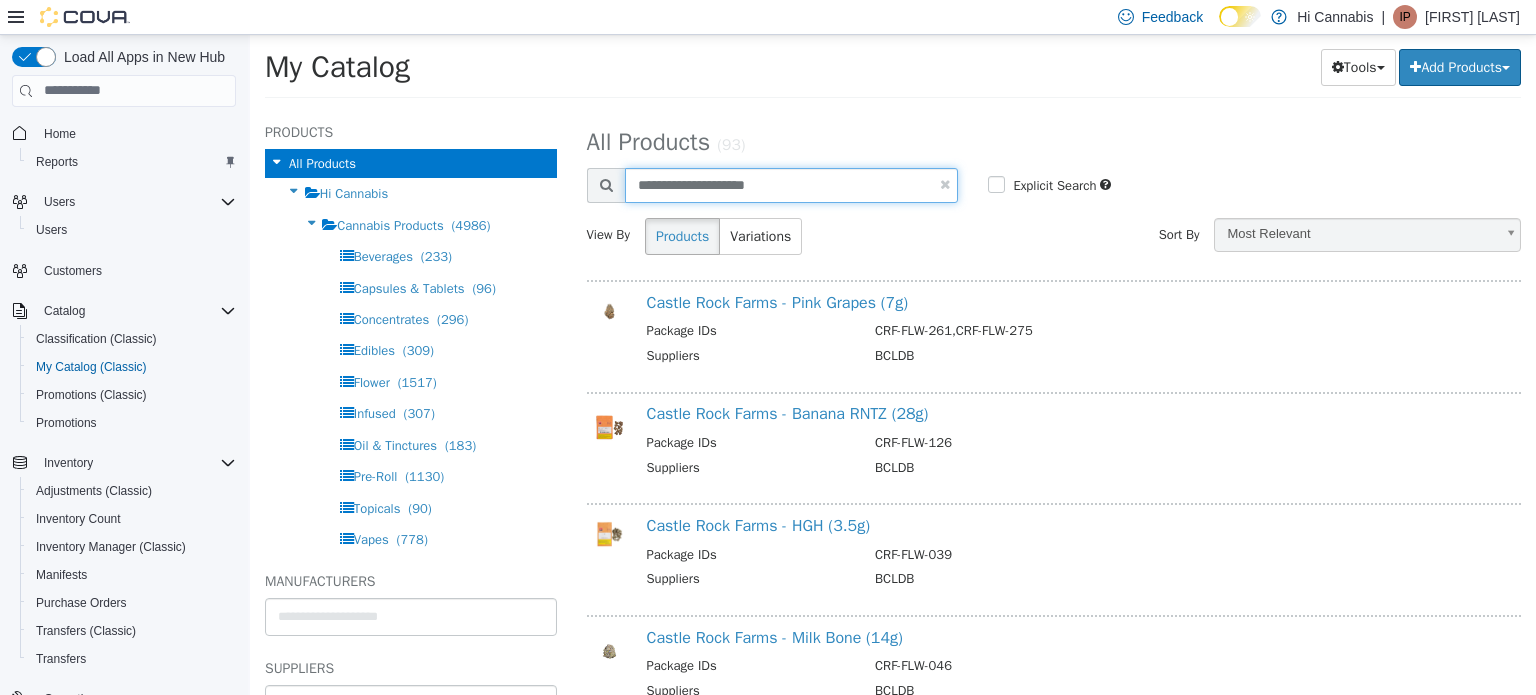 type on "**********" 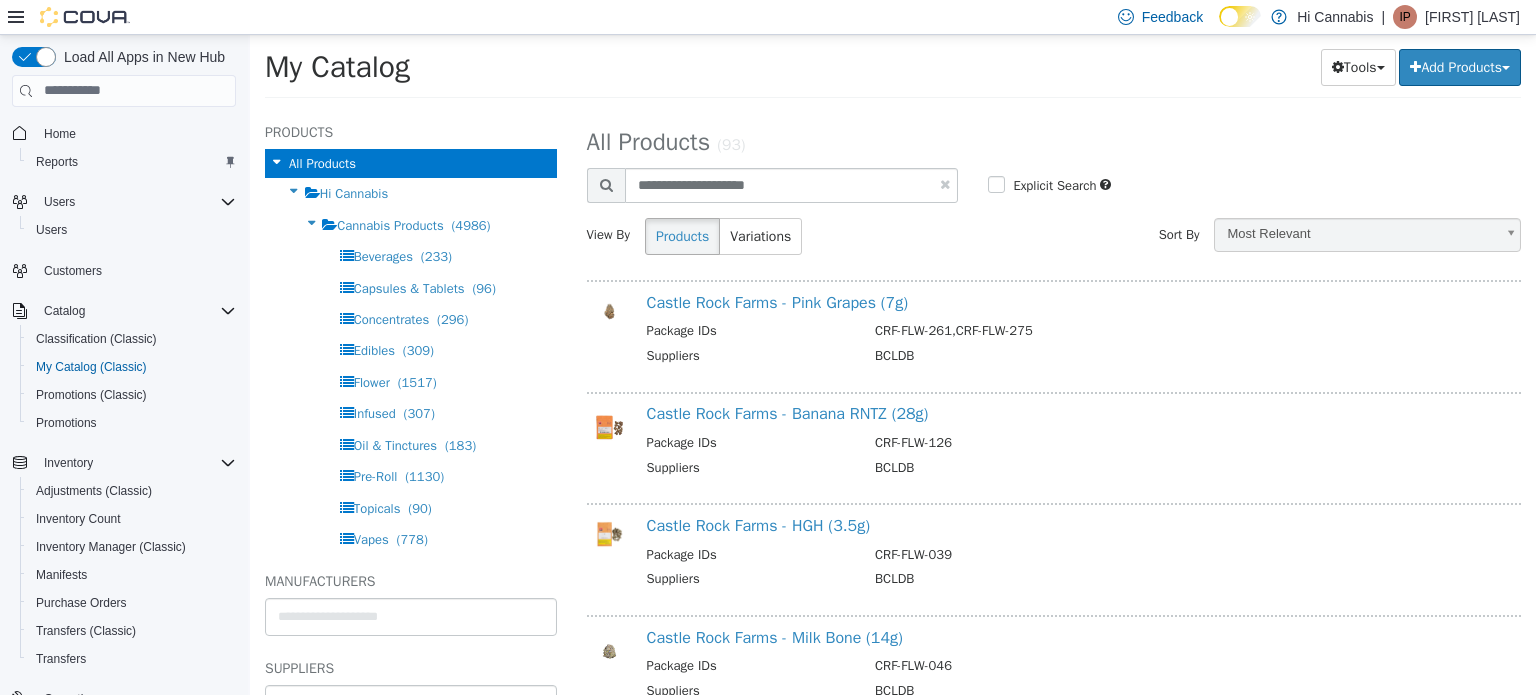 select on "**********" 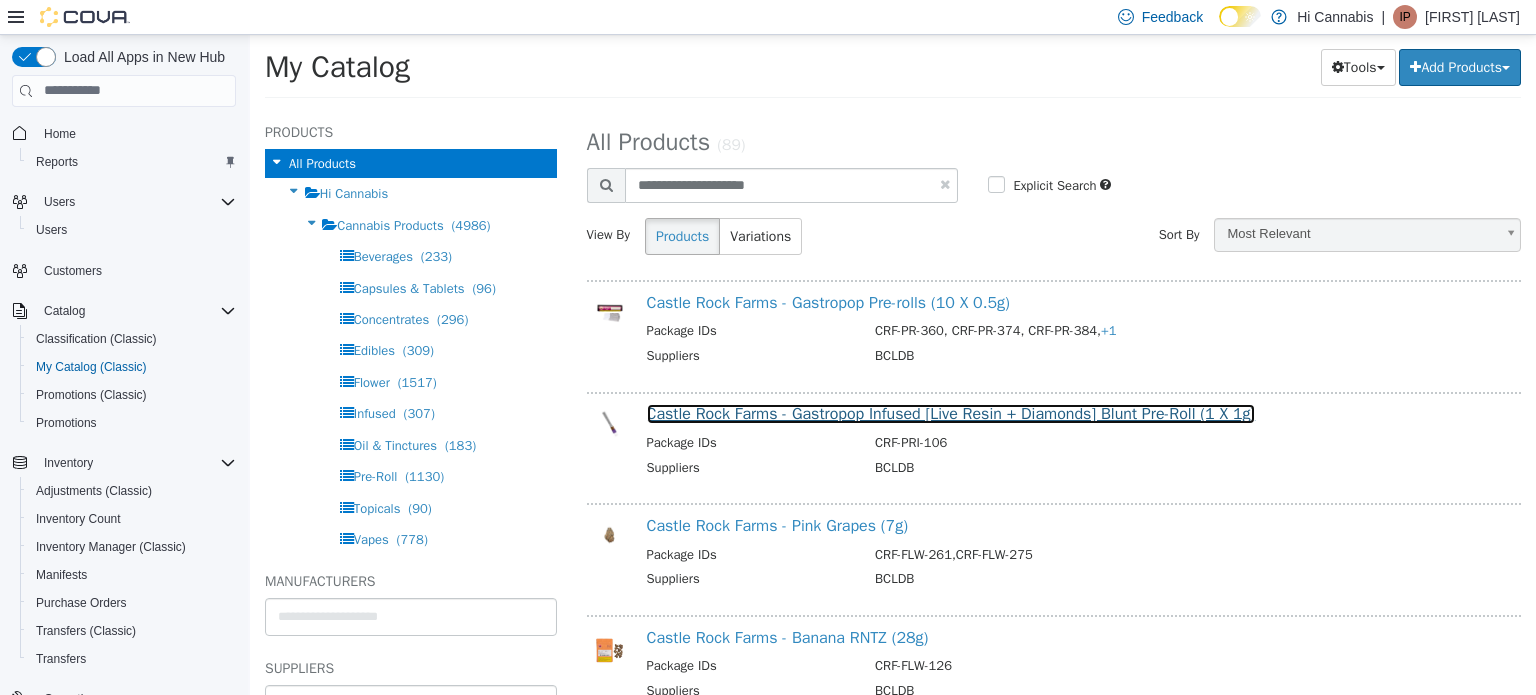 click on "Castle Rock Farms - Gastropop Infused [Live Resin + Diamonds] Blunt Pre-Roll (1 X 1g)" at bounding box center (951, 413) 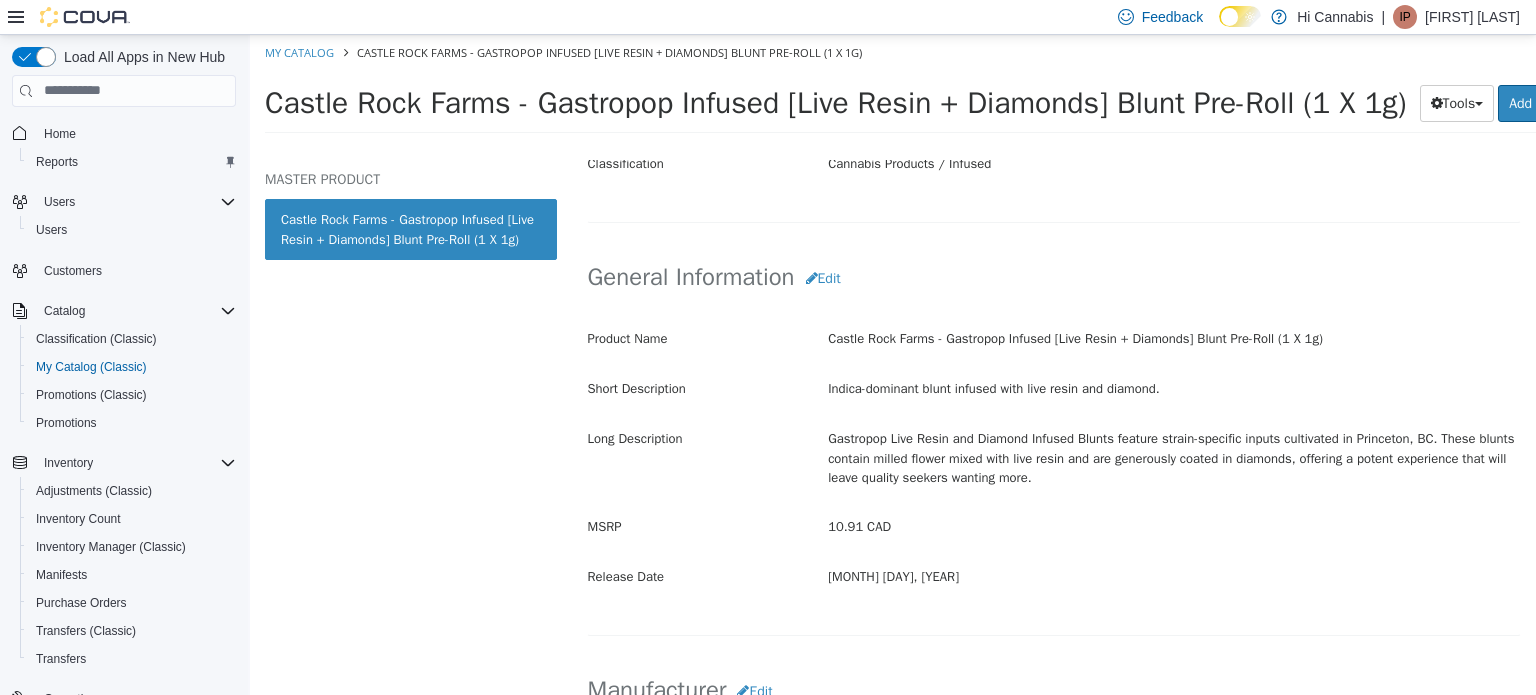 scroll, scrollTop: 802, scrollLeft: 0, axis: vertical 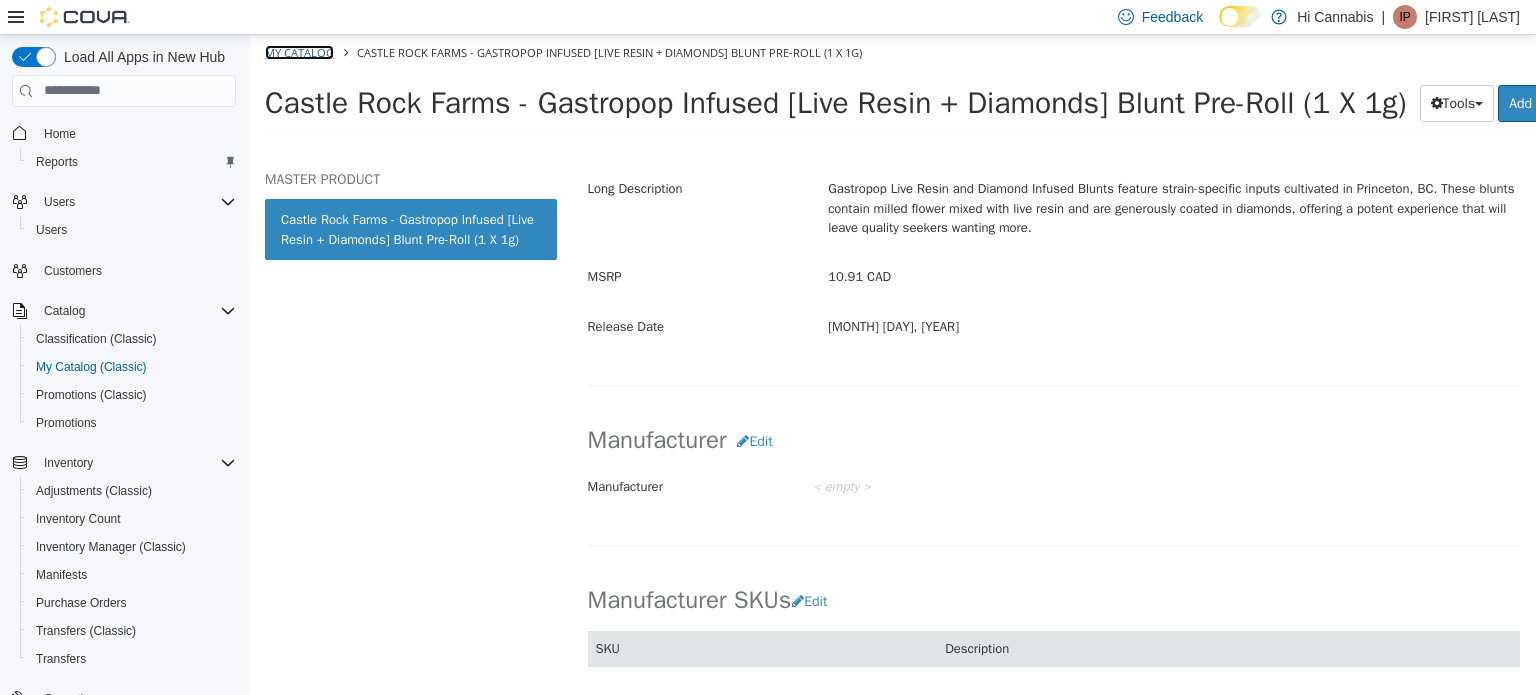 click on "My Catalog" at bounding box center [299, 51] 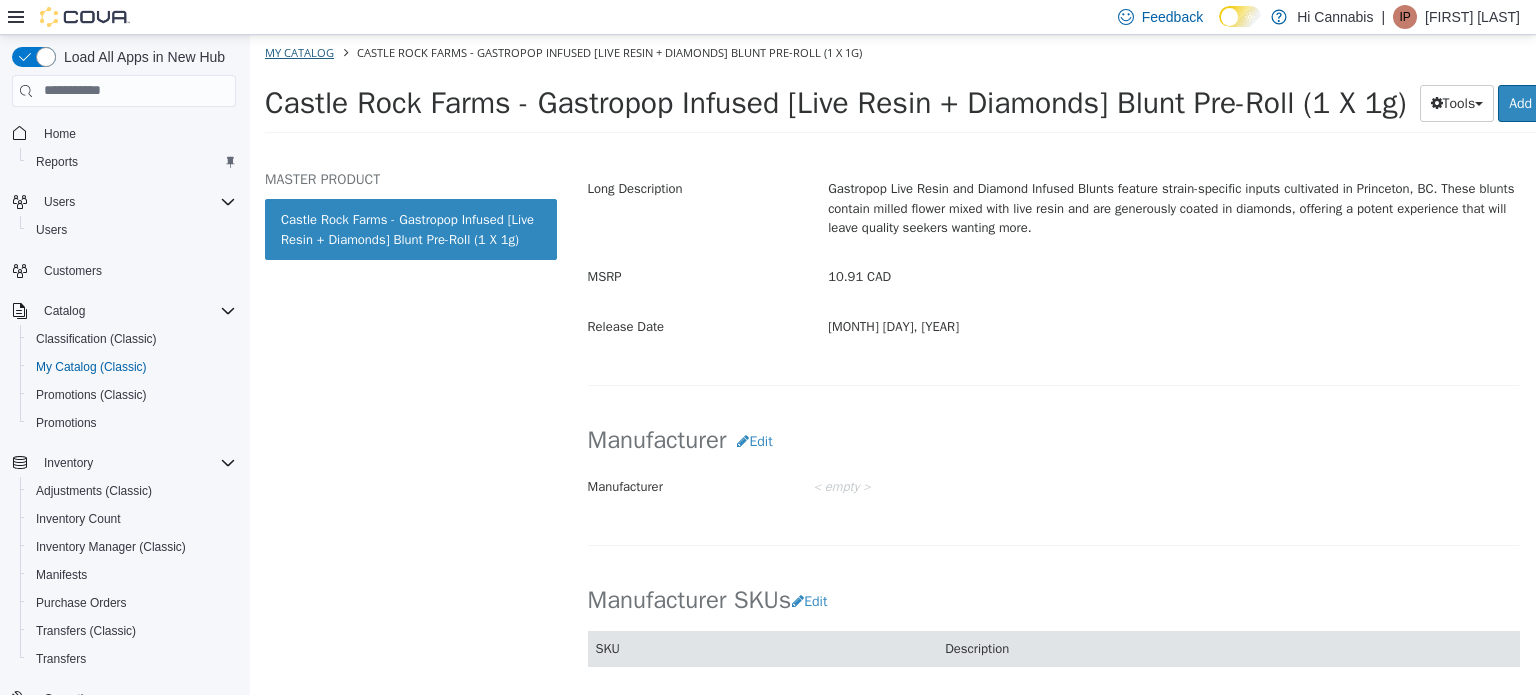 select on "**********" 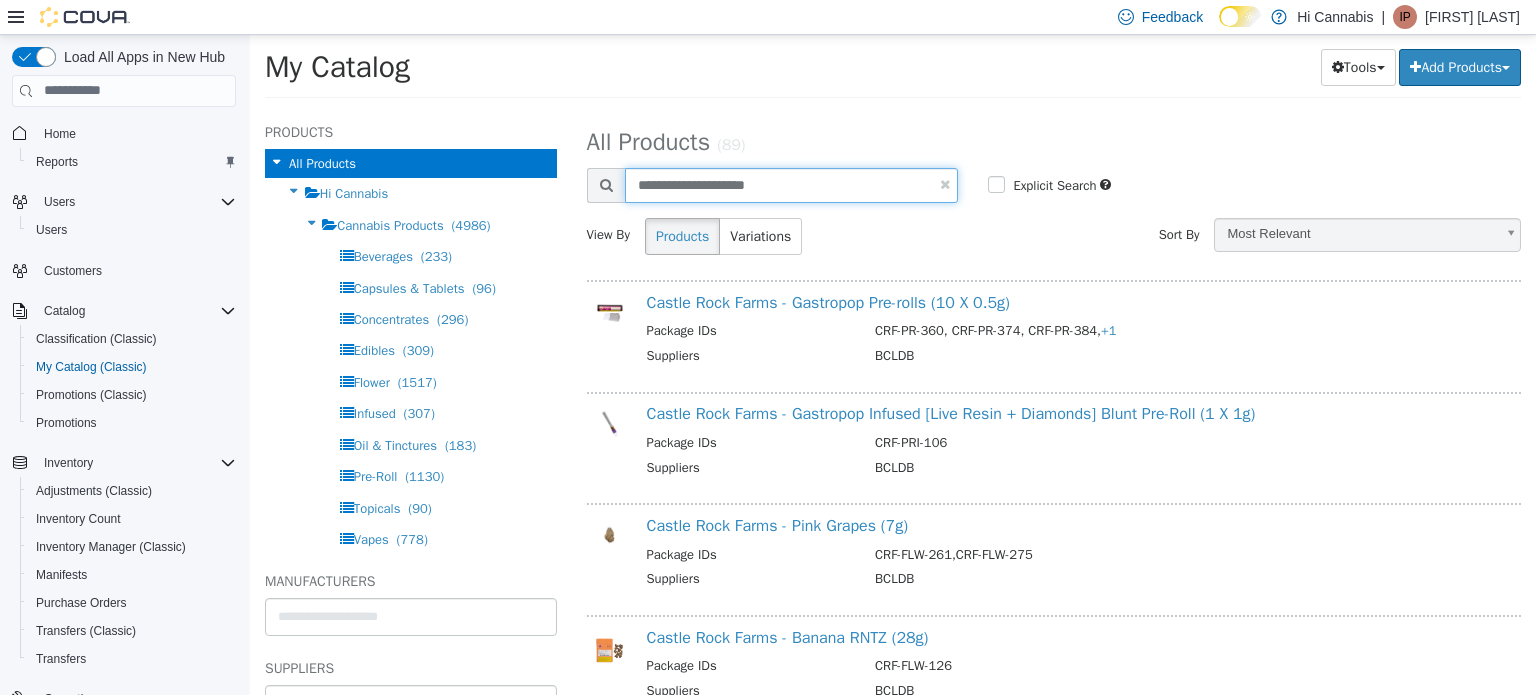 click on "**********" at bounding box center (792, 184) 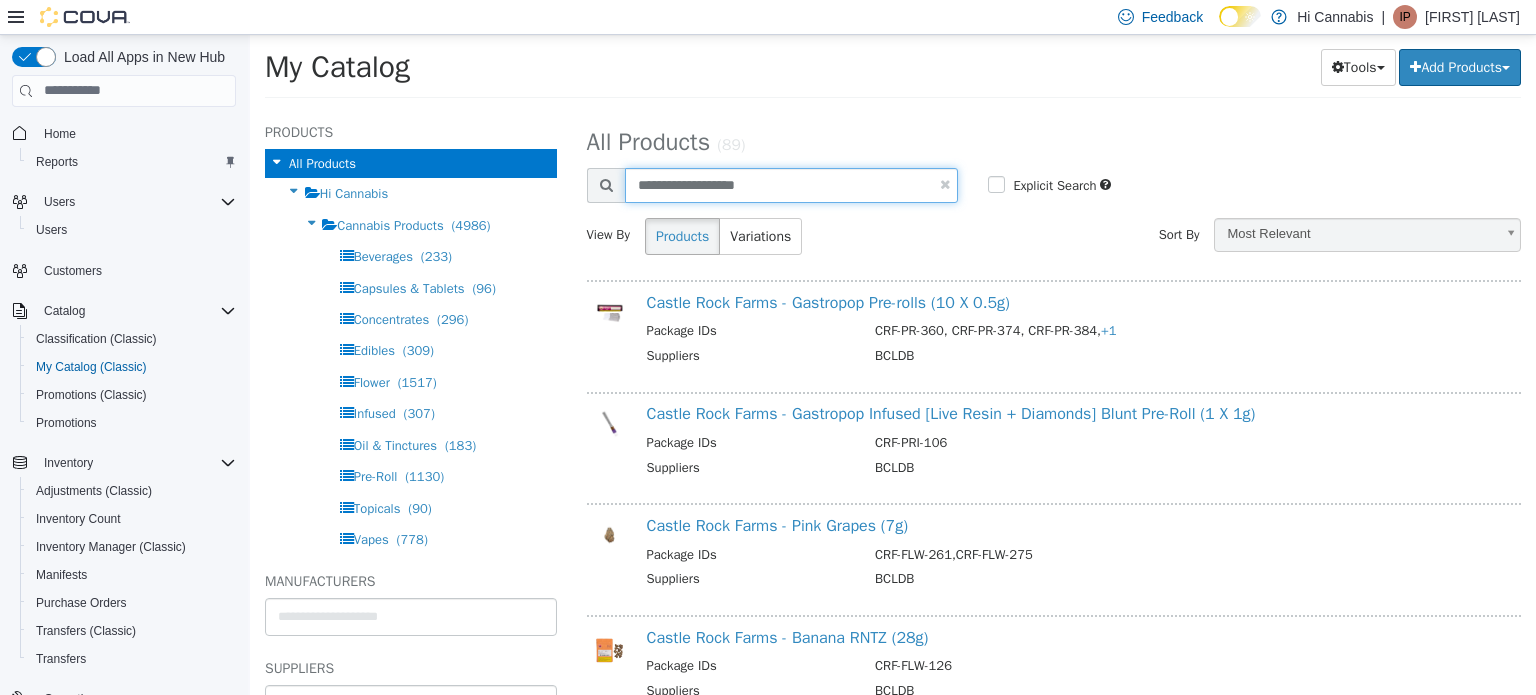 type on "**********" 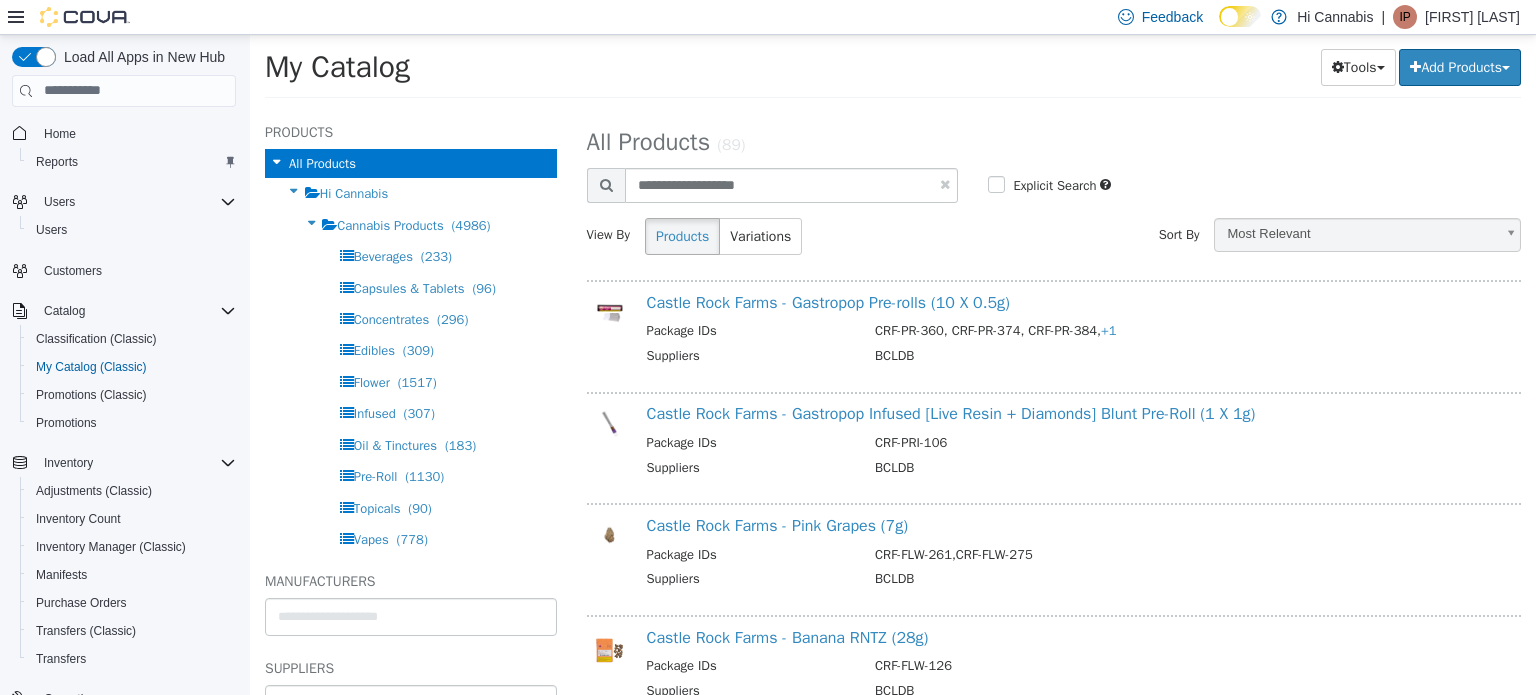 select on "**********" 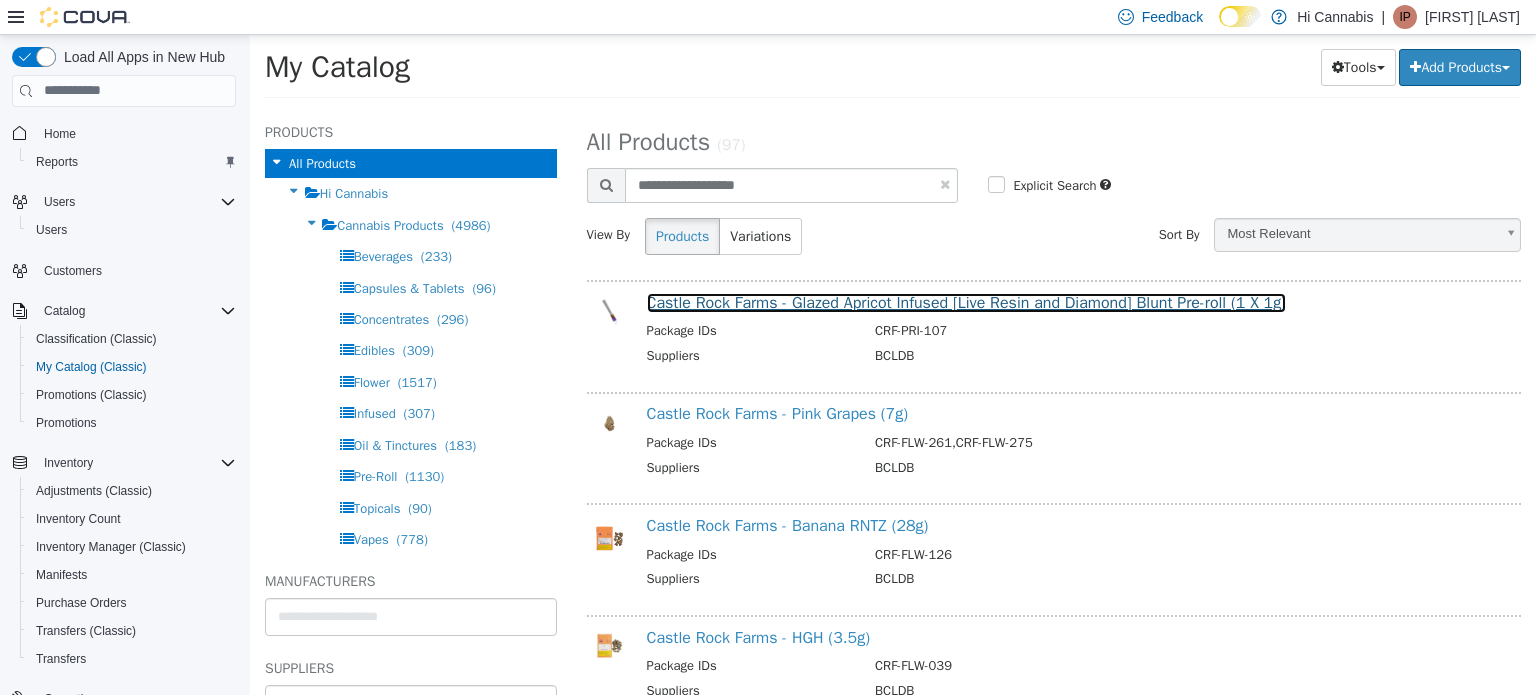 click on "Castle Rock Farms - Glazed Apricot Infused [Live Resin and Diamond] Blunt Pre-roll (1 X 1g)" at bounding box center (966, 302) 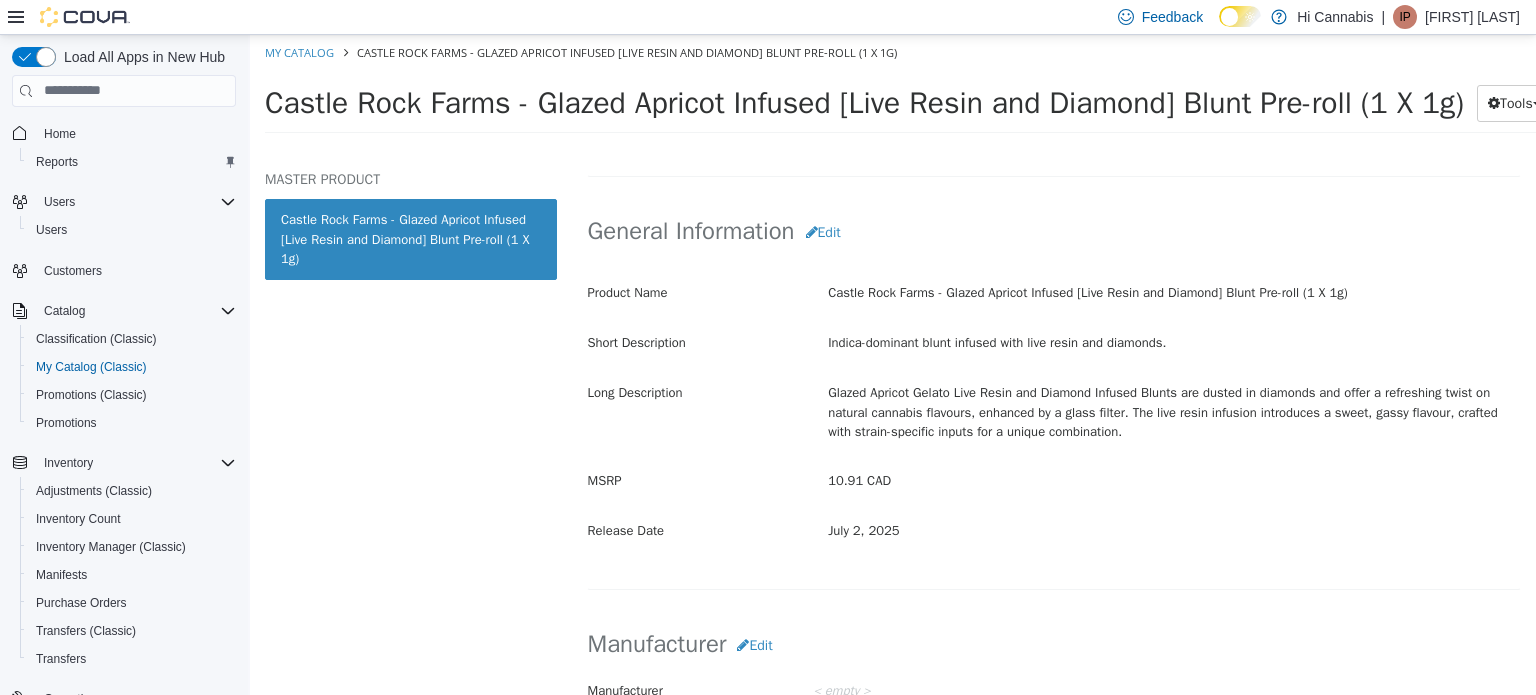 scroll, scrollTop: 601, scrollLeft: 0, axis: vertical 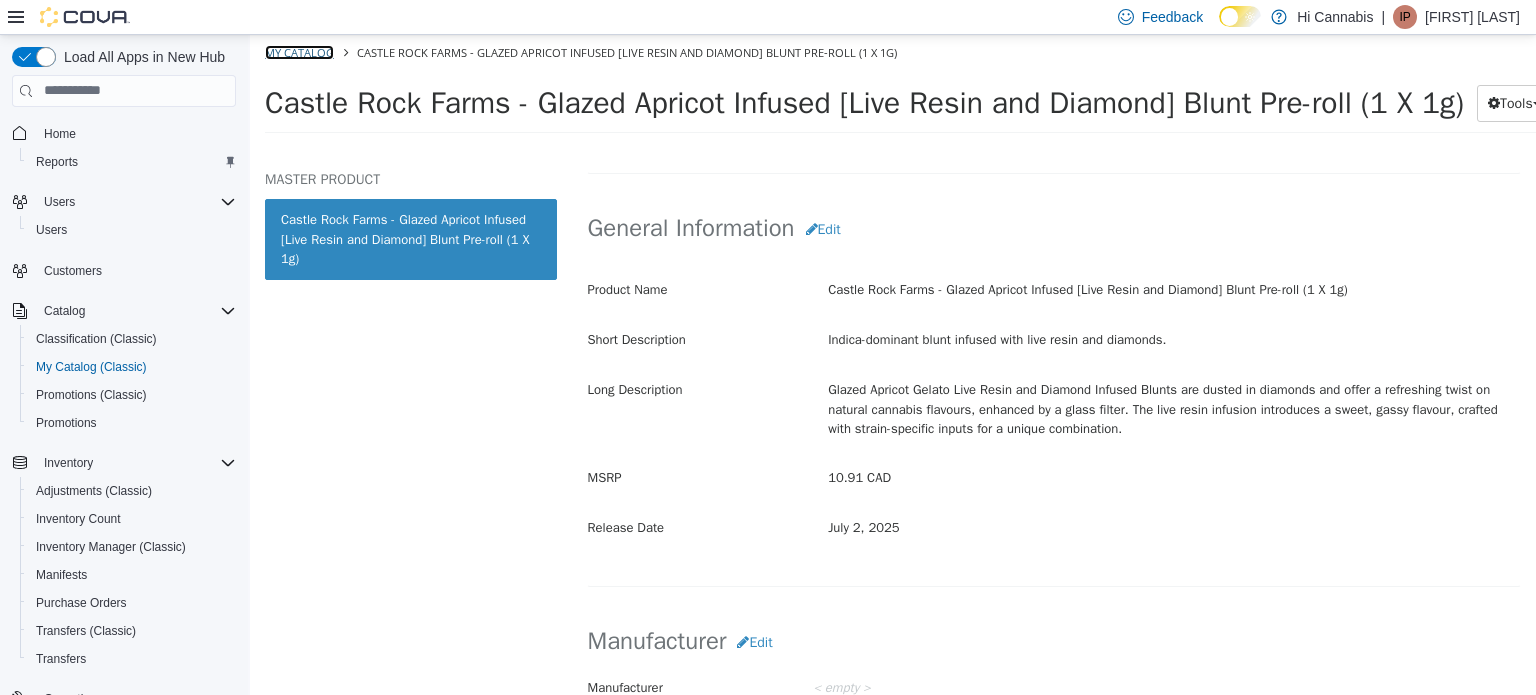 click on "My Catalog" at bounding box center [299, 51] 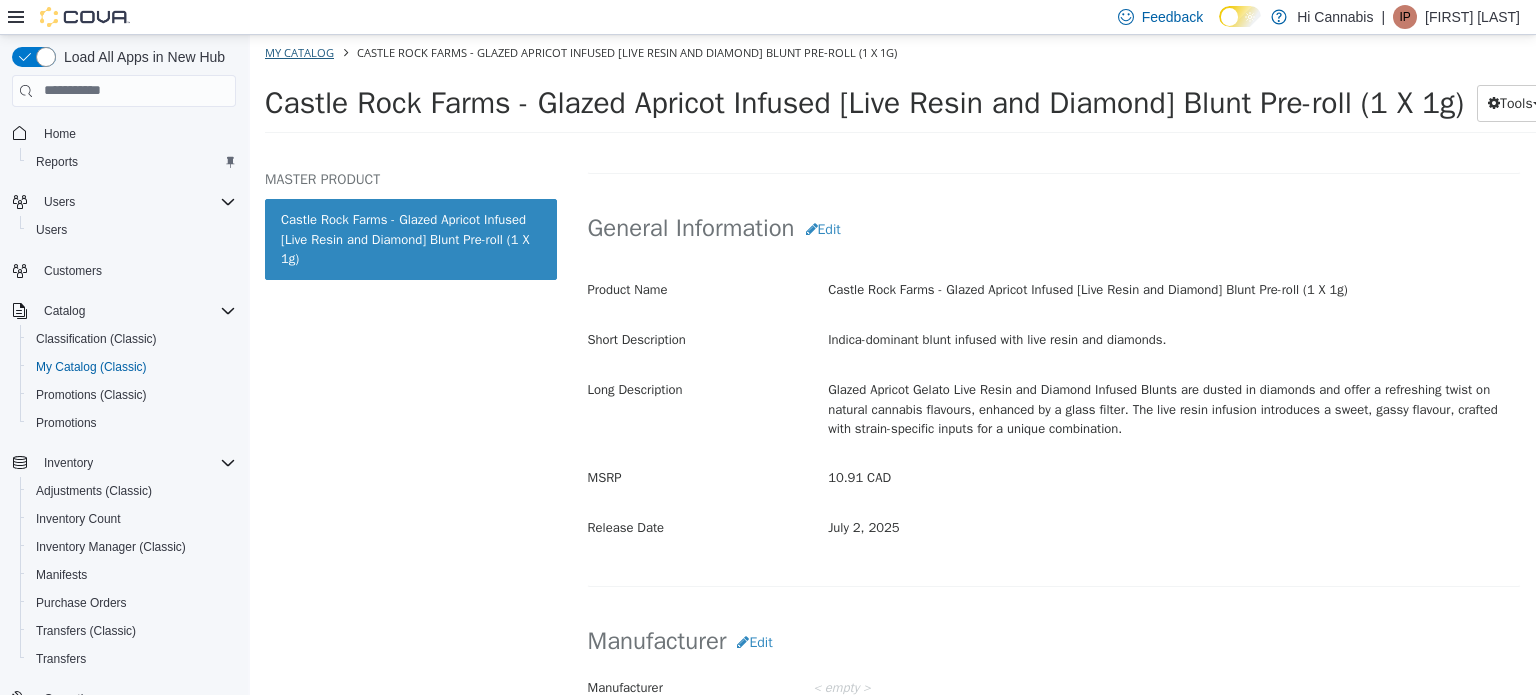 select on "**********" 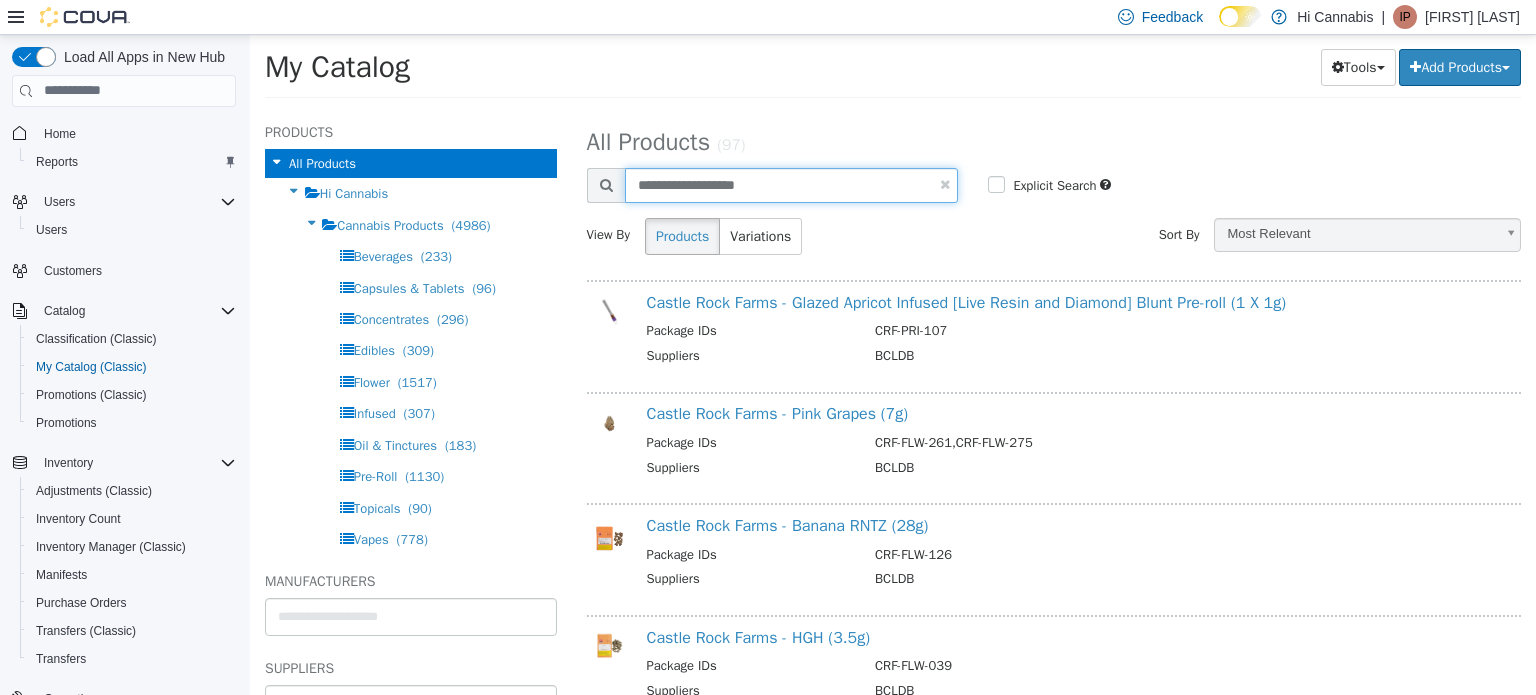 click on "**********" at bounding box center [792, 184] 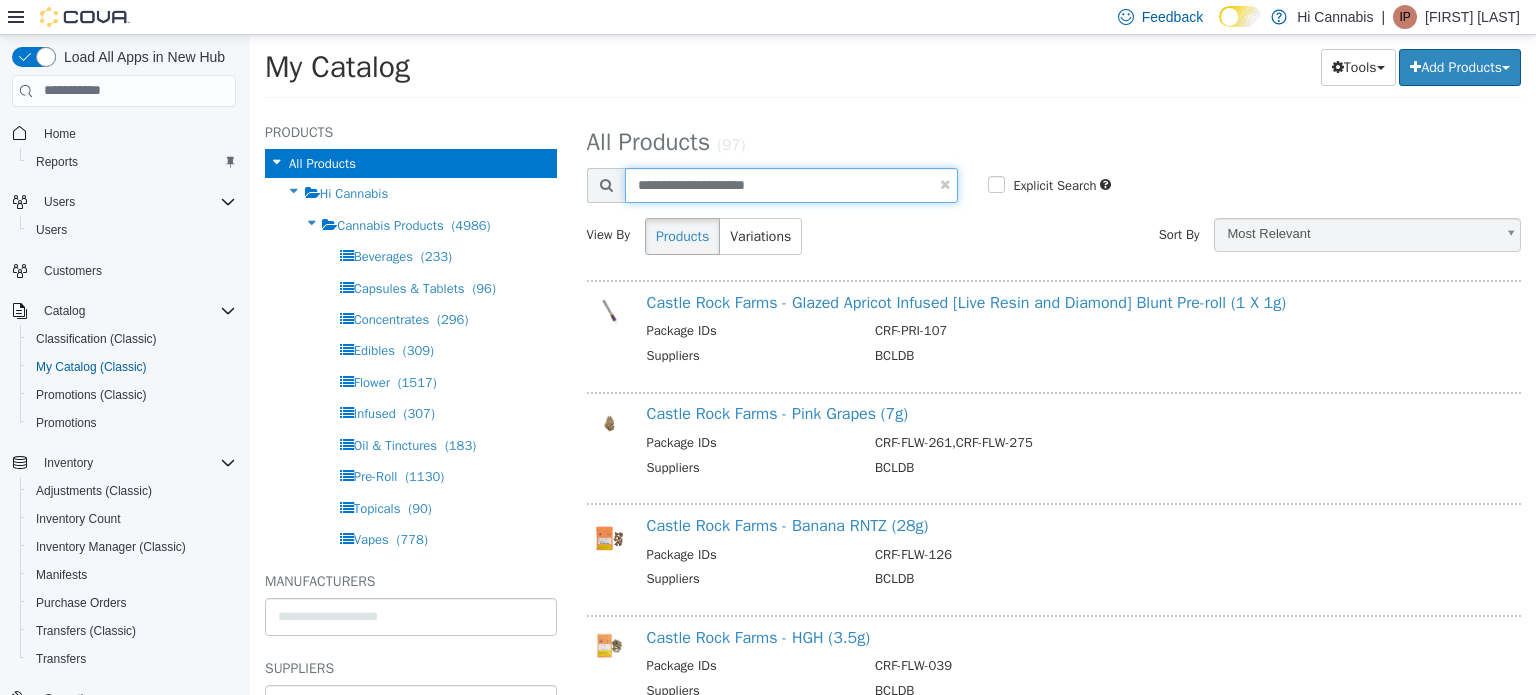 type on "**********" 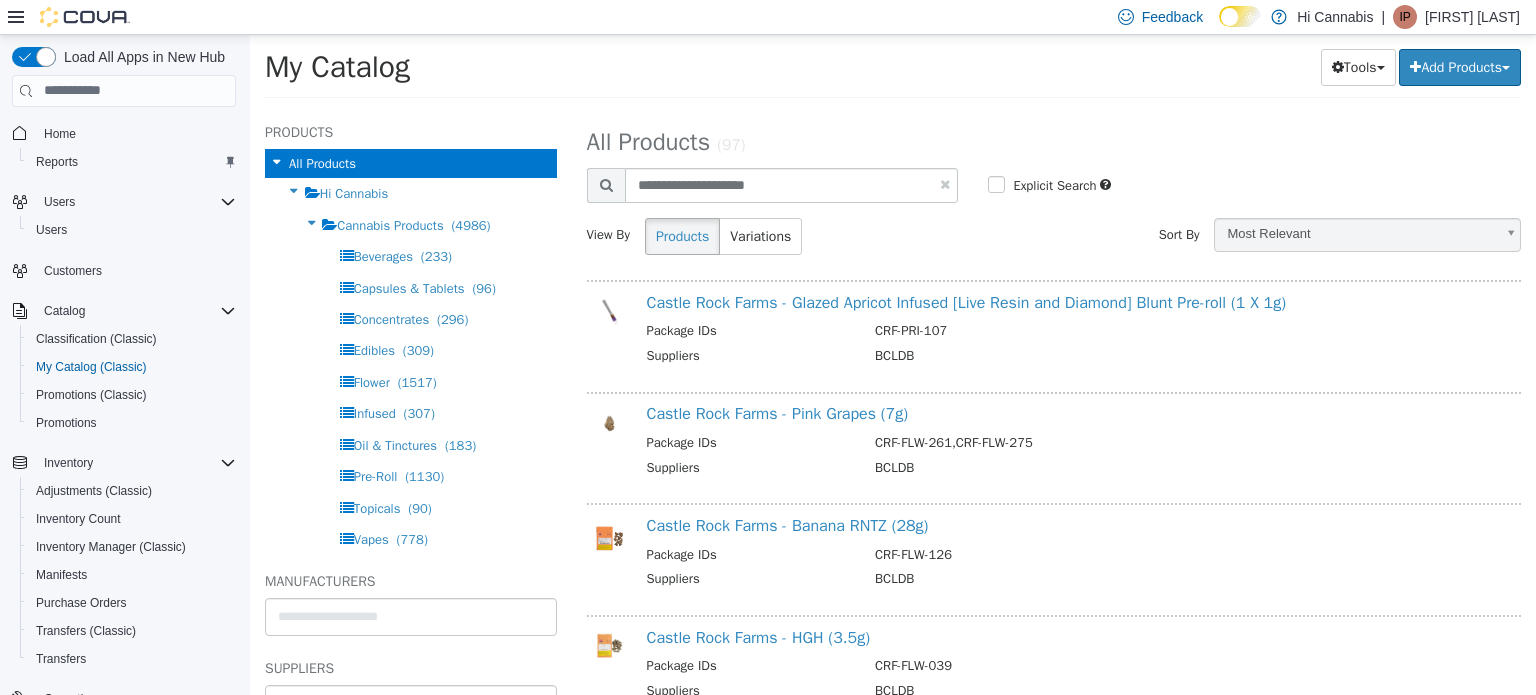 select on "**********" 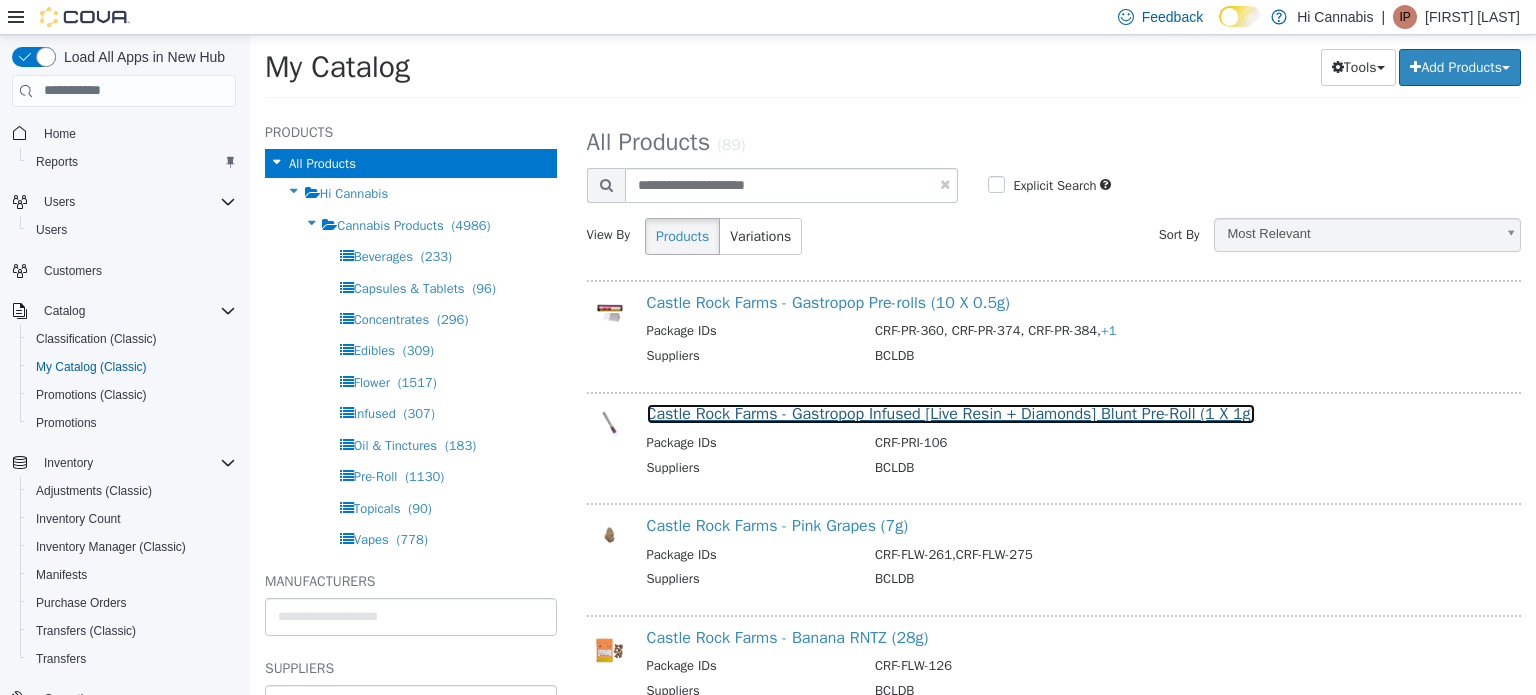 click on "Castle Rock Farms - Gastropop Infused [Live Resin + Diamonds] Blunt Pre-Roll (1 X 1g)" at bounding box center [951, 413] 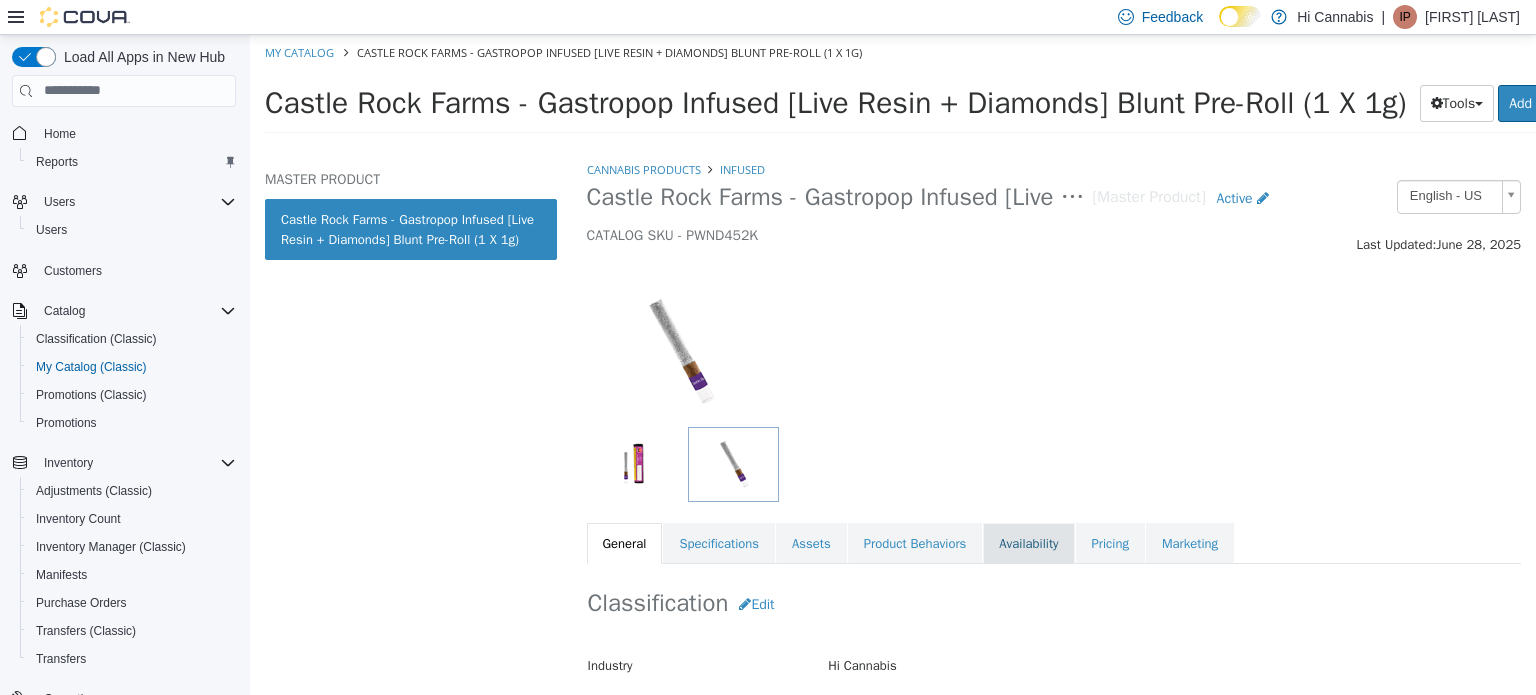 click on "Availability" at bounding box center [1028, 543] 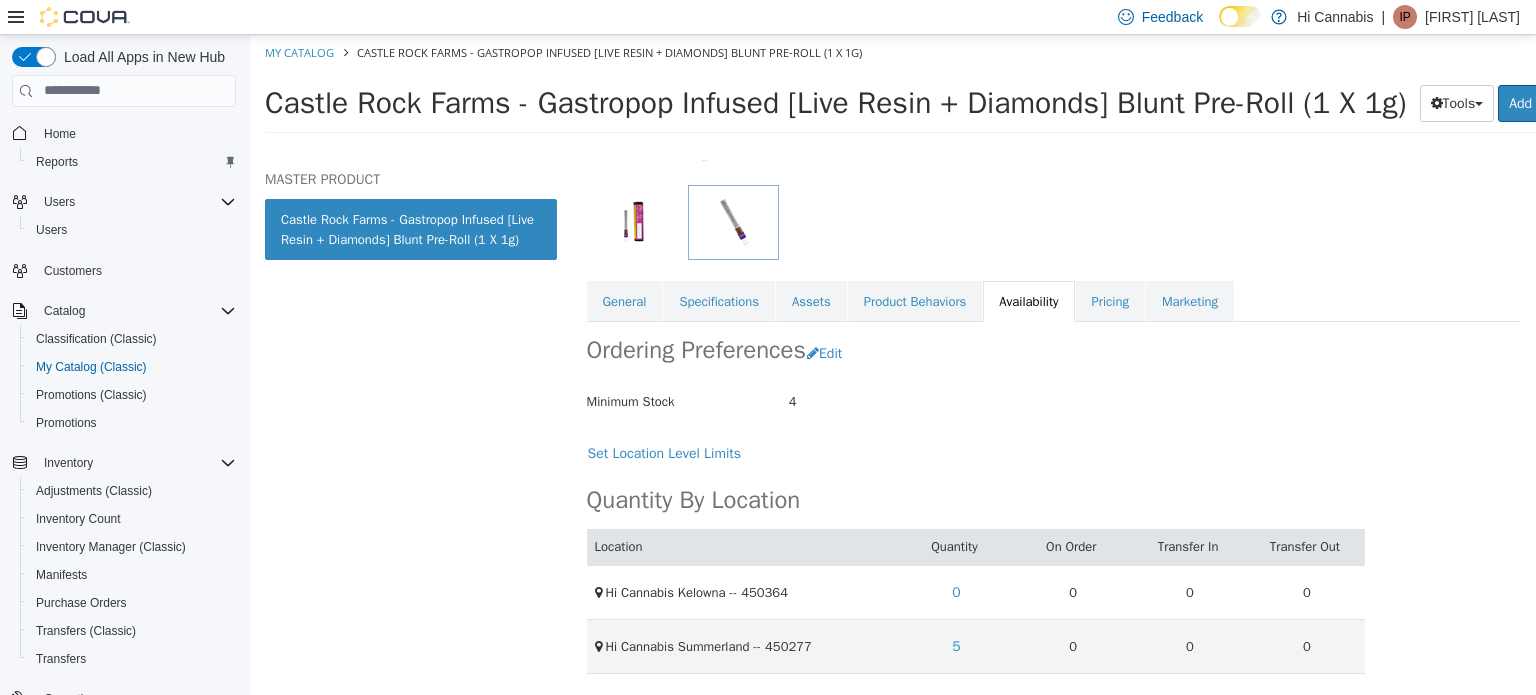 scroll, scrollTop: 253, scrollLeft: 0, axis: vertical 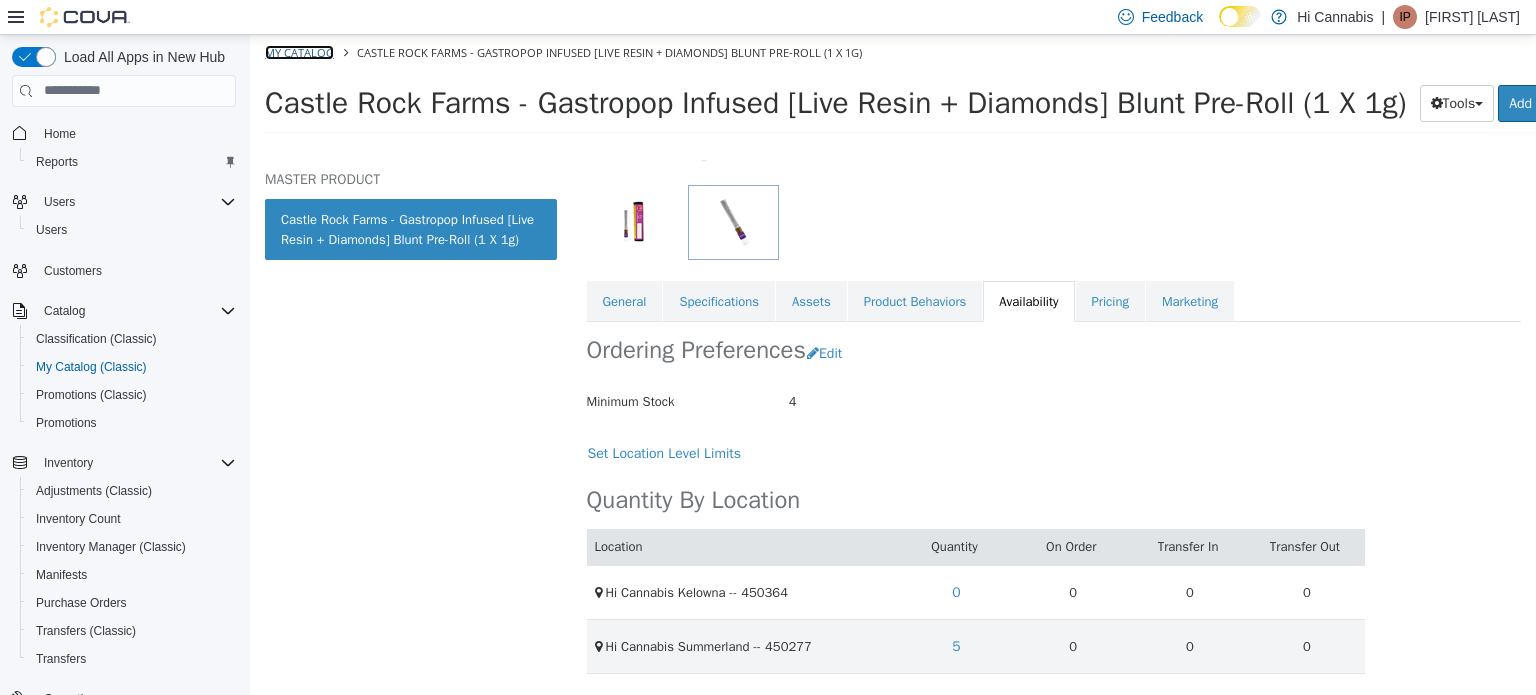 click on "My Catalog" at bounding box center (299, 51) 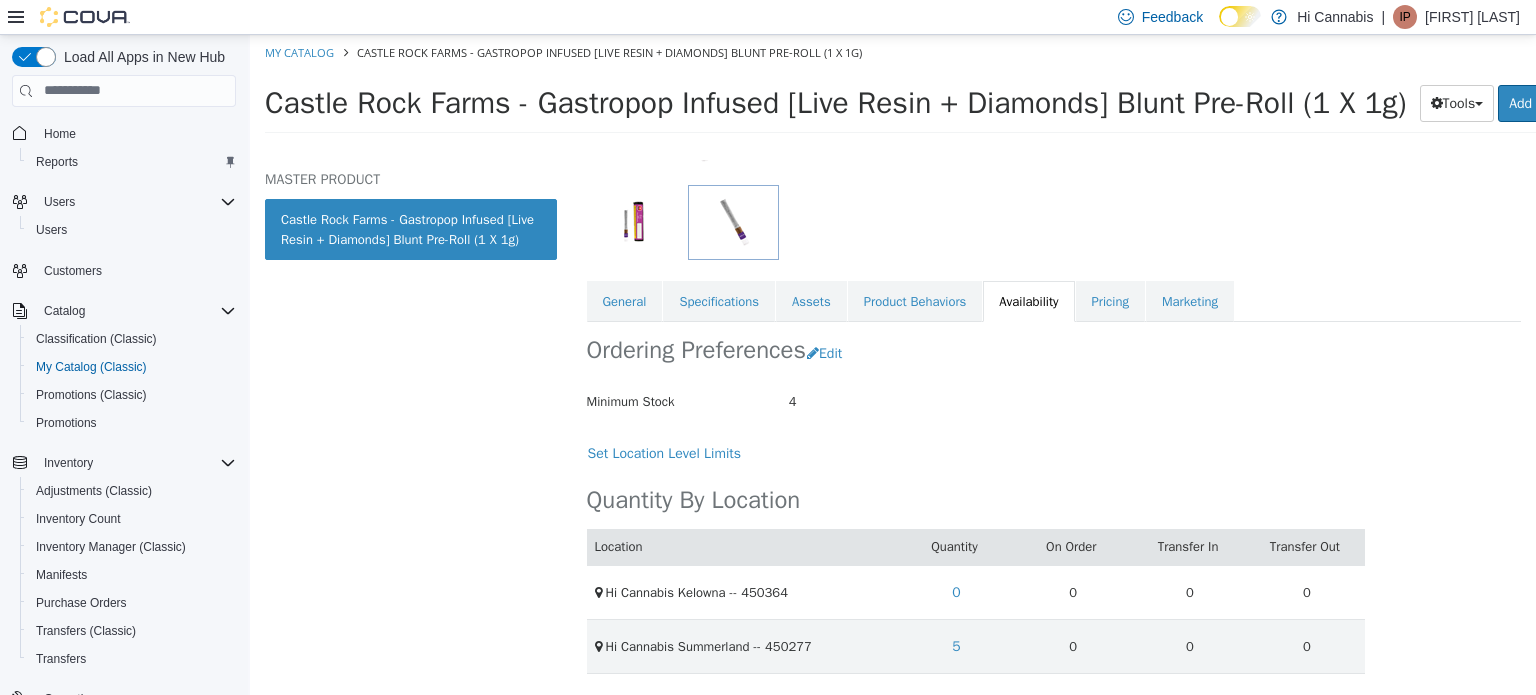 select on "**********" 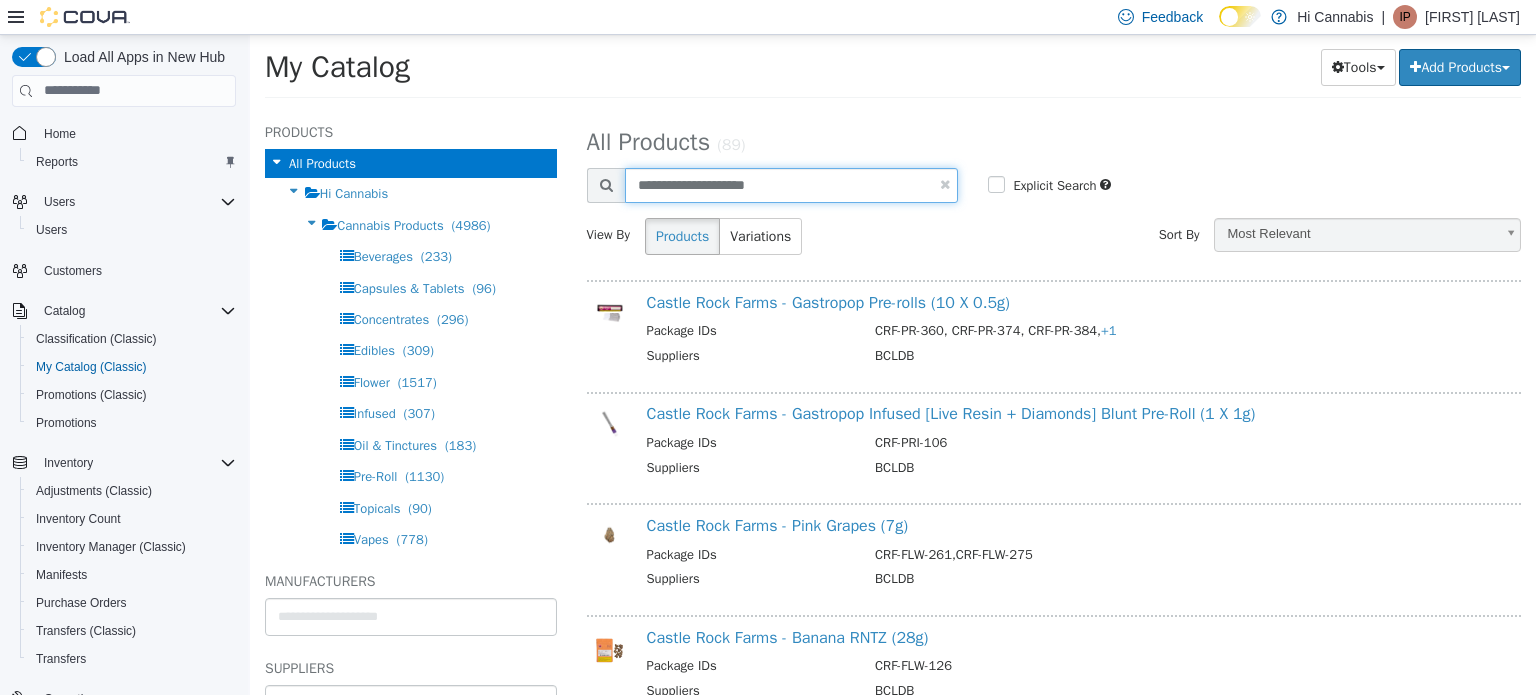 click on "**********" at bounding box center (792, 184) 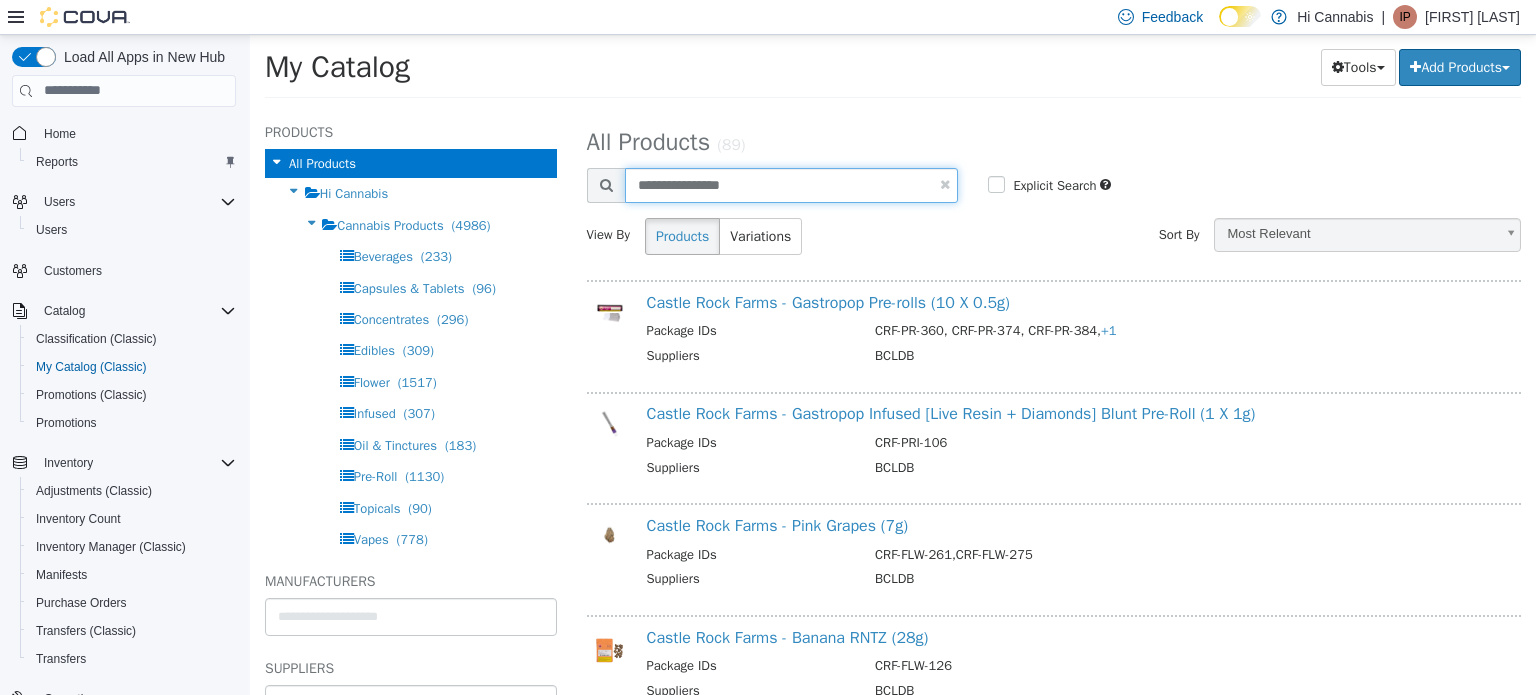type on "**********" 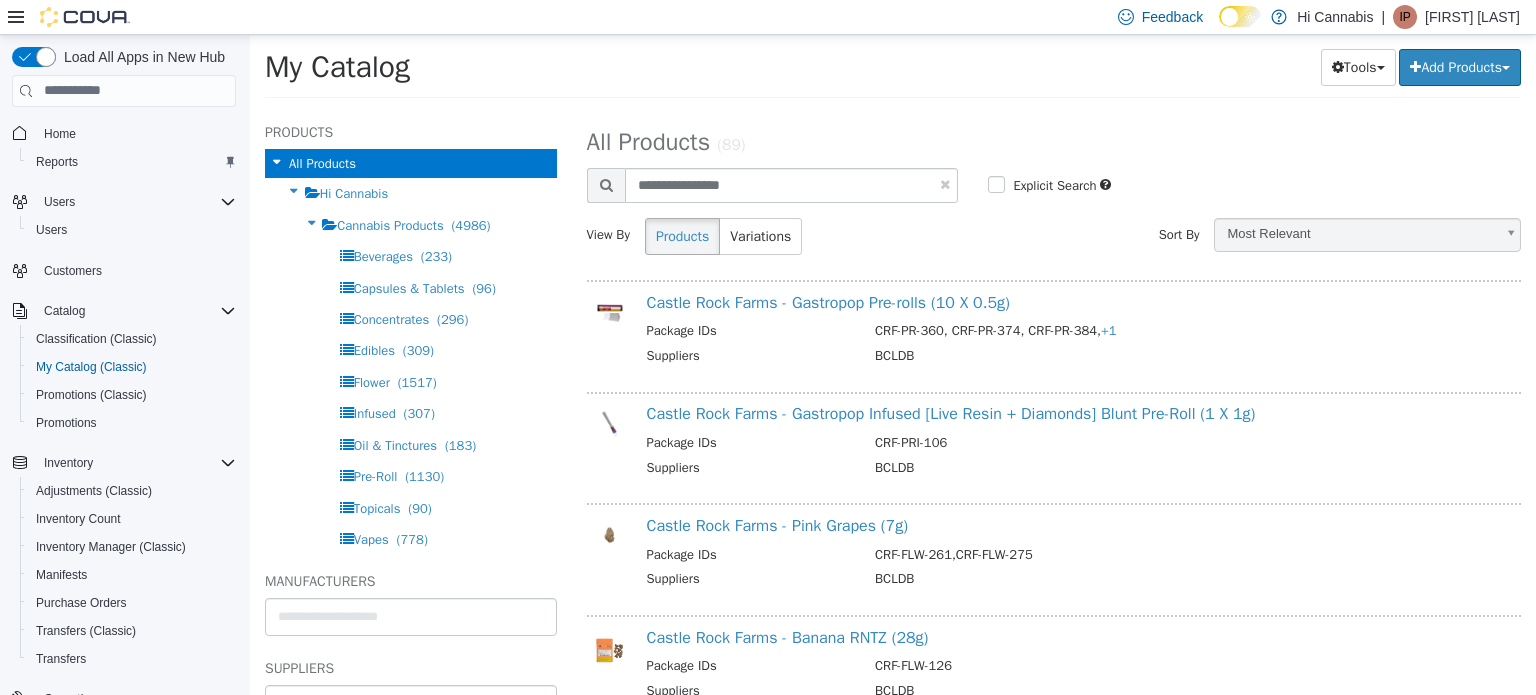 select on "**********" 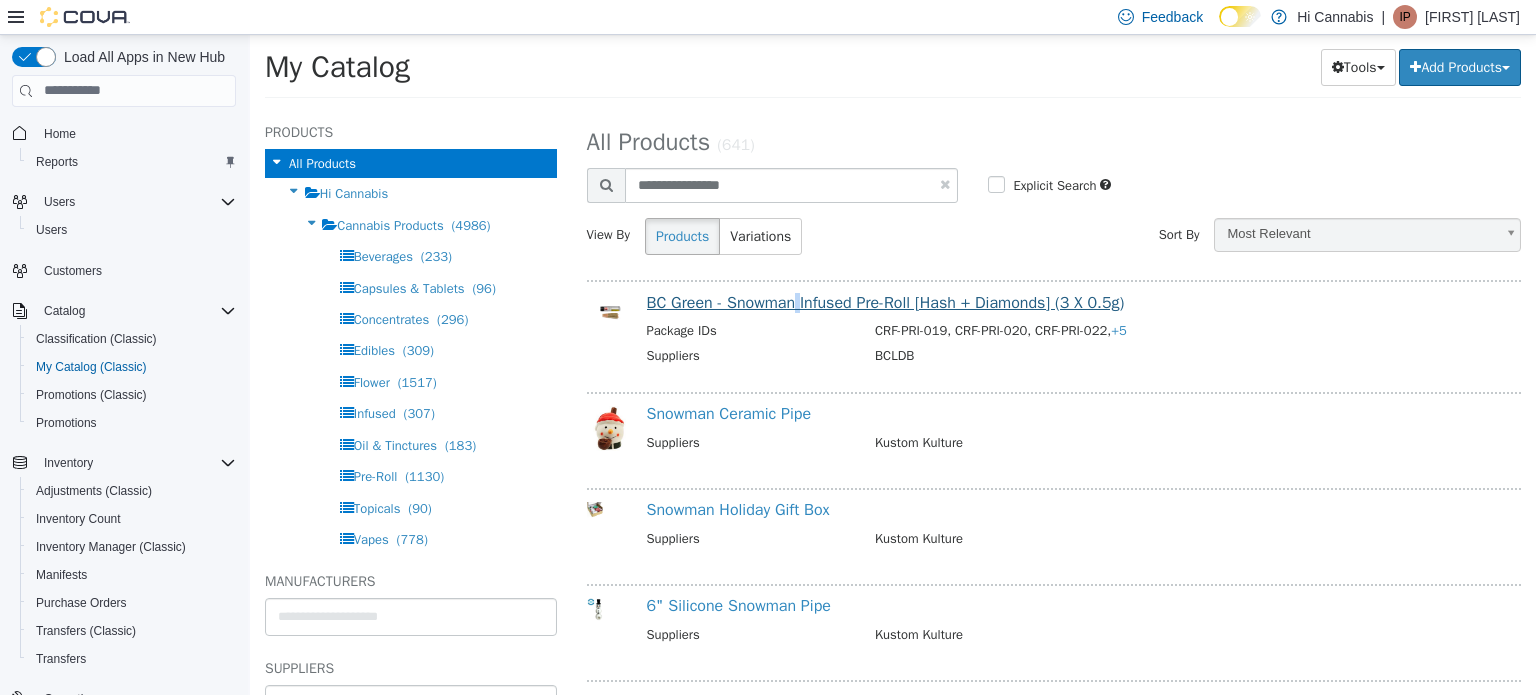 click on "BC Green - Snowman Infused Pre-Roll [Hash + Diamonds] (3 X 0.5g)
Package IDs CRF-PRI-019, CRF-PRI-020, CRF-PRI-022, +5
Suppliers [SUPPLIER_NAME]" at bounding box center (1074, 331) 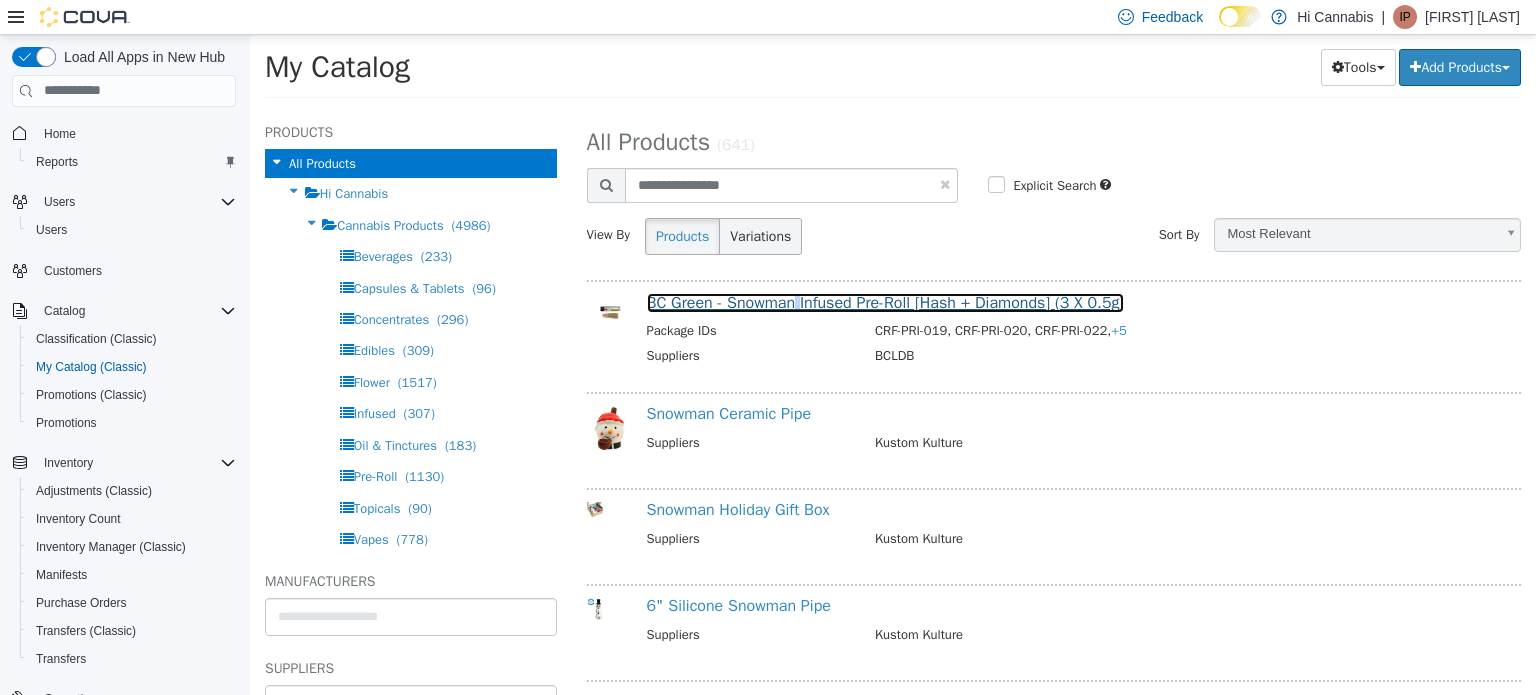 click on "BC Green - Snowman Infused Pre-Roll [Hash + Diamonds]  (3 X 0.5g)" at bounding box center [886, 302] 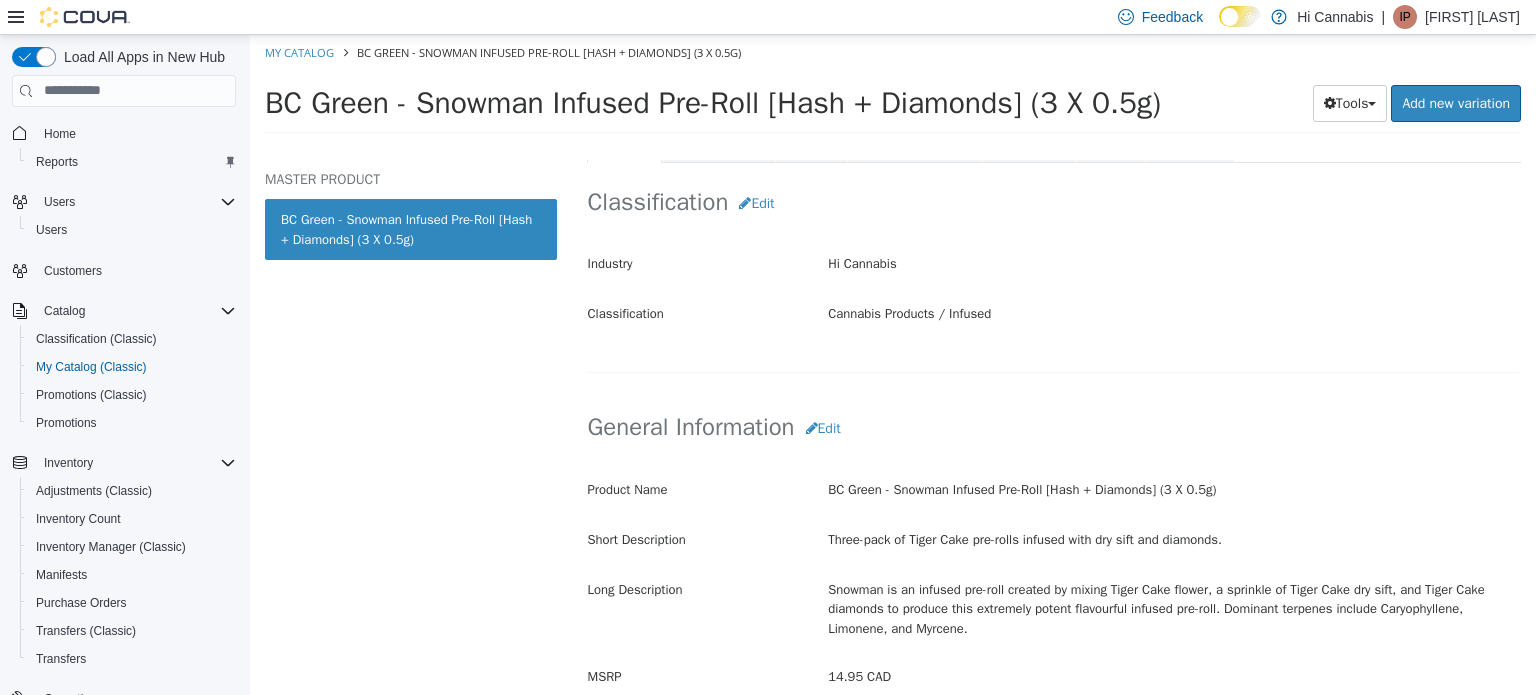 scroll, scrollTop: 402, scrollLeft: 0, axis: vertical 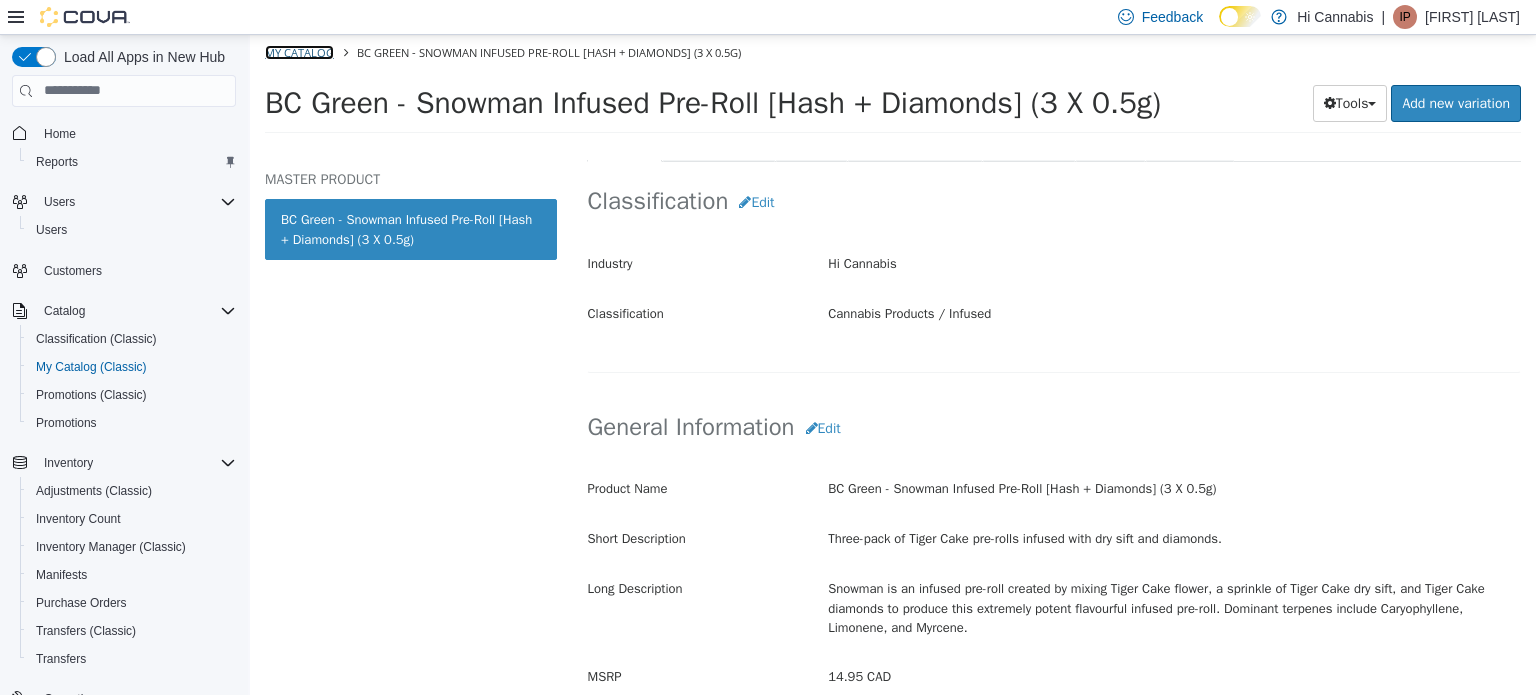 click on "My Catalog" at bounding box center [299, 51] 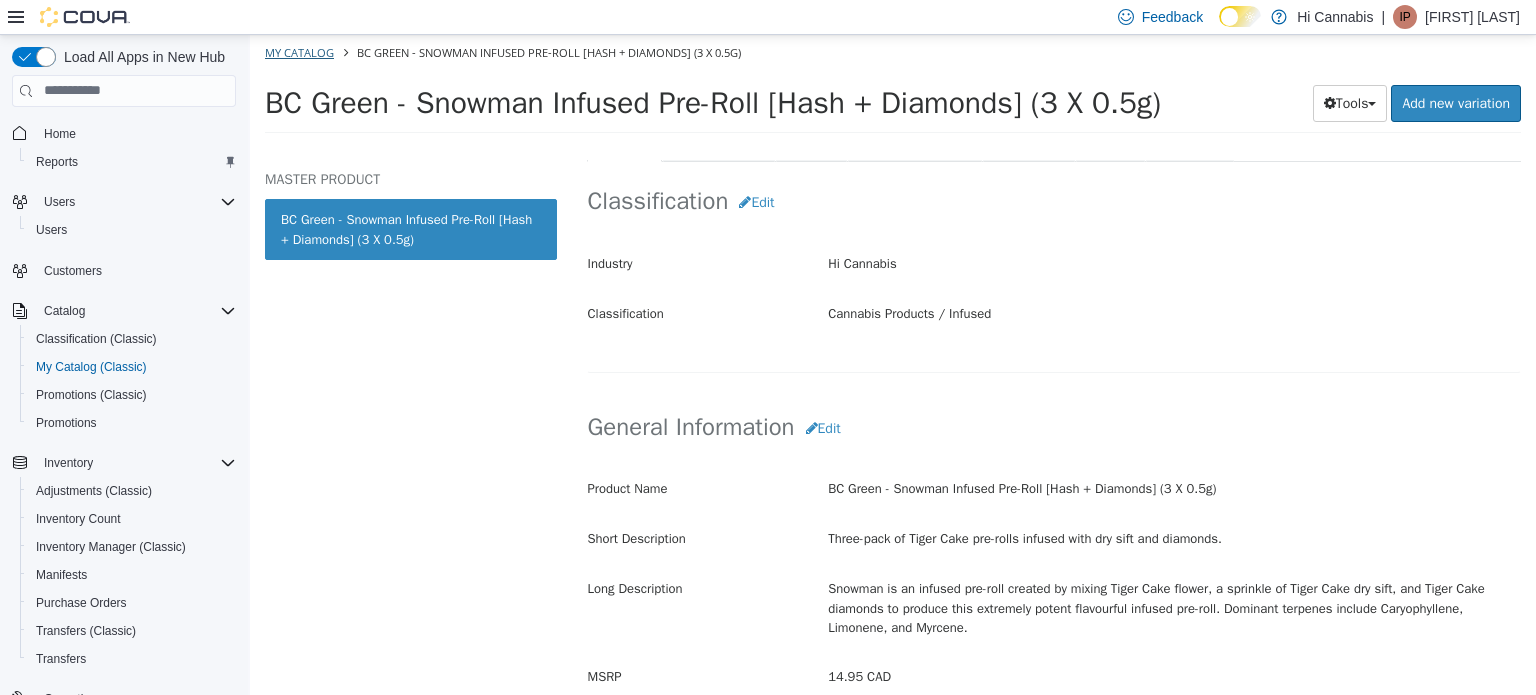 select on "**********" 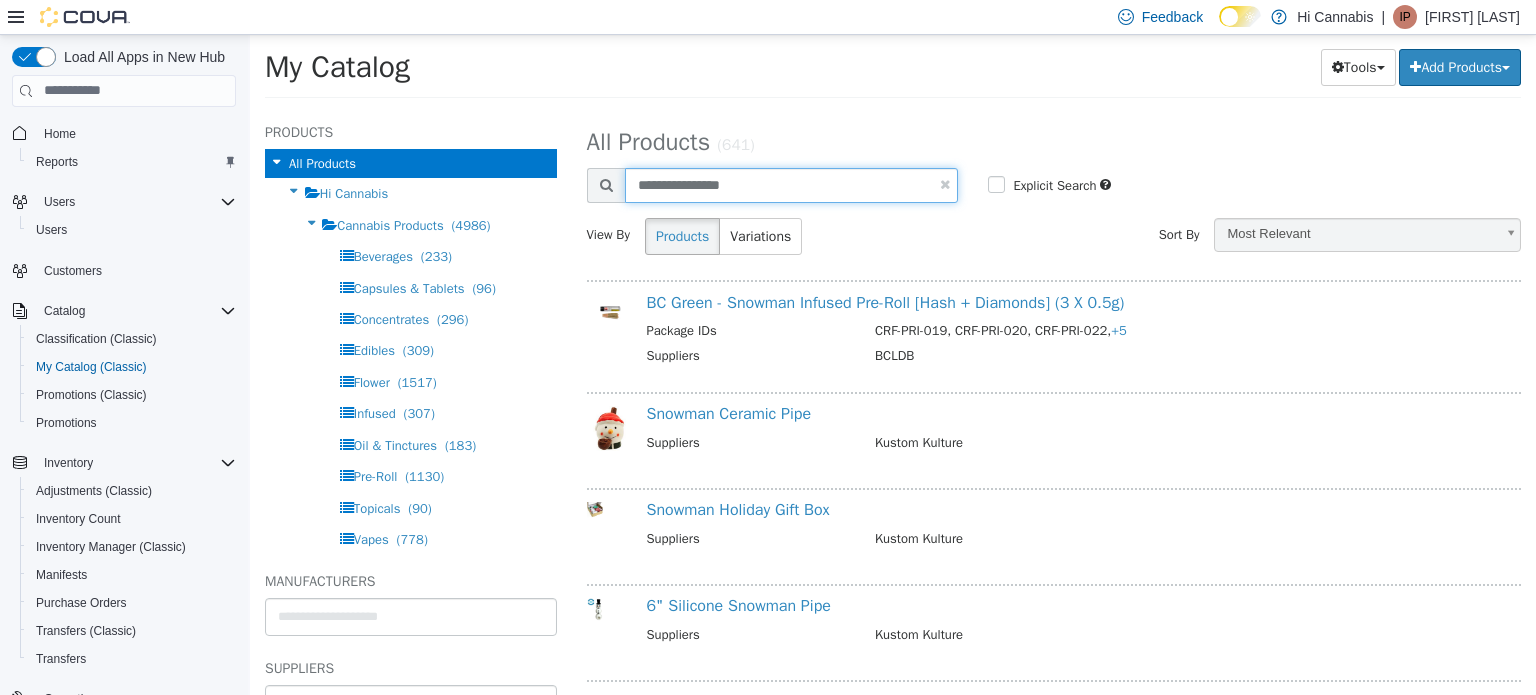 click on "**********" at bounding box center [792, 184] 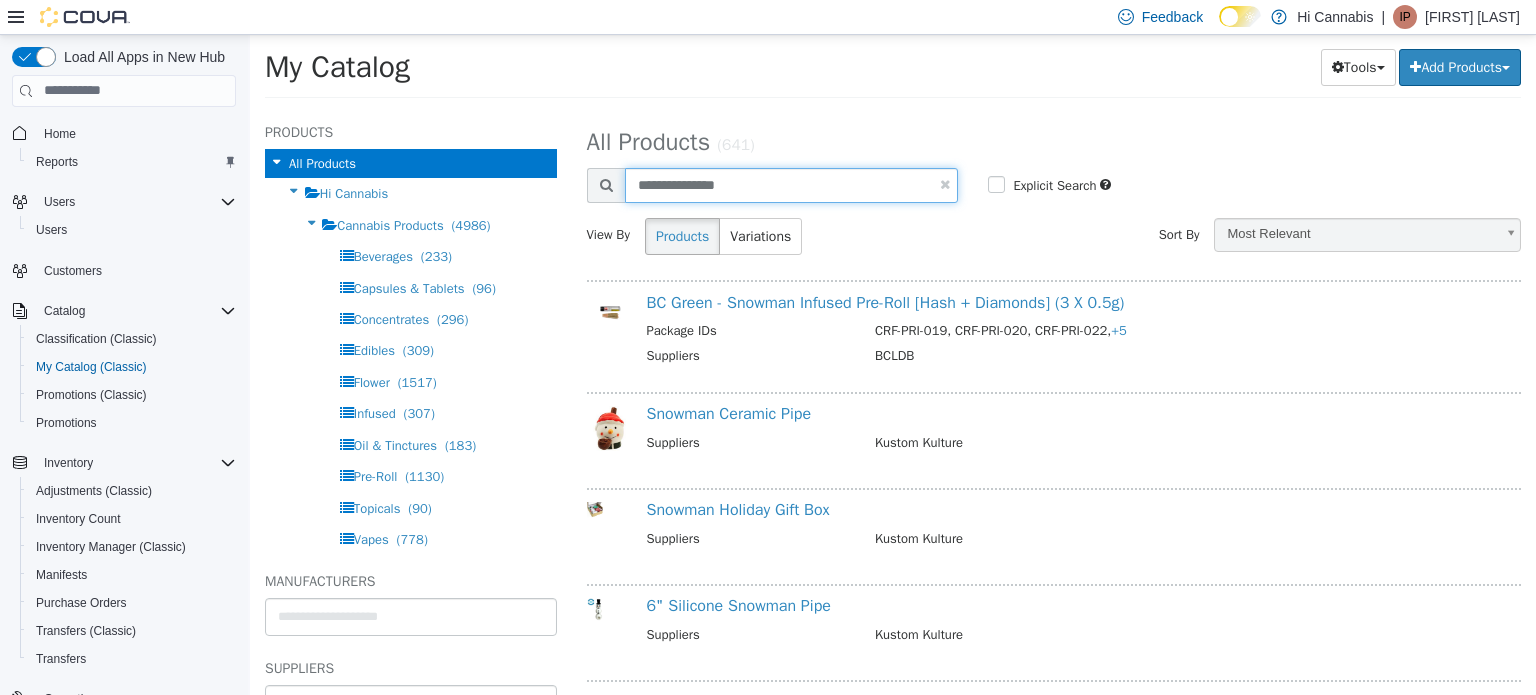 type on "**********" 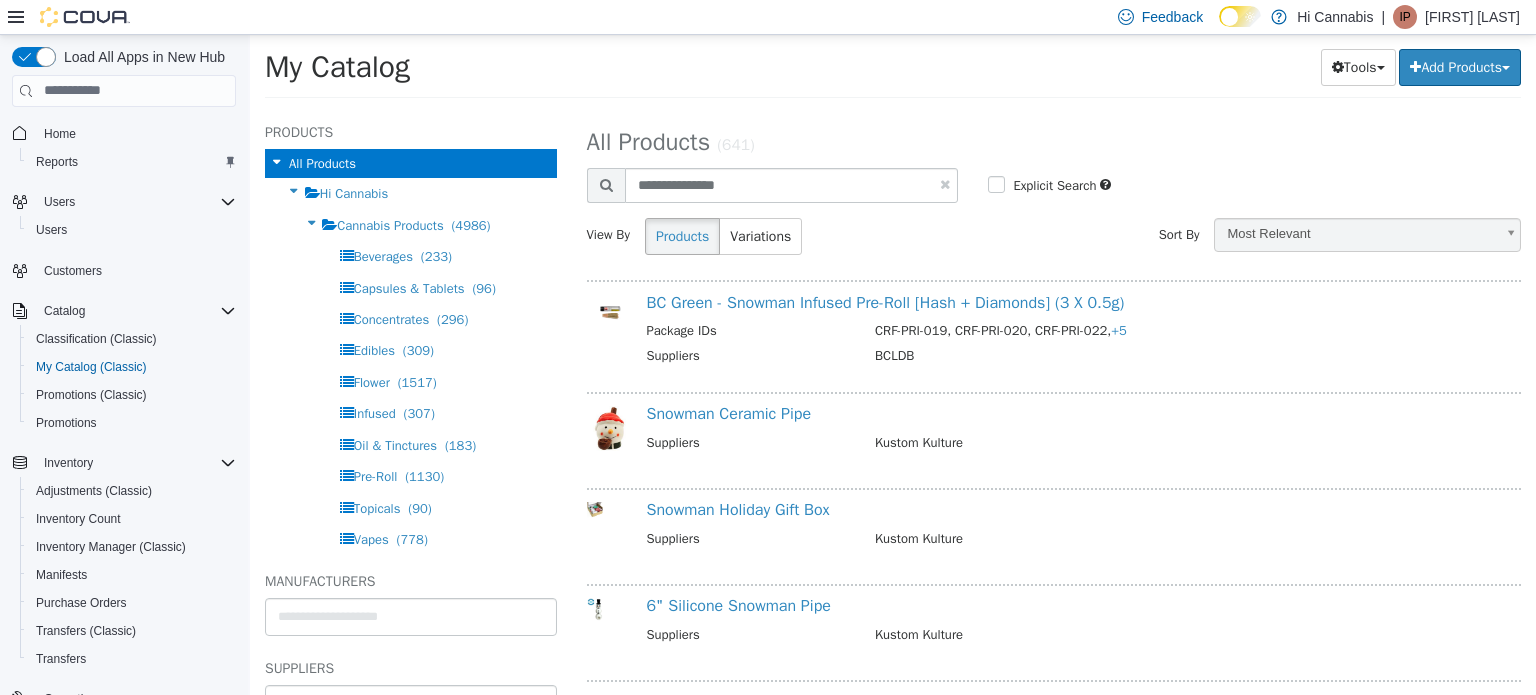 select on "**********" 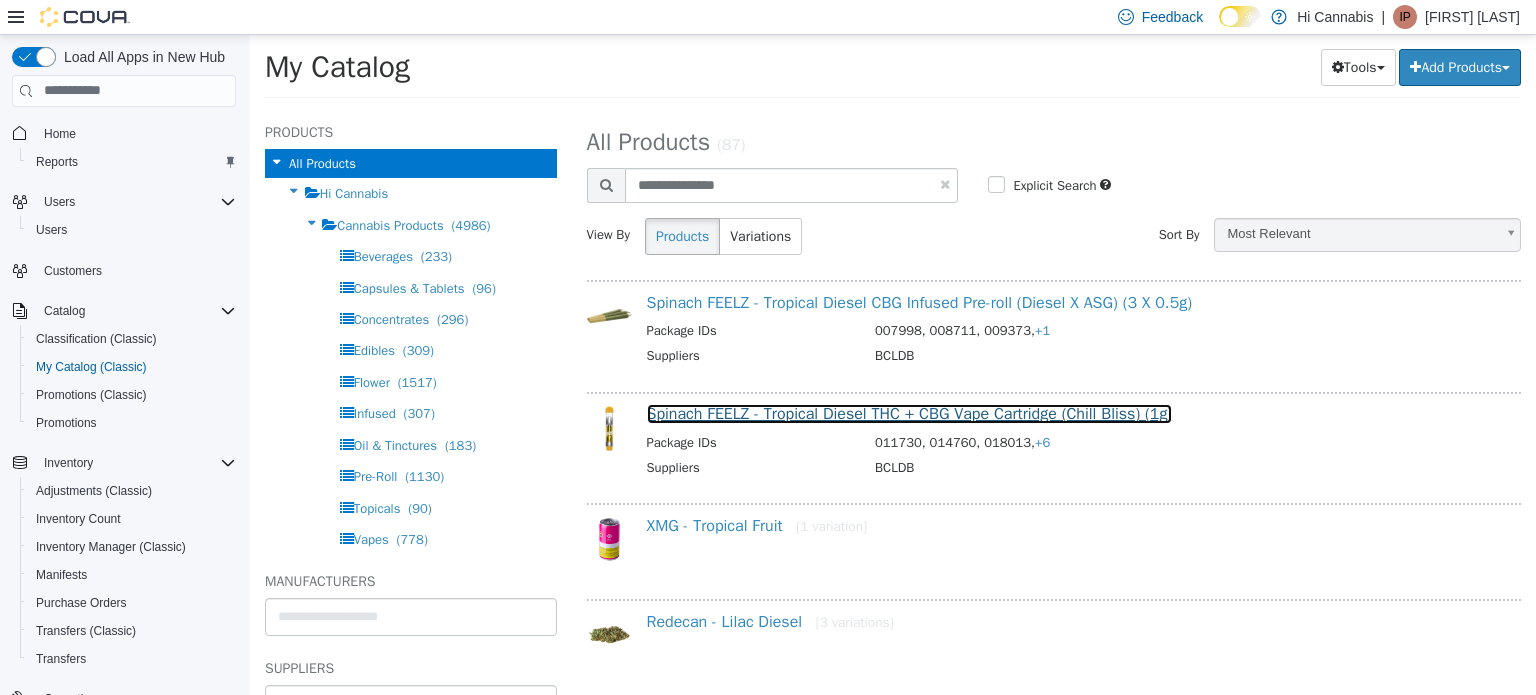 click on "Spinach FEELZ - Tropical Diesel THC + CBG Vape Cartridge (Chill Bliss) (1g)" at bounding box center [910, 413] 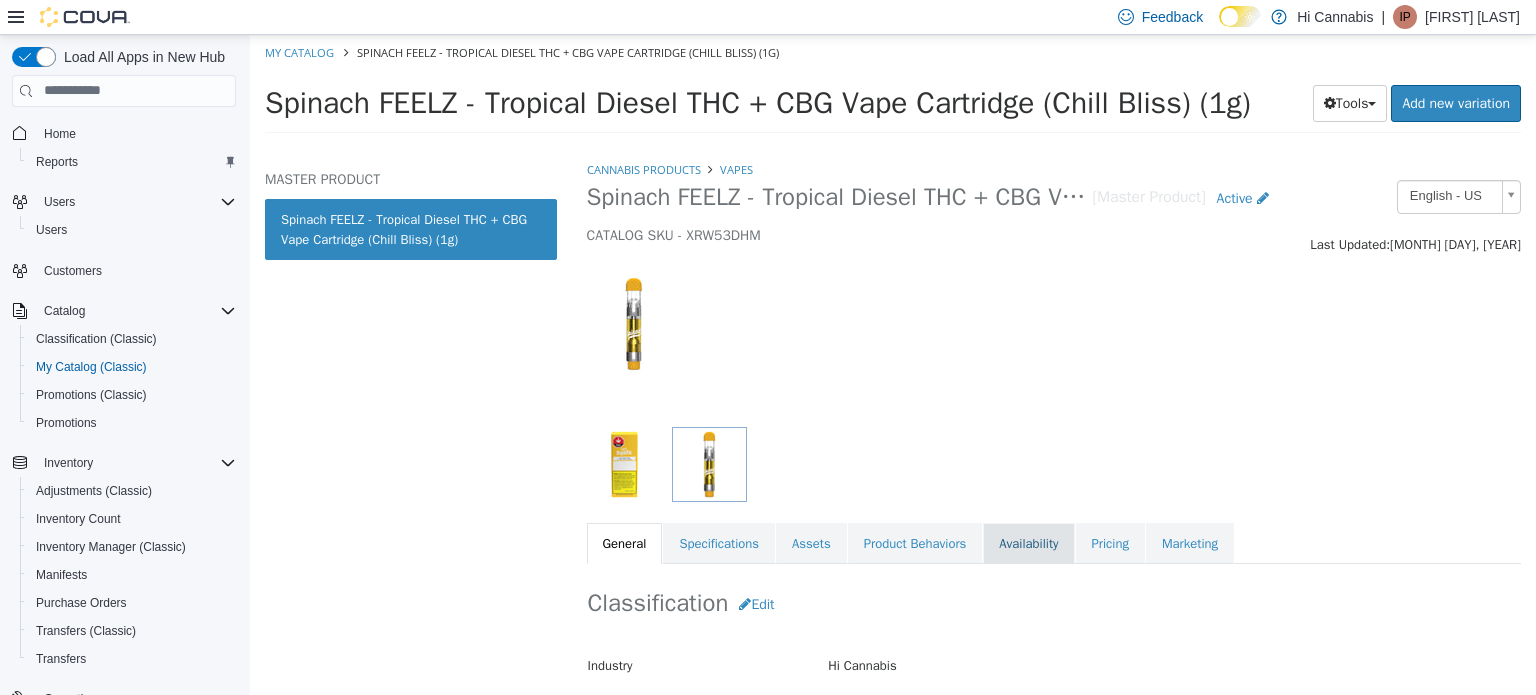 click on "Availability" at bounding box center (1028, 543) 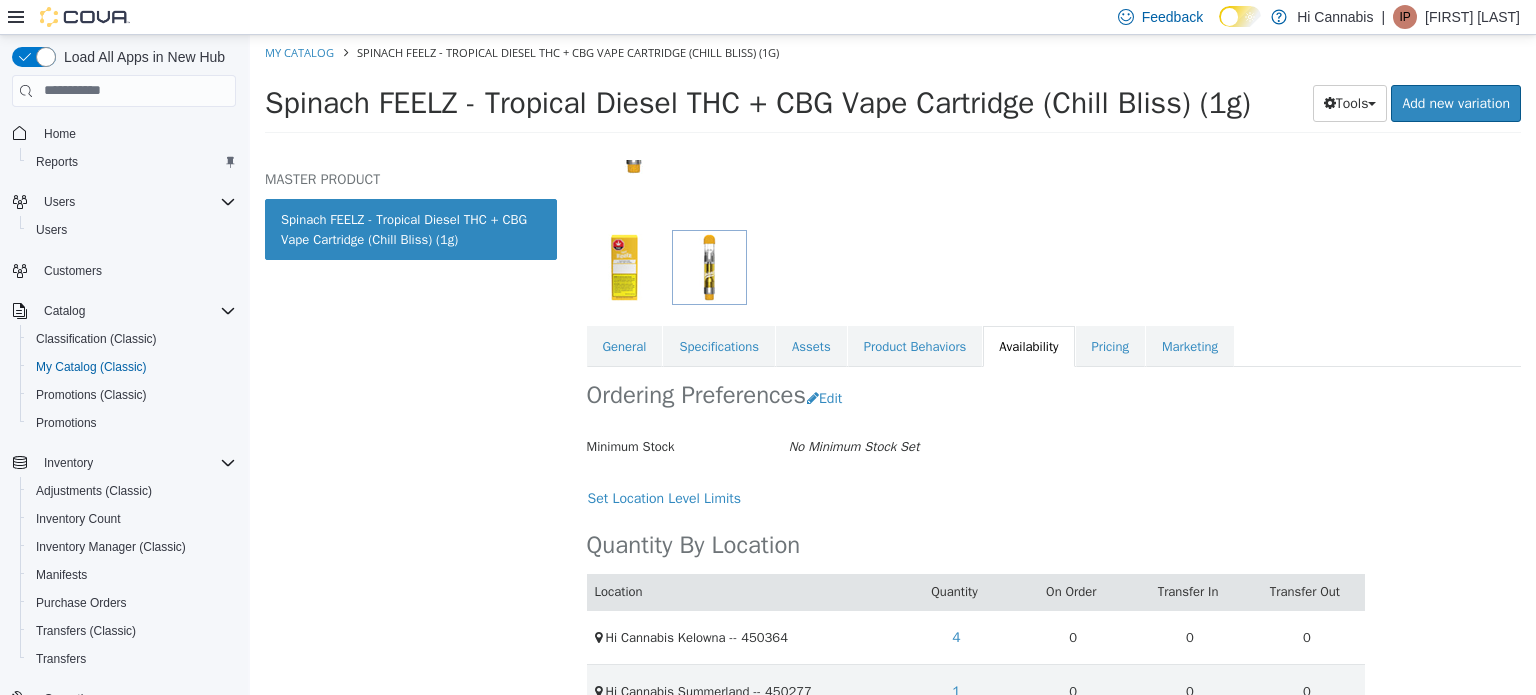 scroll, scrollTop: 221, scrollLeft: 0, axis: vertical 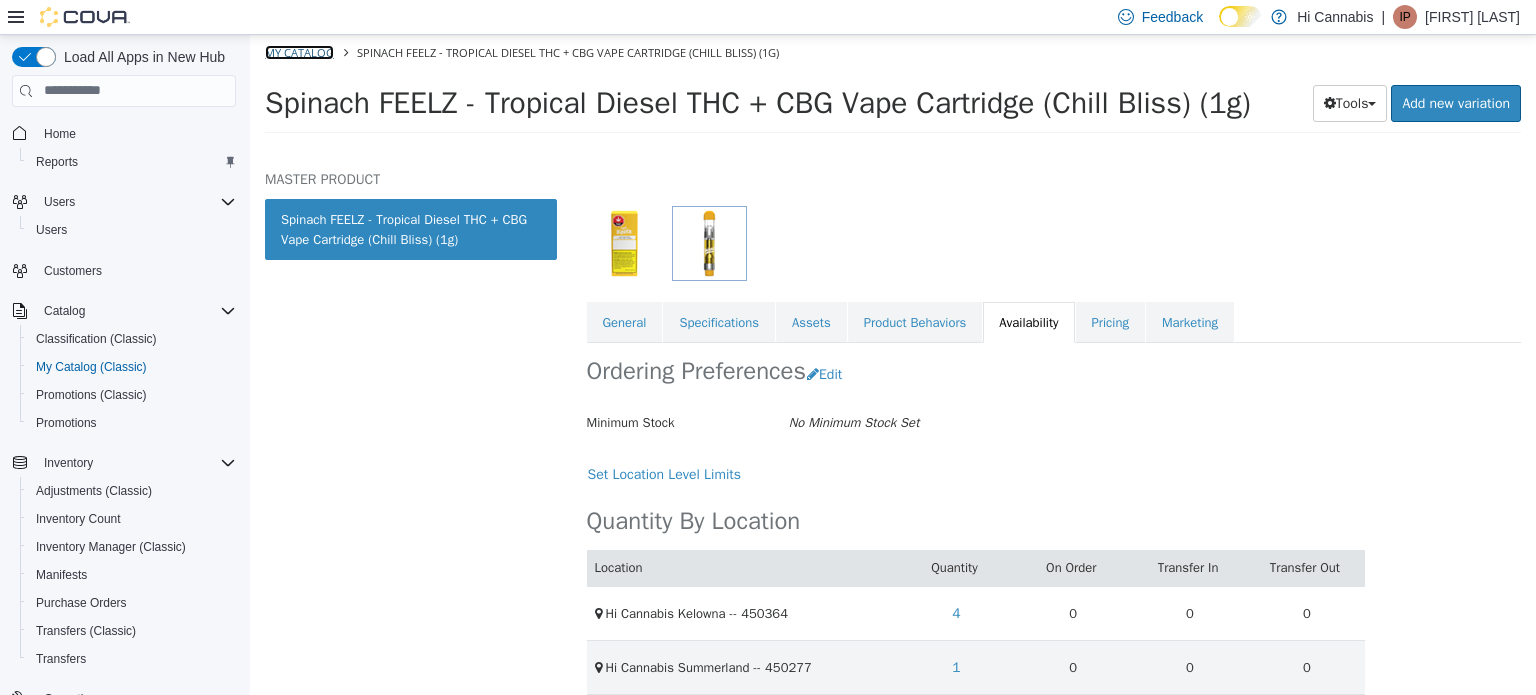 click on "My Catalog" at bounding box center (299, 51) 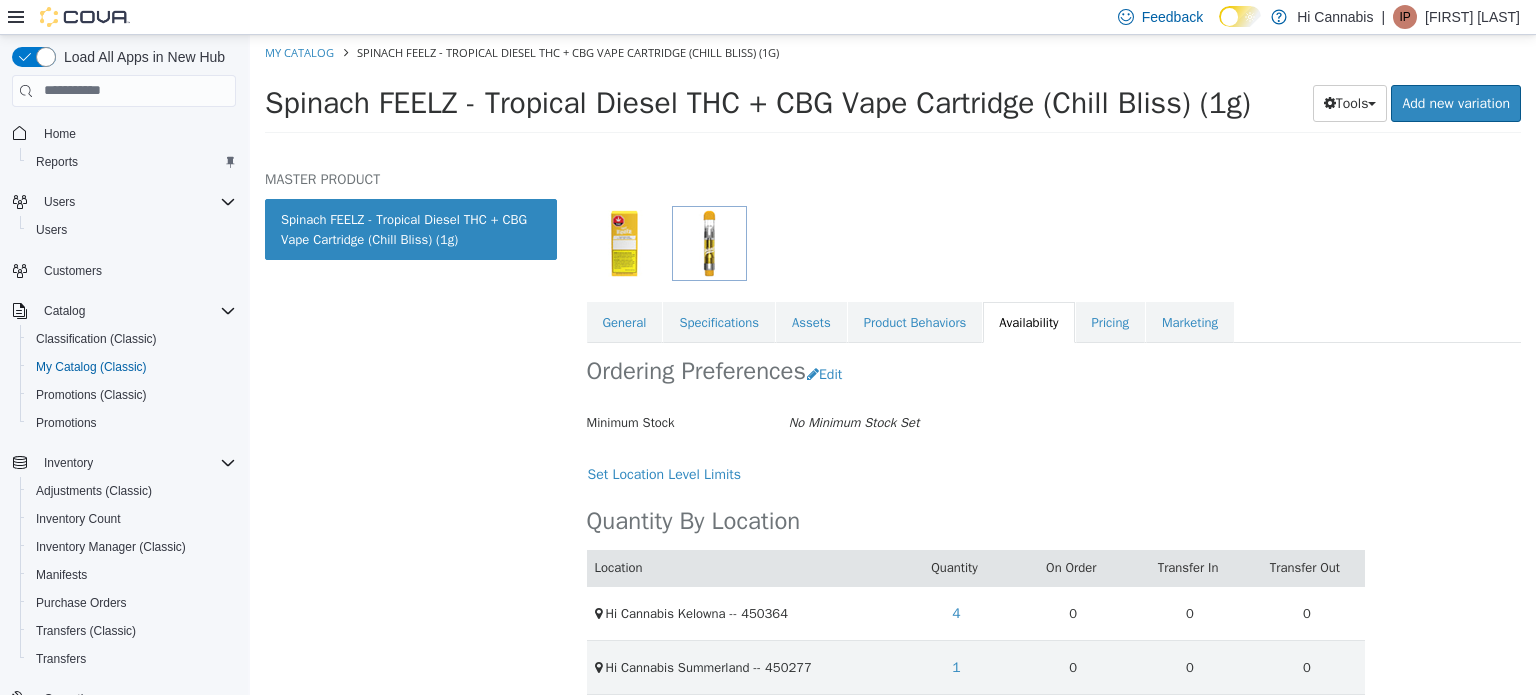 select on "**********" 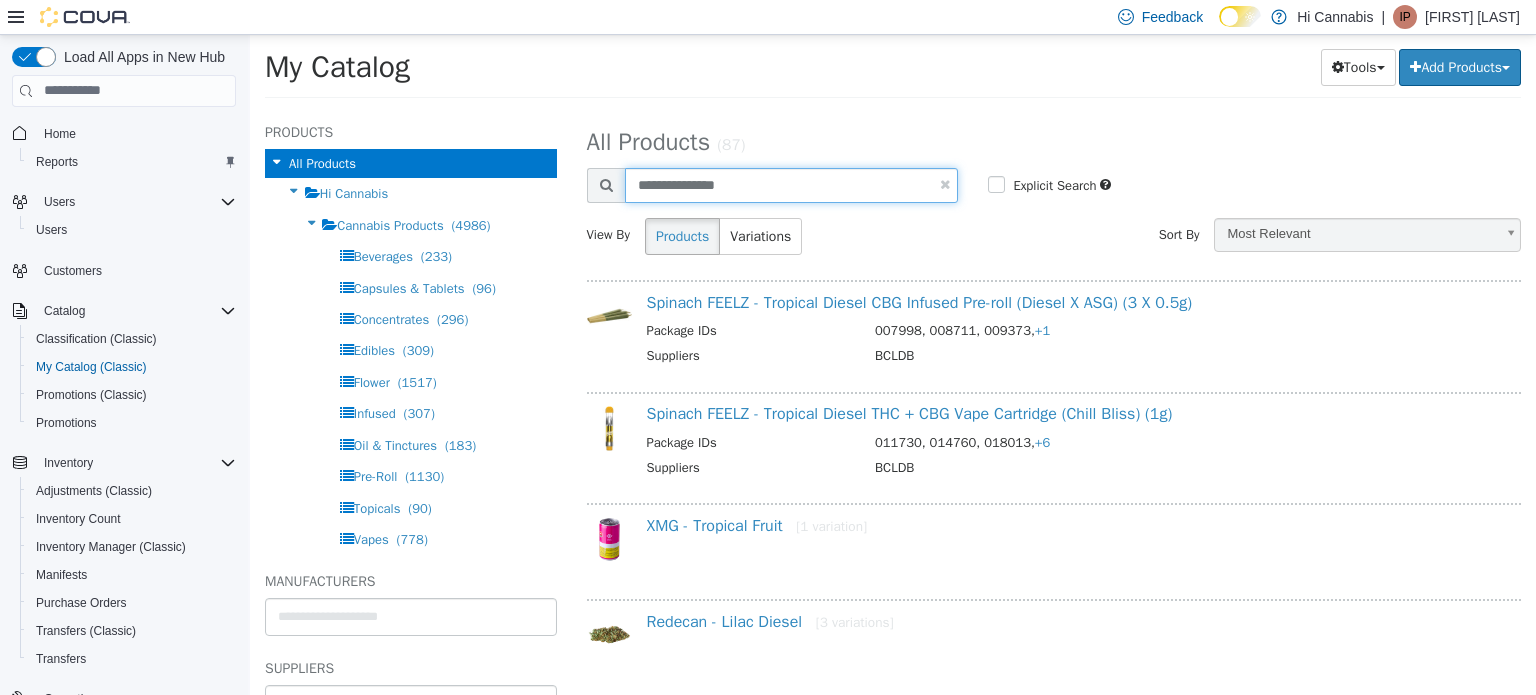 click on "**********" at bounding box center (792, 184) 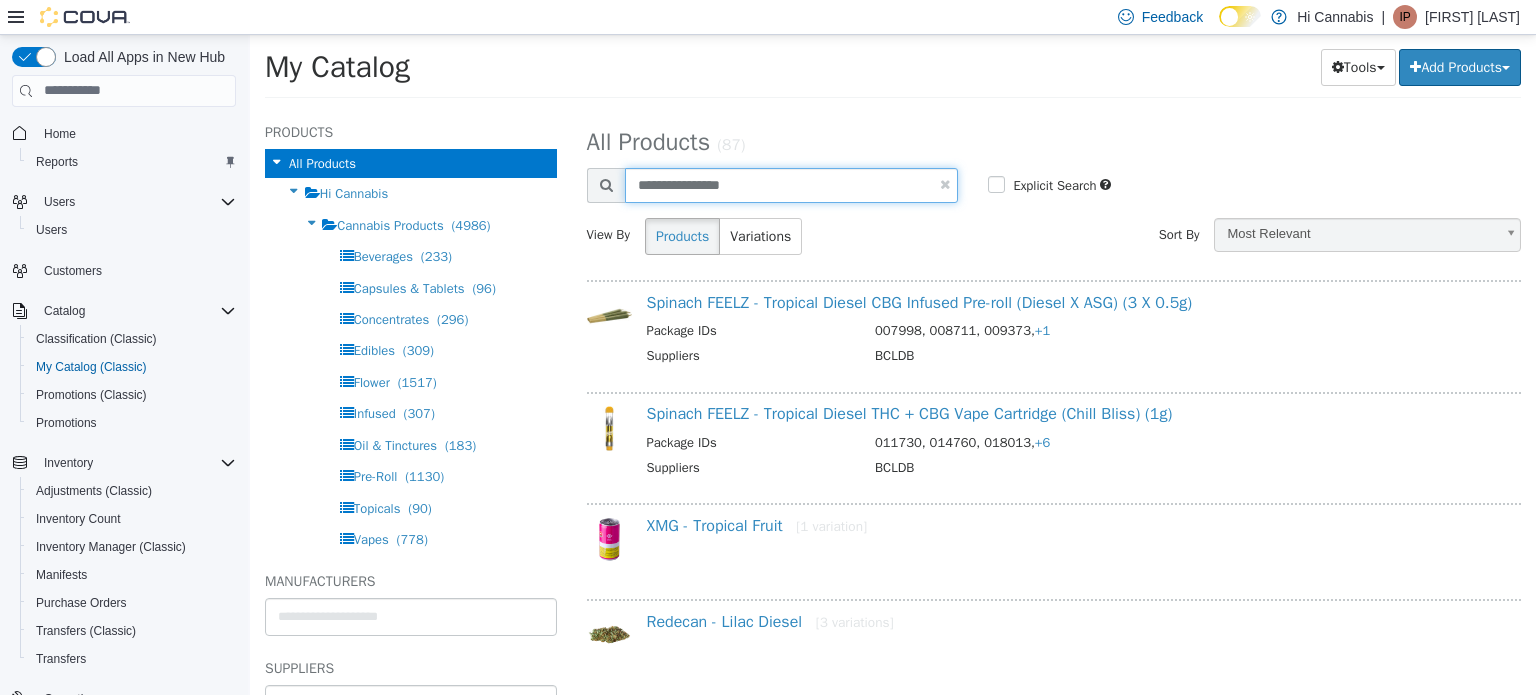 type on "**********" 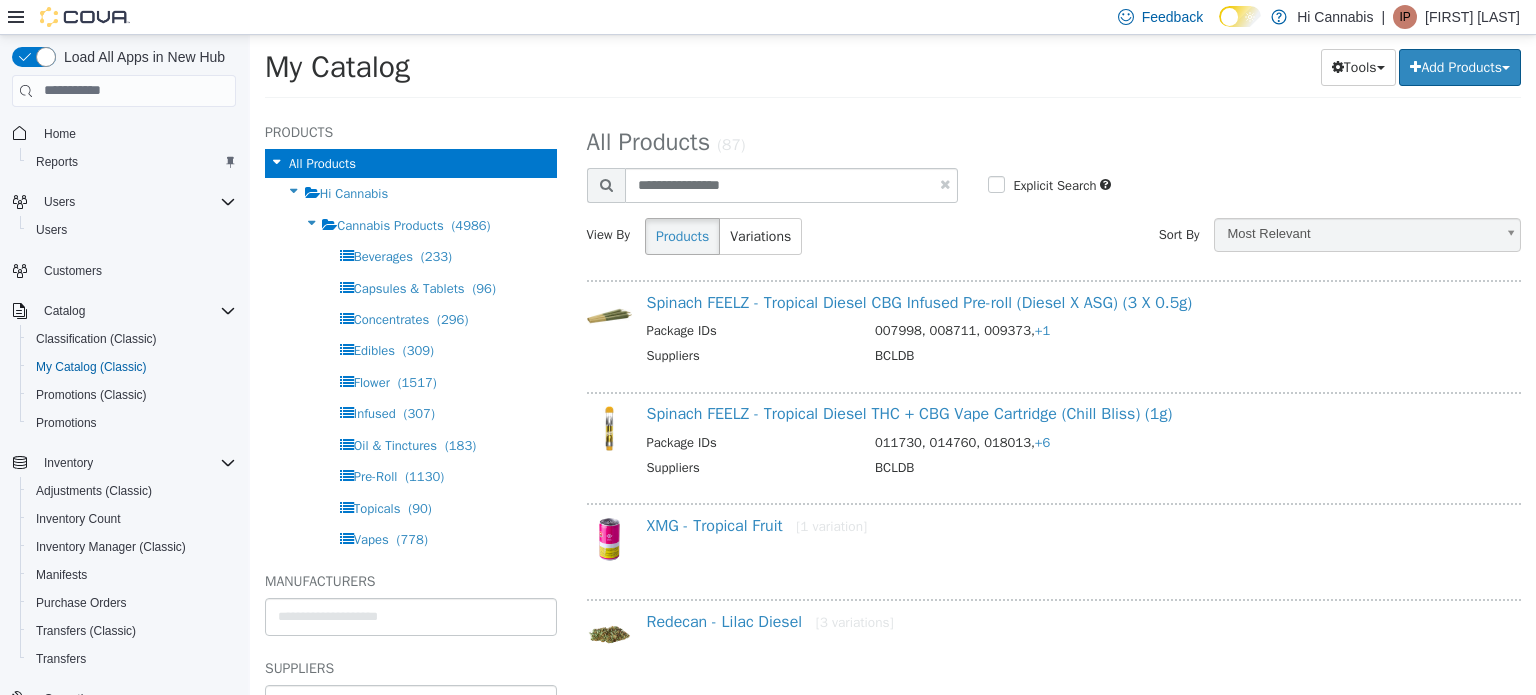 select on "**********" 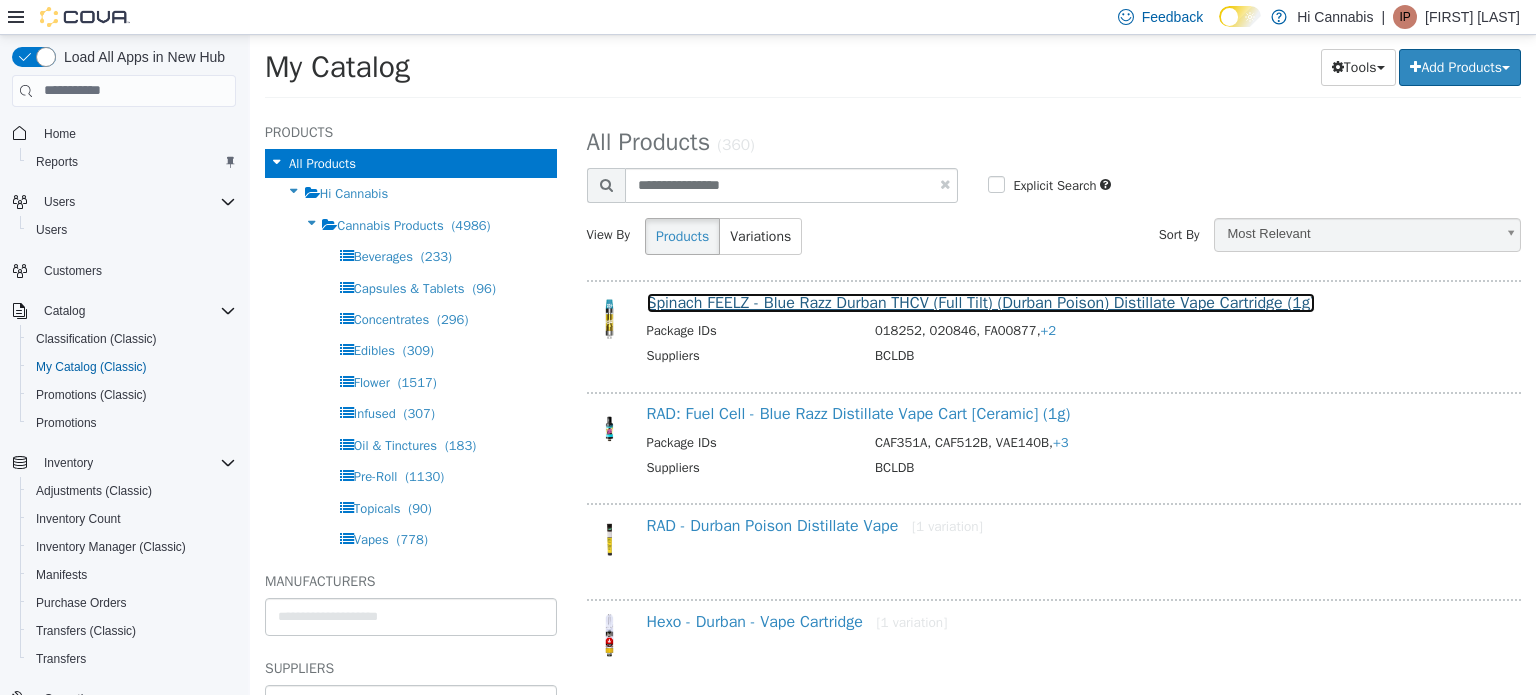 click on "Spinach FEELZ - Blue Razz Durban THCV (Full Tilt) (Durban Poison) Distillate Vape Cartridge (1g)" at bounding box center (981, 302) 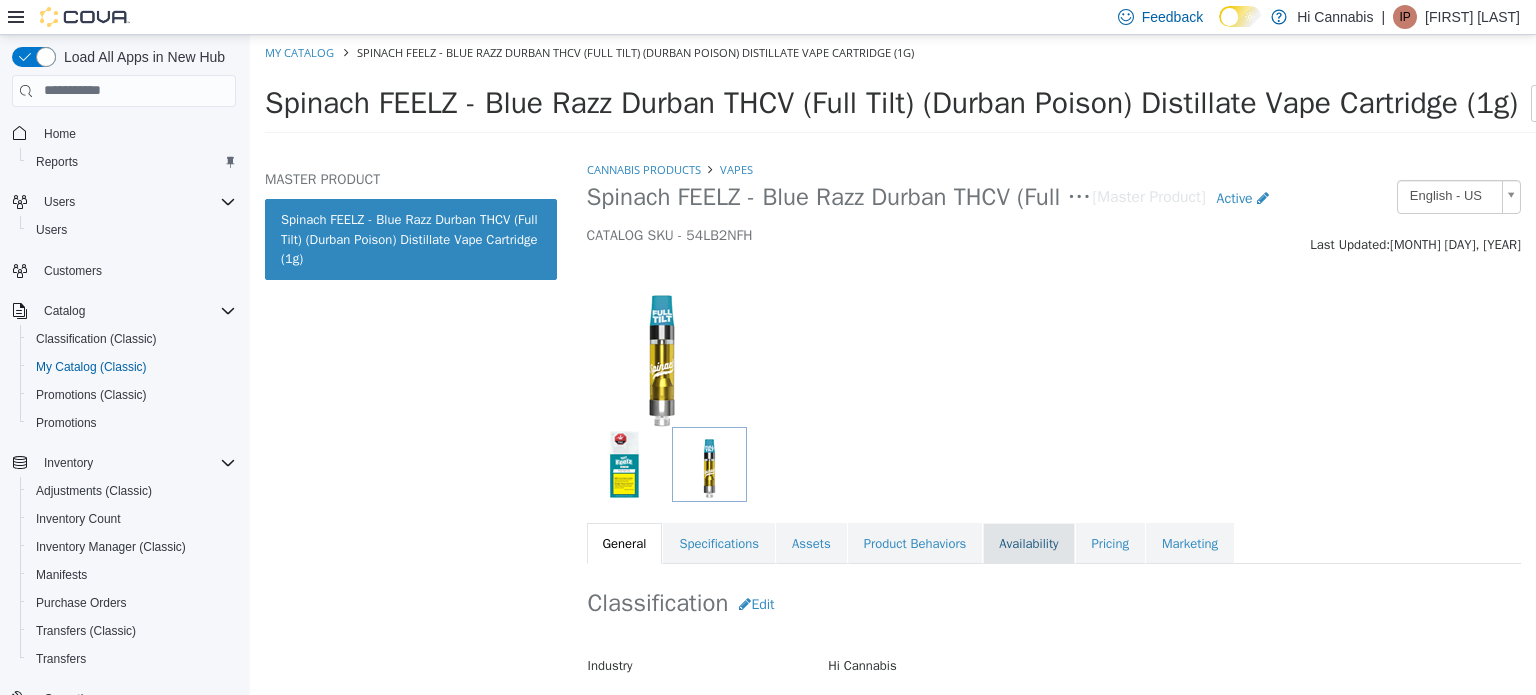 click on "Availability" at bounding box center (1028, 543) 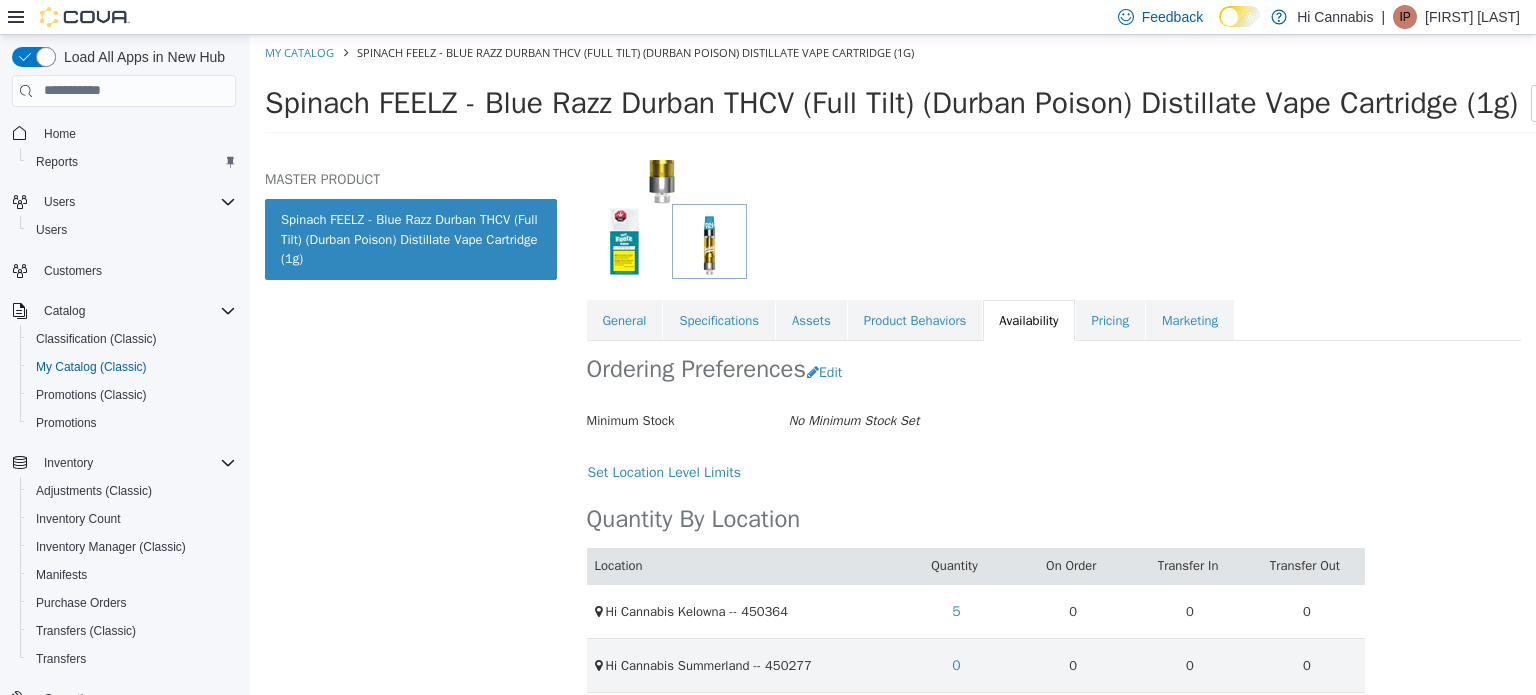 scroll, scrollTop: 236, scrollLeft: 0, axis: vertical 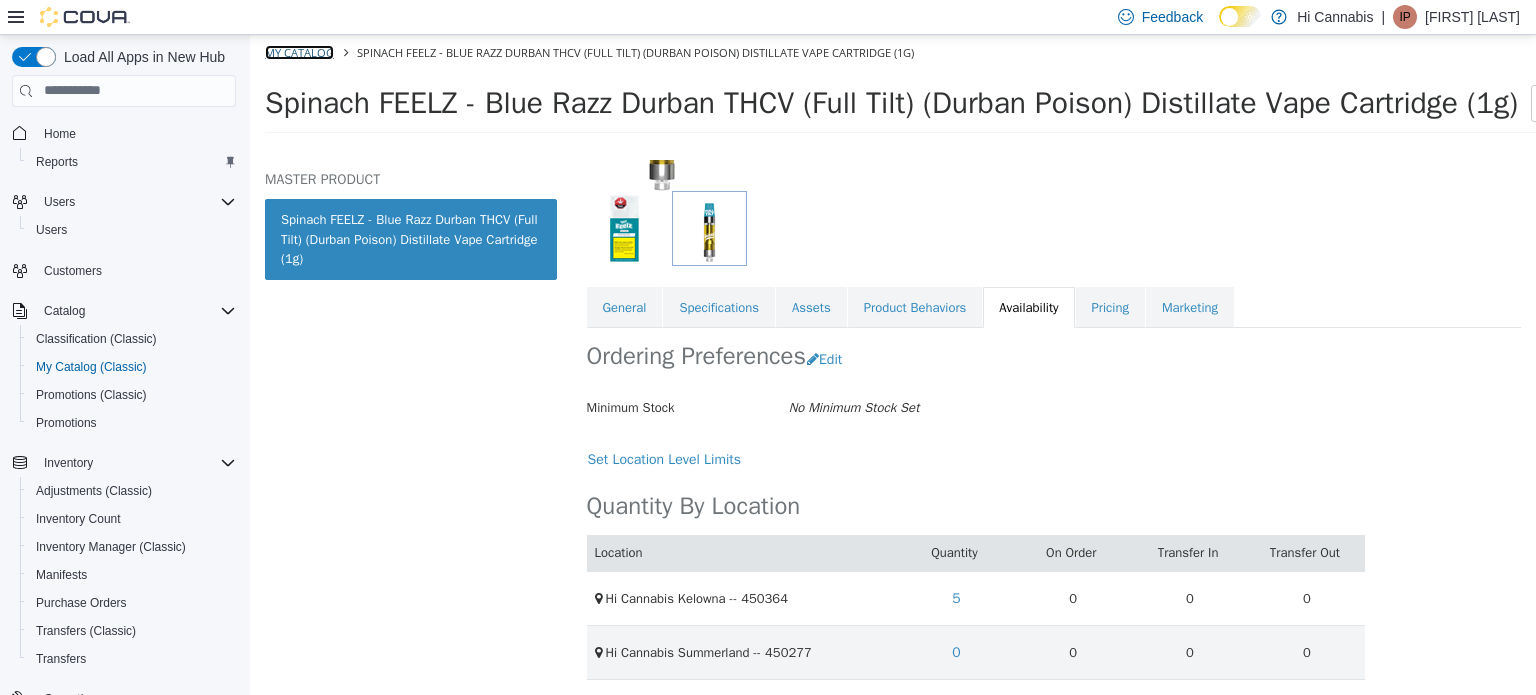 click on "My Catalog" at bounding box center (299, 51) 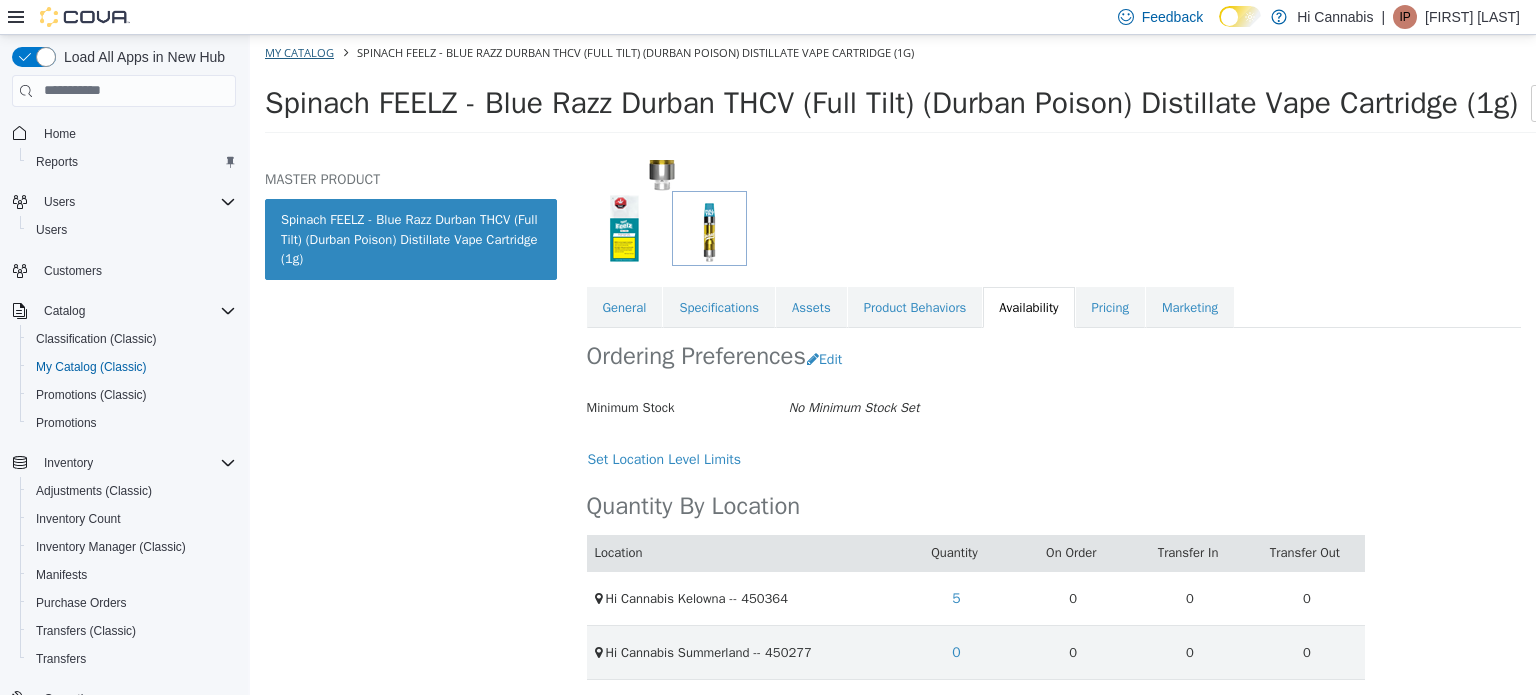 select on "**********" 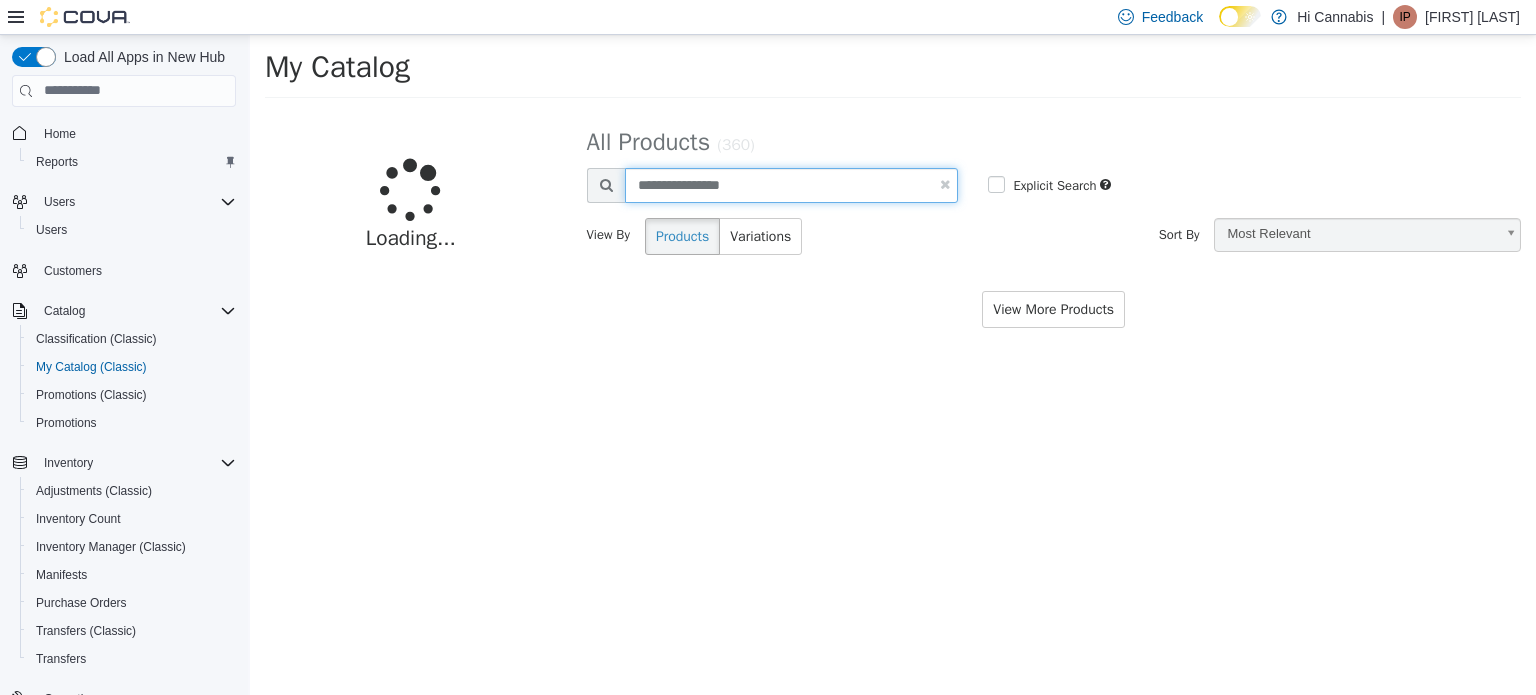click on "**********" at bounding box center [792, 184] 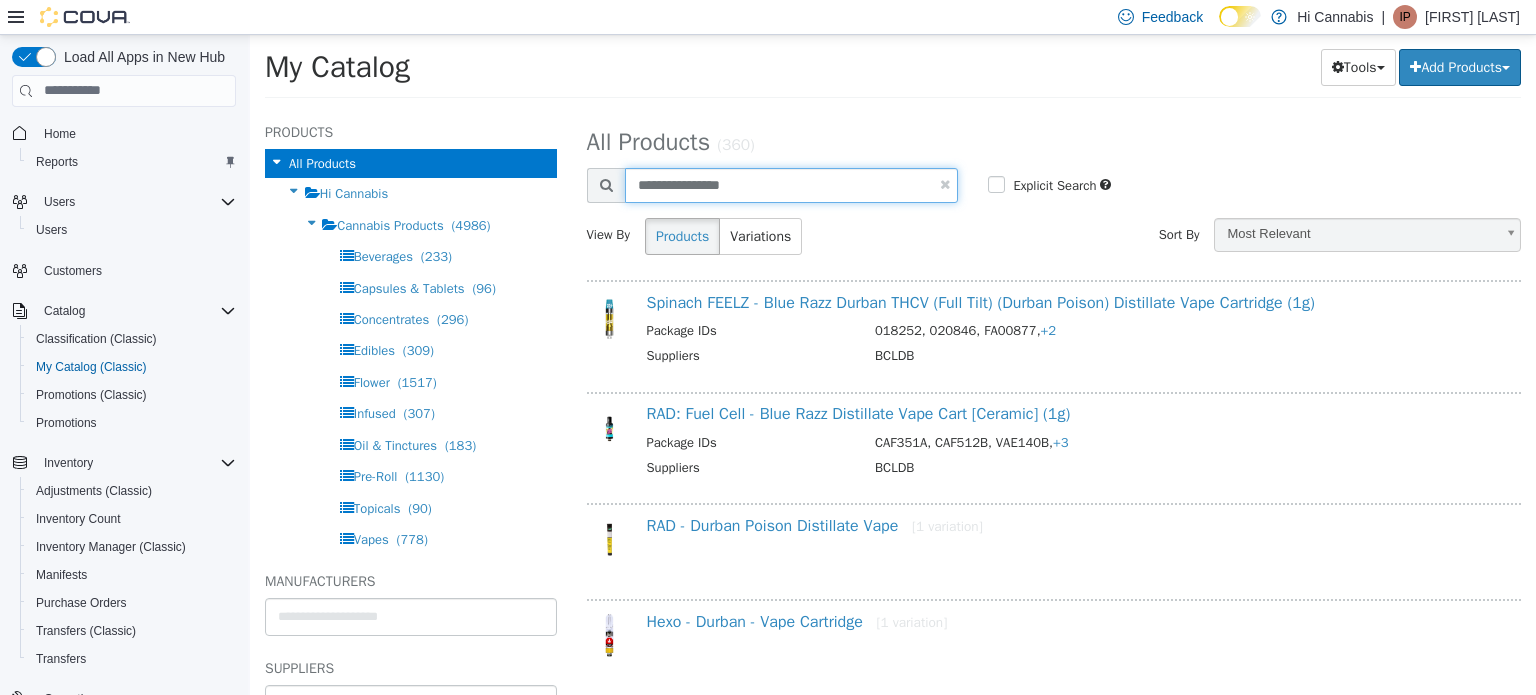 click on "**********" at bounding box center [792, 184] 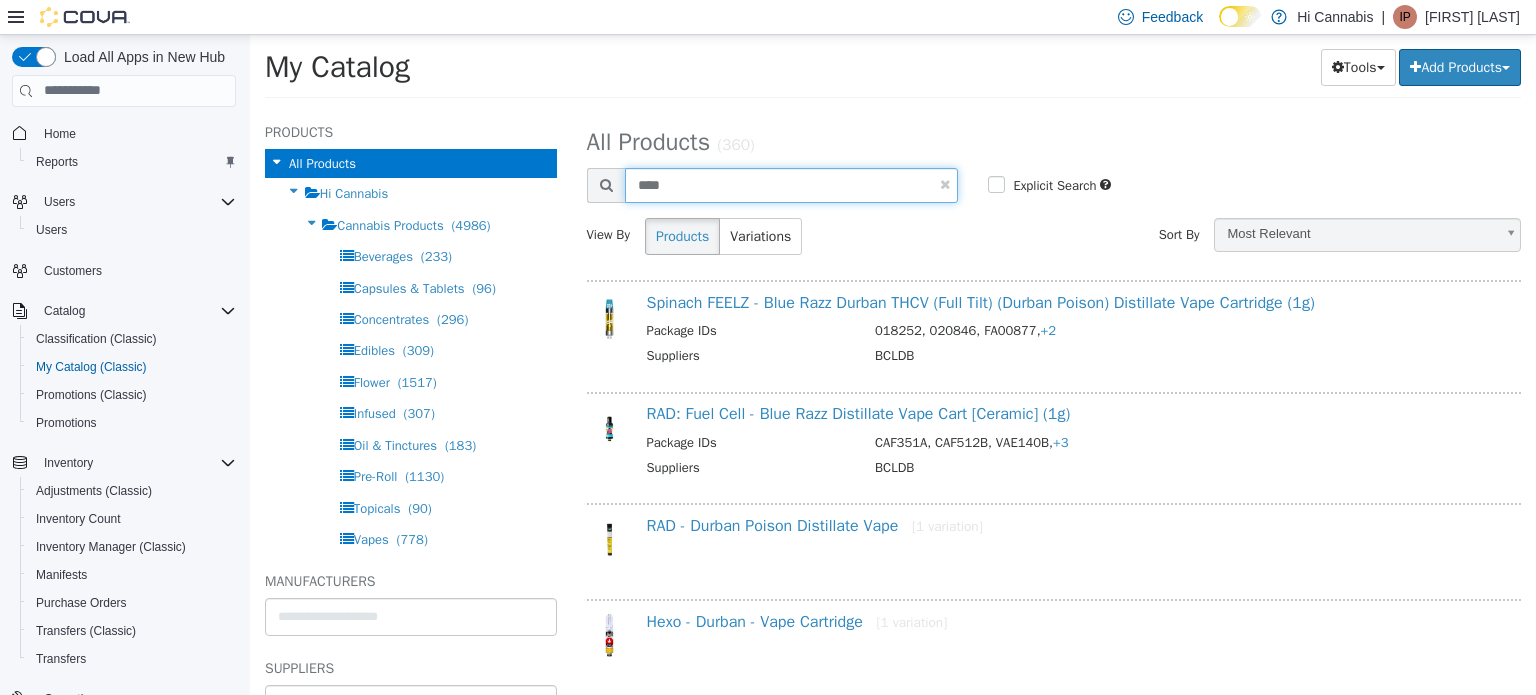 type on "****" 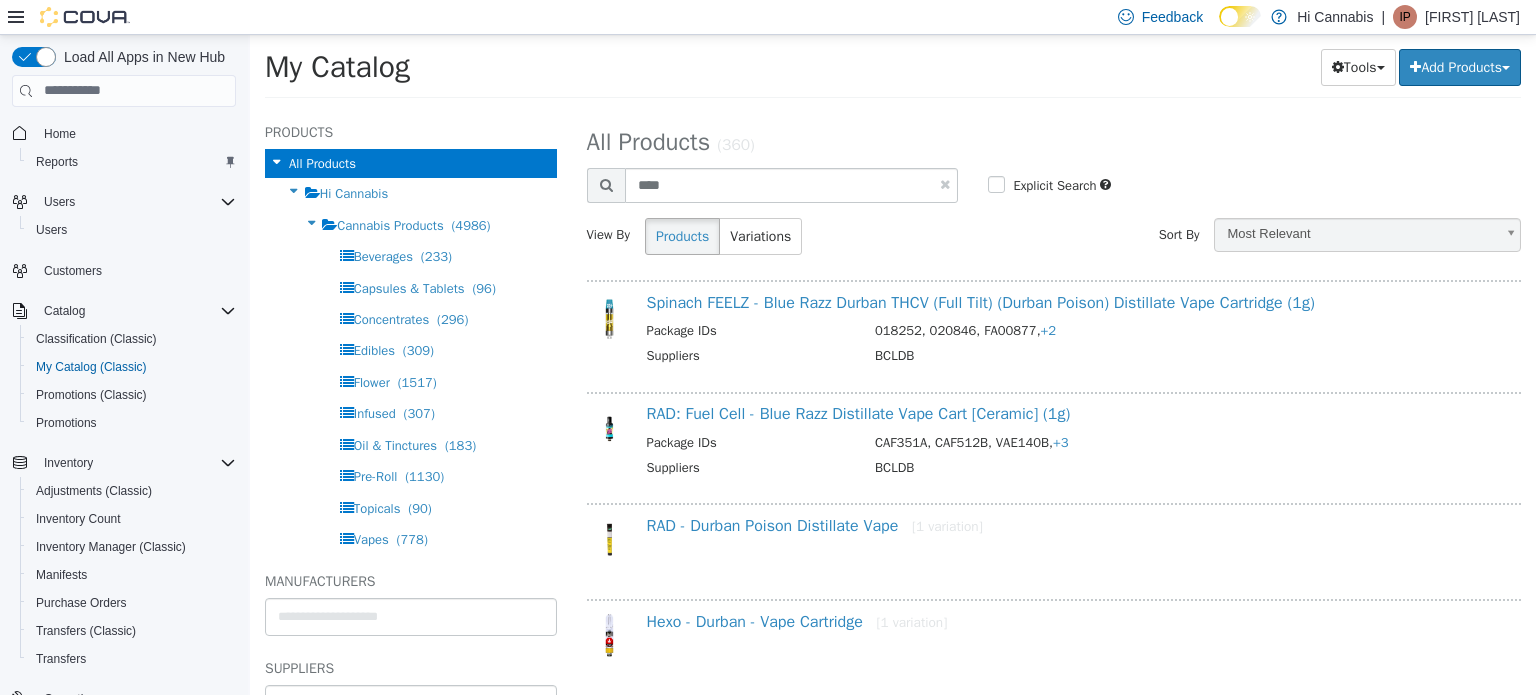 select on "**********" 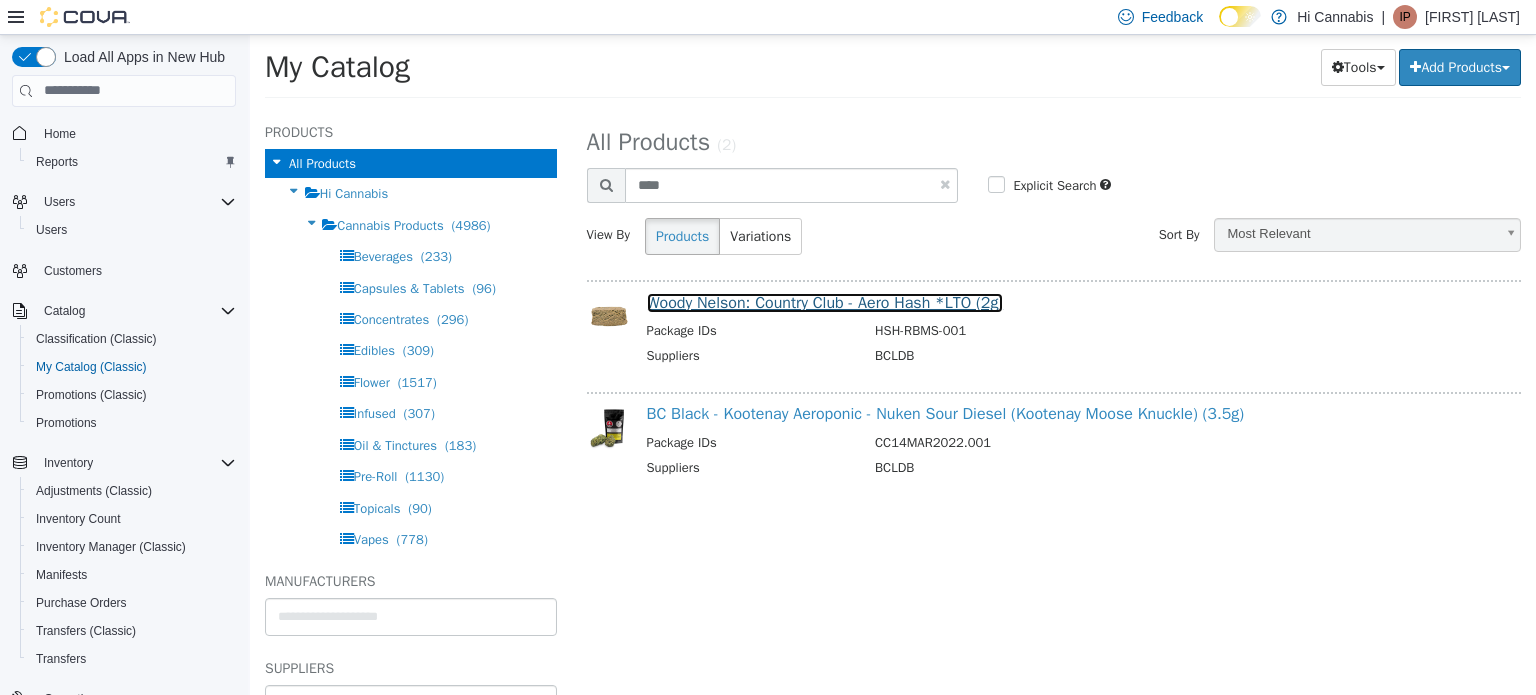 click on "Woody Nelson: Country Club - Aero Hash *LTO (2g)" at bounding box center [825, 302] 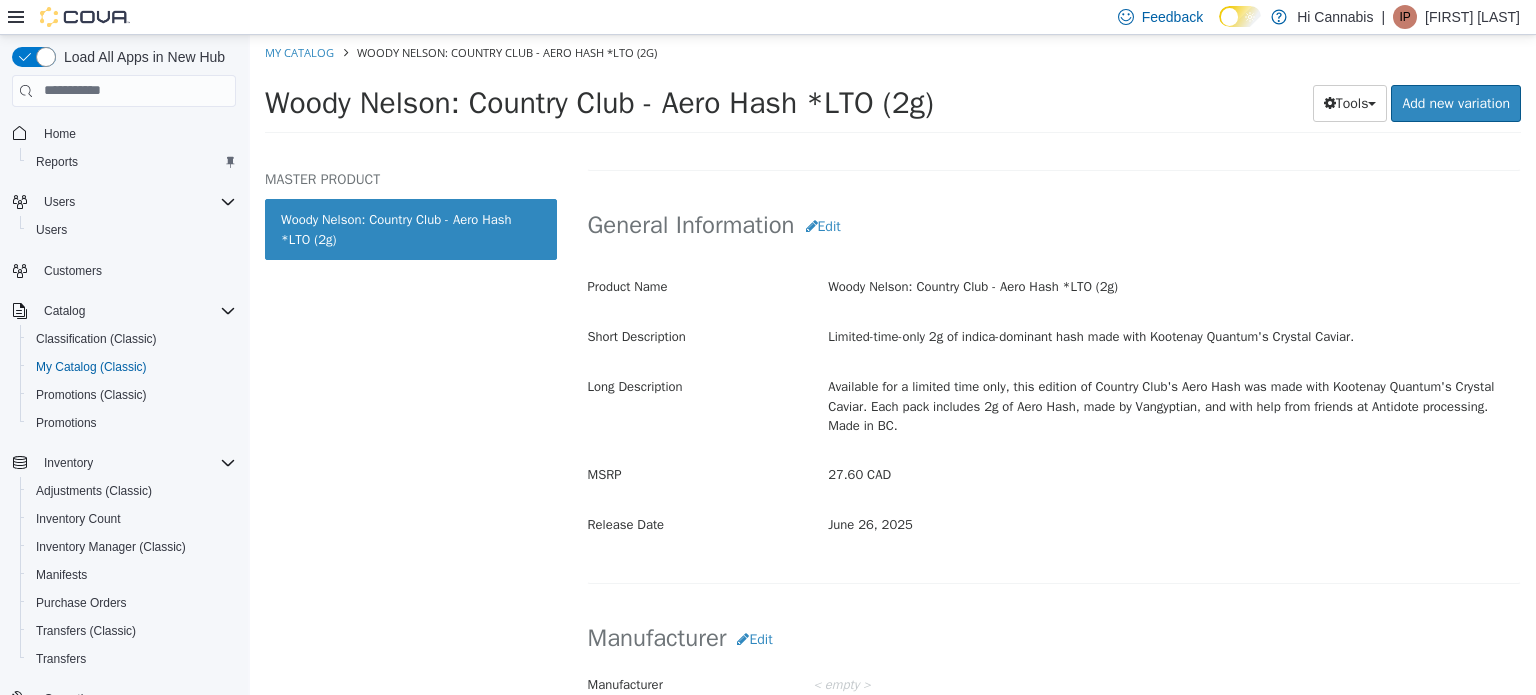 scroll, scrollTop: 600, scrollLeft: 0, axis: vertical 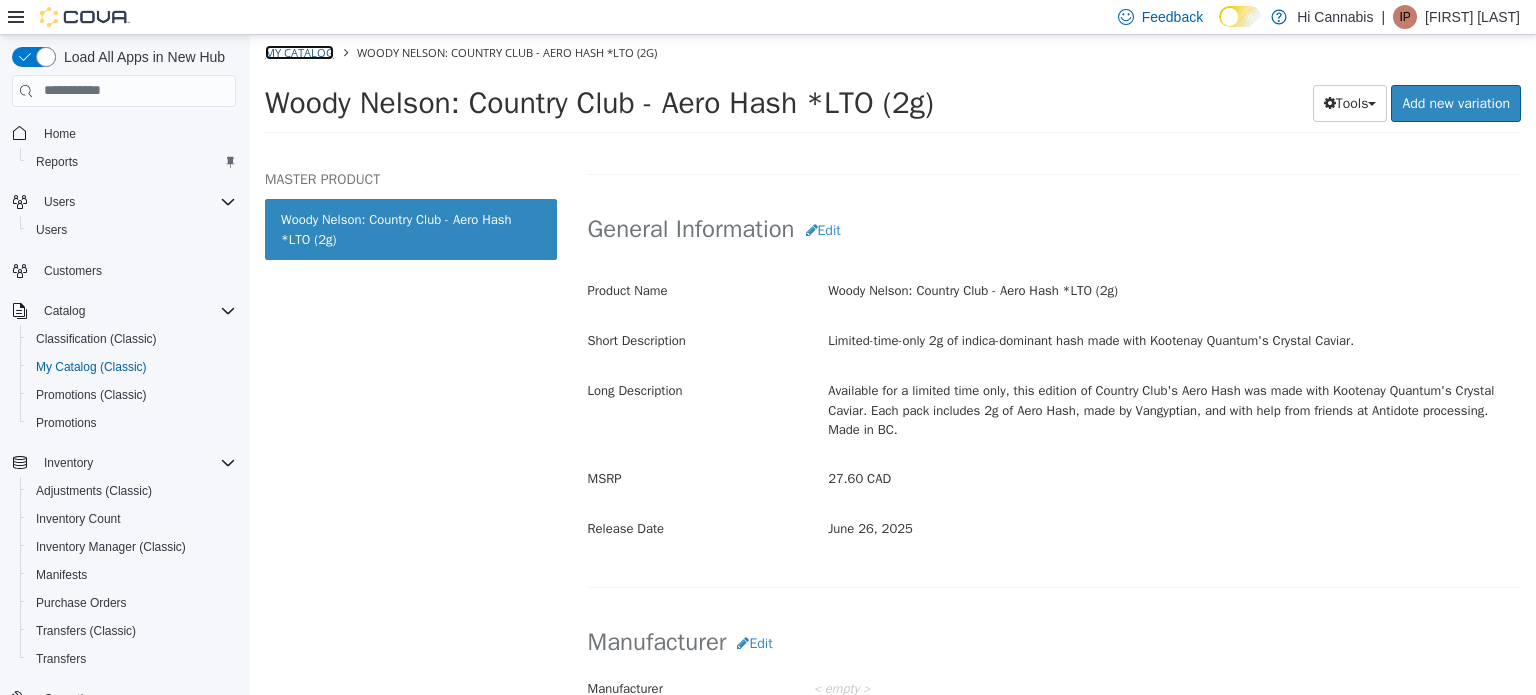 click on "My Catalog" at bounding box center (299, 51) 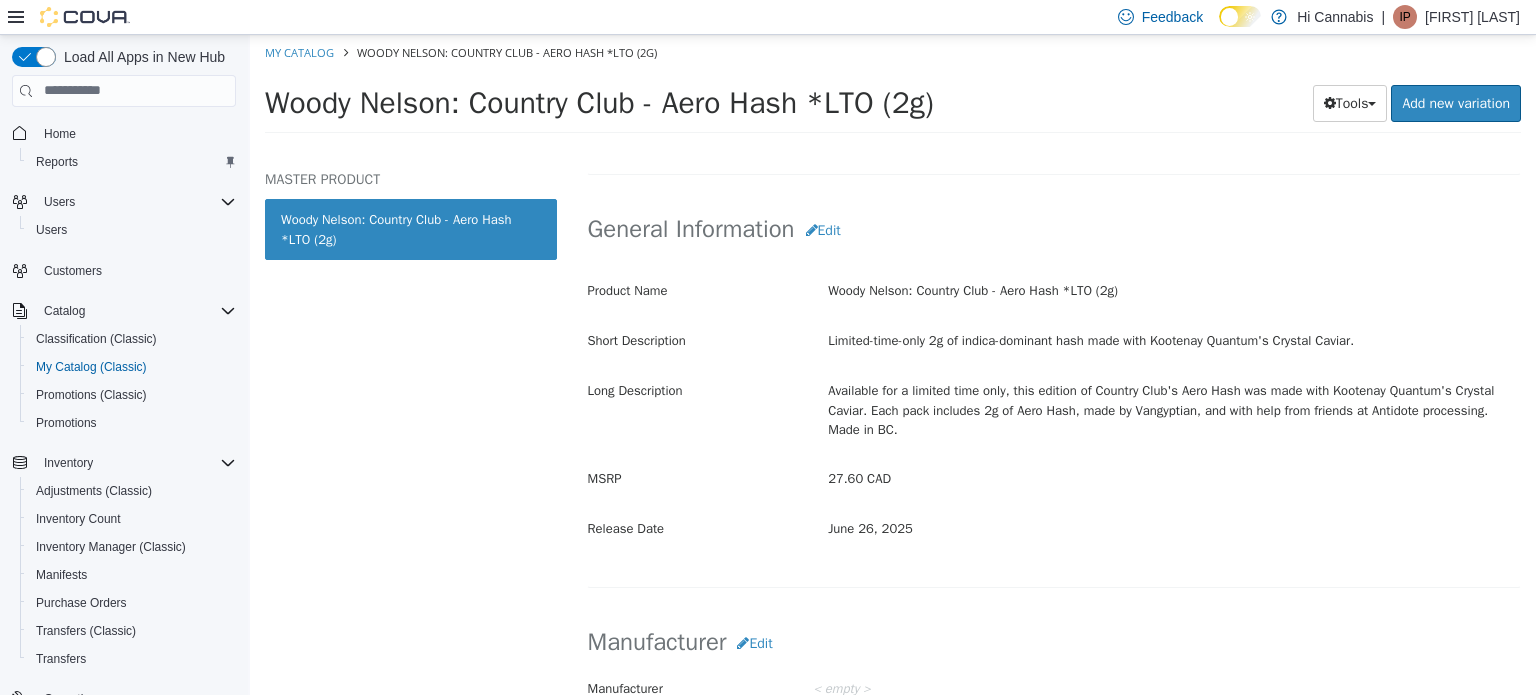 select on "**********" 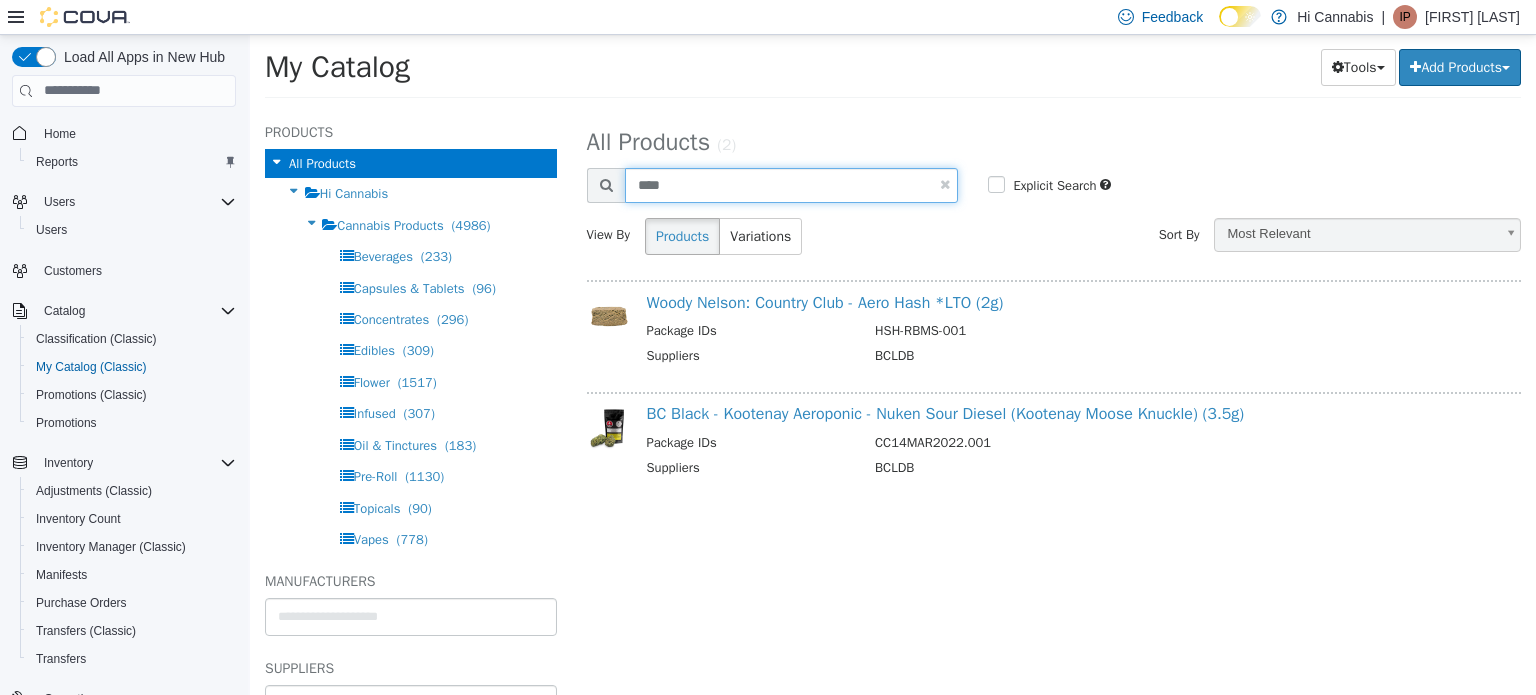 click on "****" at bounding box center (792, 184) 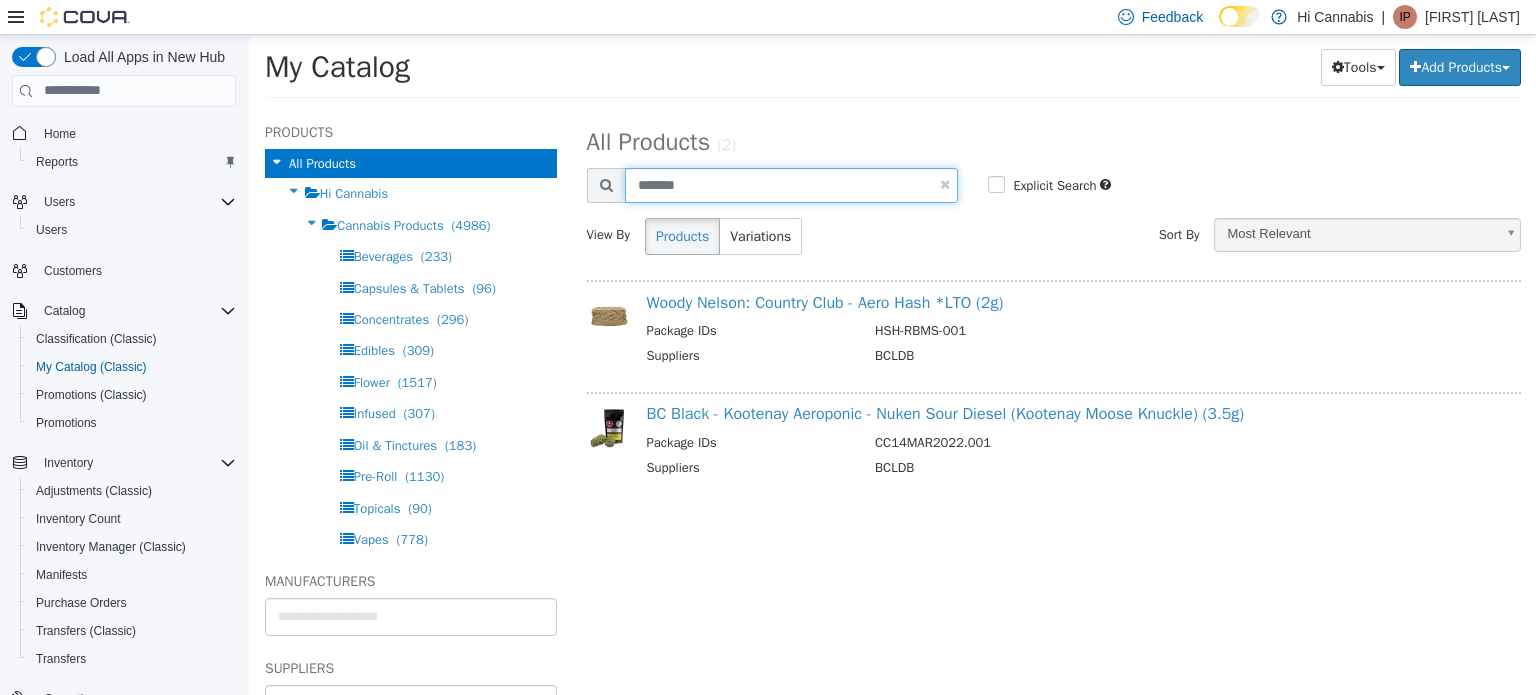 type on "*******" 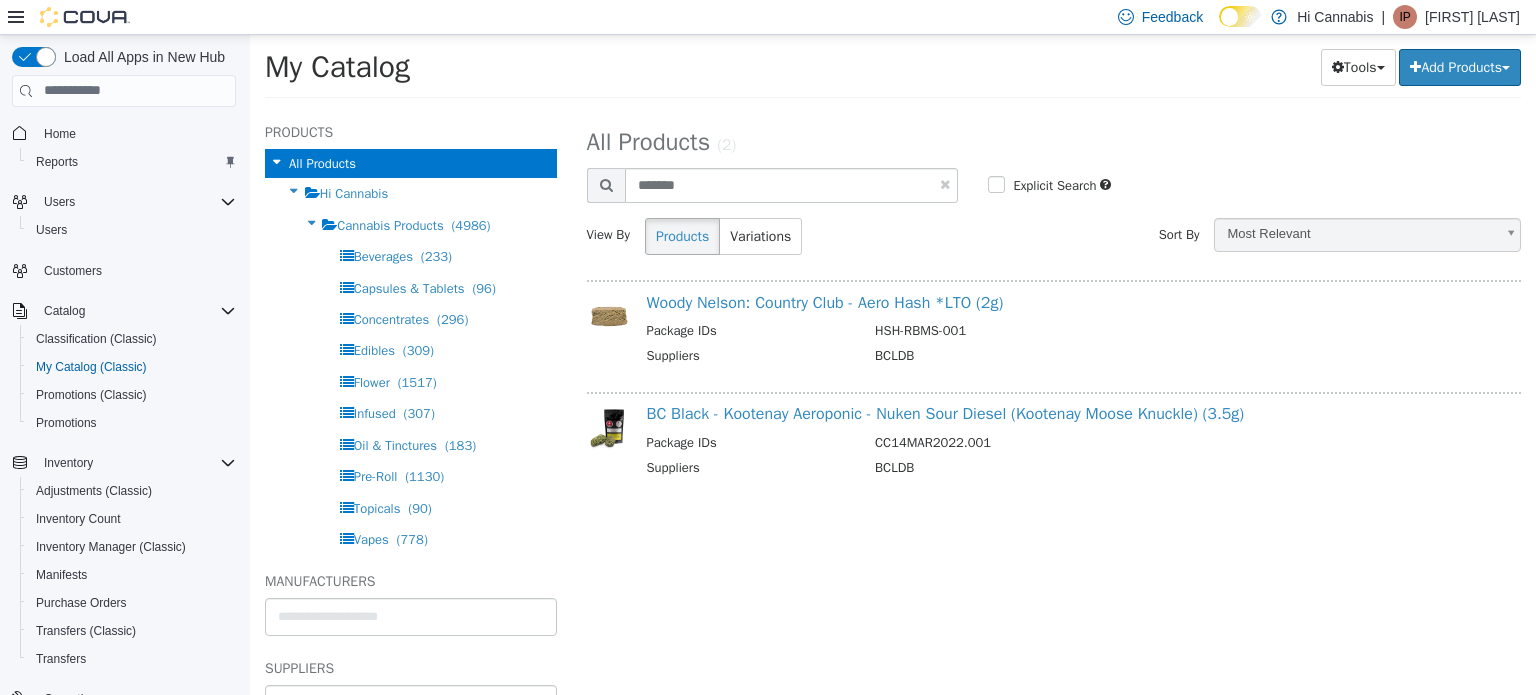 select on "**********" 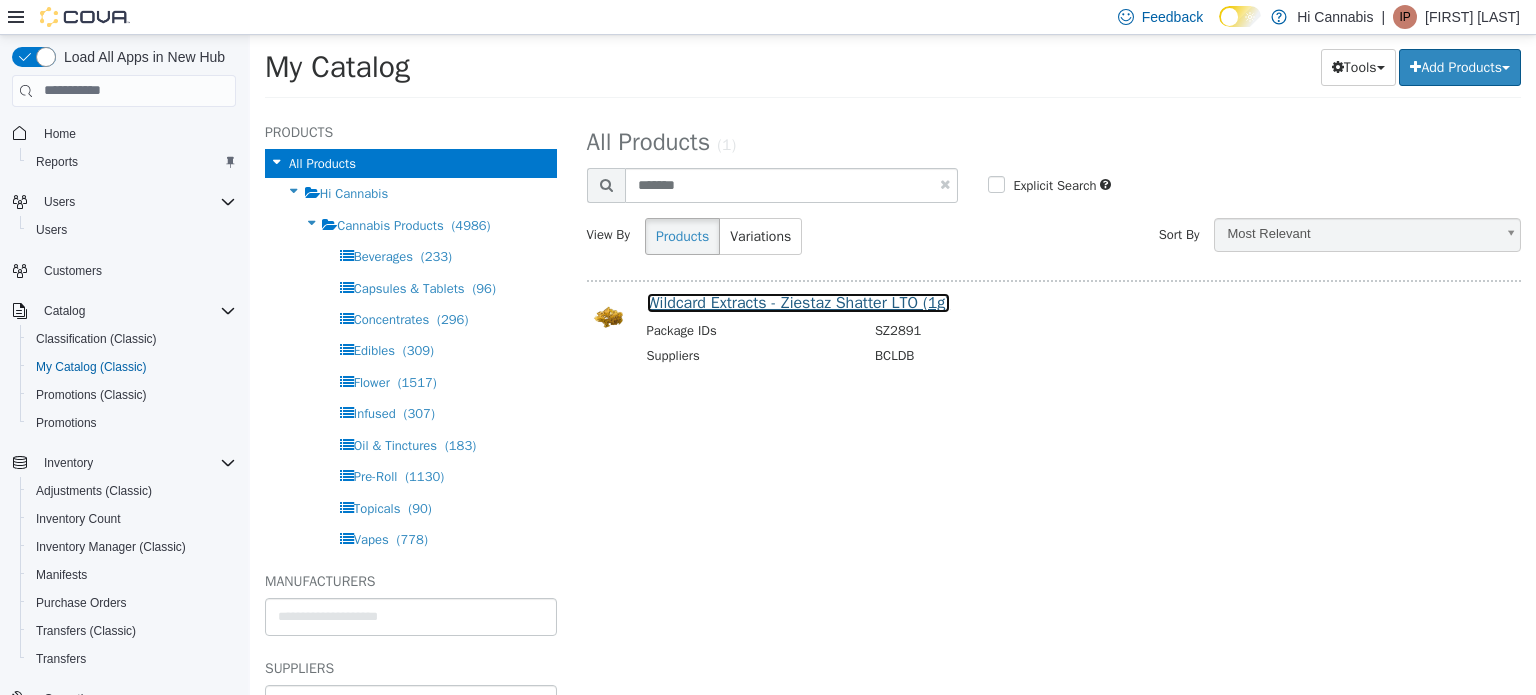 click on "Wildcard Extracts - Ziestaz Shatter LTO (1g)" at bounding box center [799, 302] 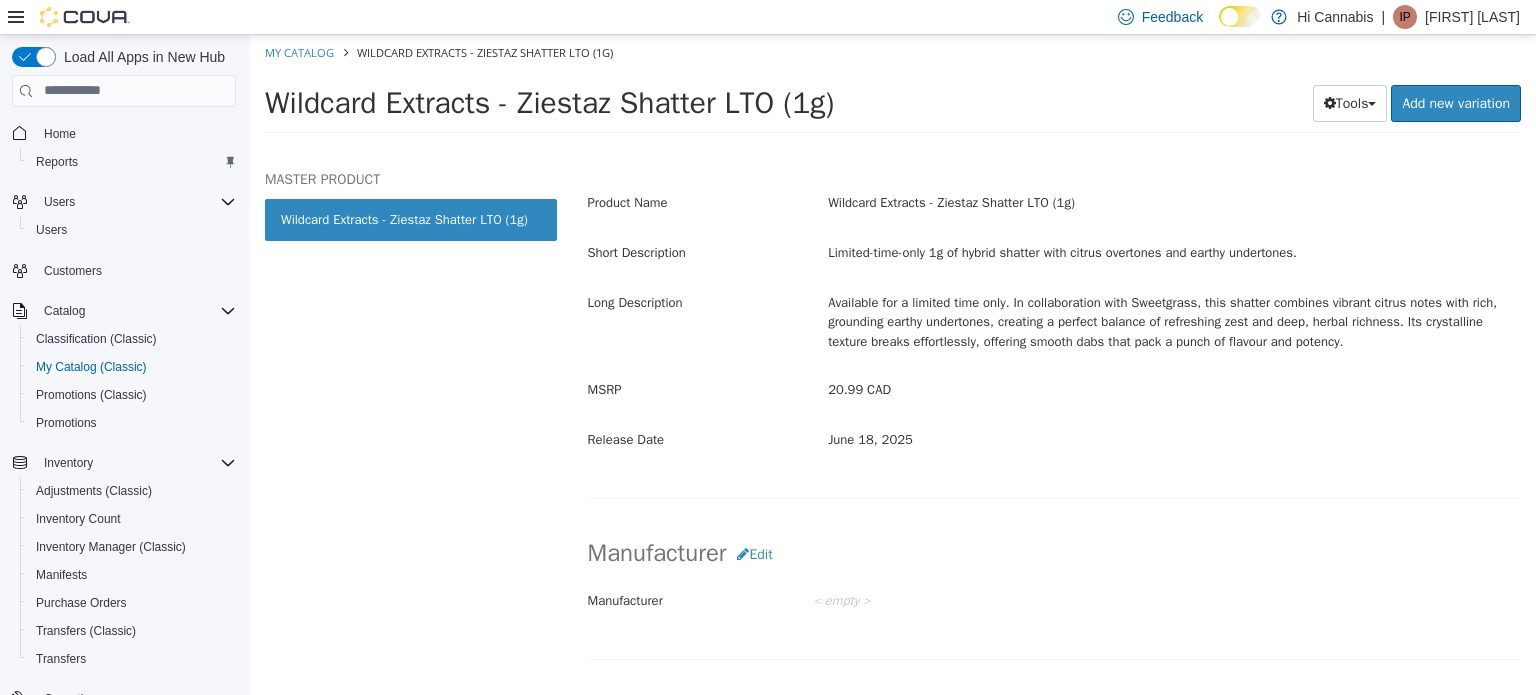 scroll, scrollTop: 701, scrollLeft: 0, axis: vertical 